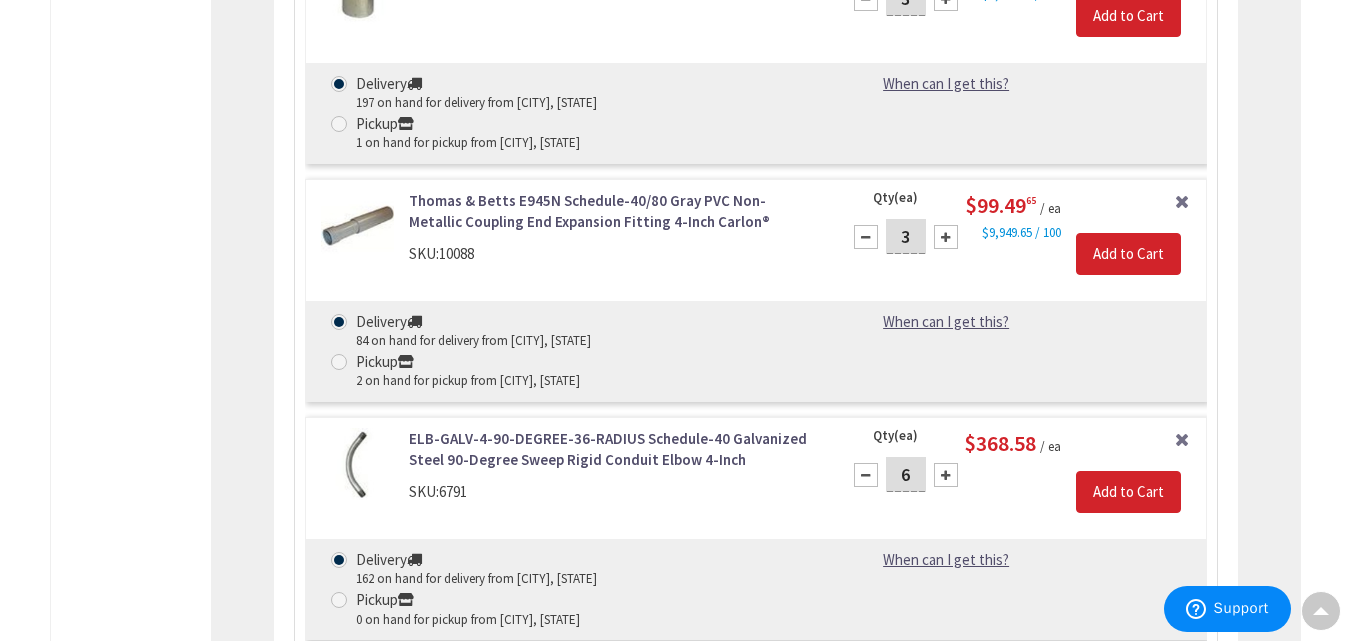 scroll, scrollTop: 0, scrollLeft: 0, axis: both 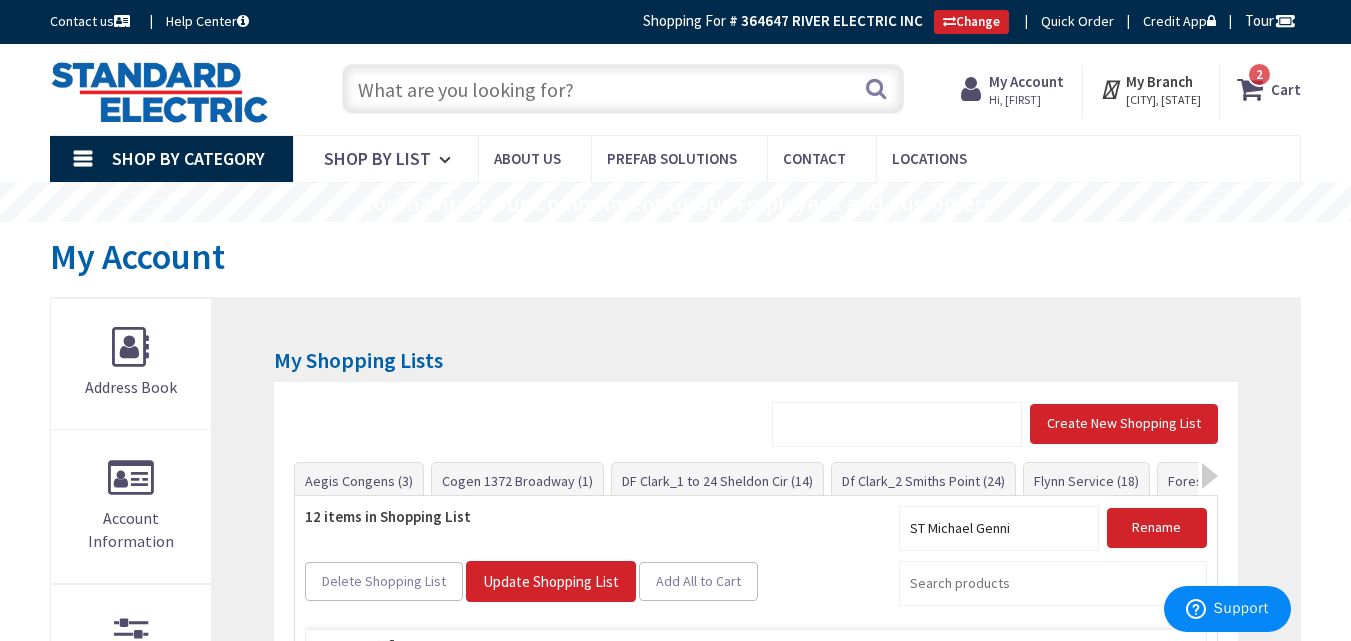 click at bounding box center (623, 89) 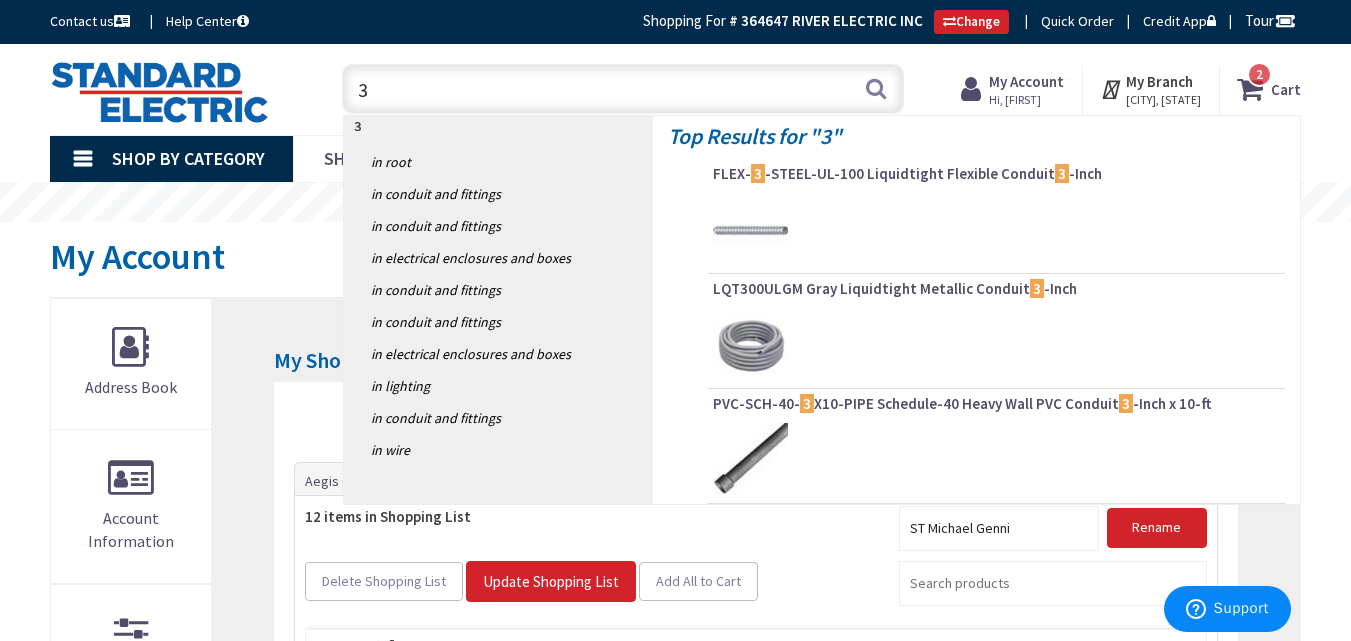 click at bounding box center (996, 460) 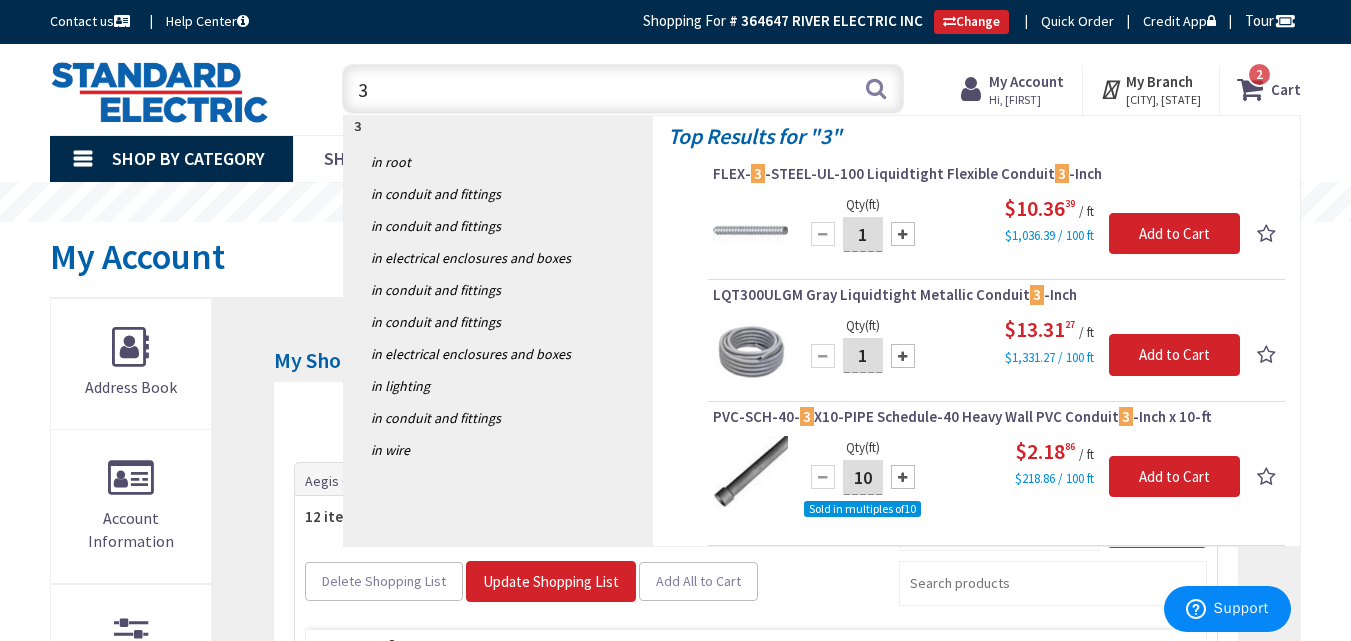 click on "3" at bounding box center [623, 89] 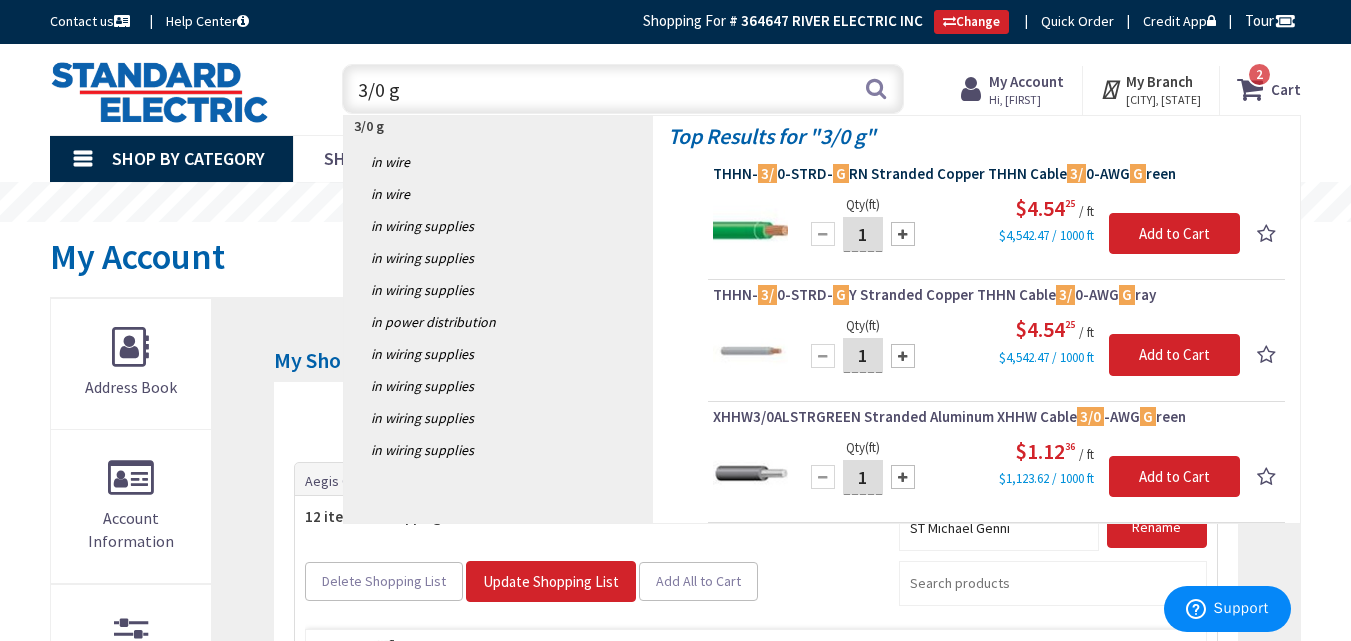type on "3/0 g" 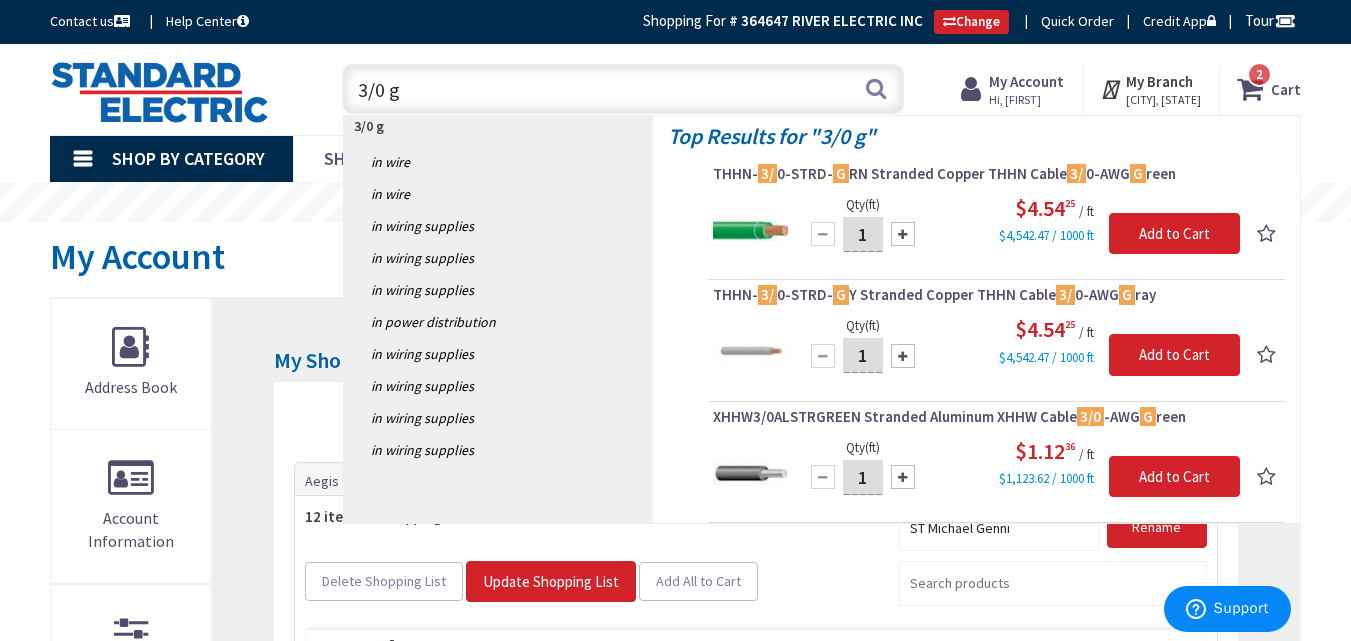 click on "THHN- 3/ 0-STRD- G RN Stranded Copper THHN Cable  3/ 0-AWG  G reen" at bounding box center [996, 174] 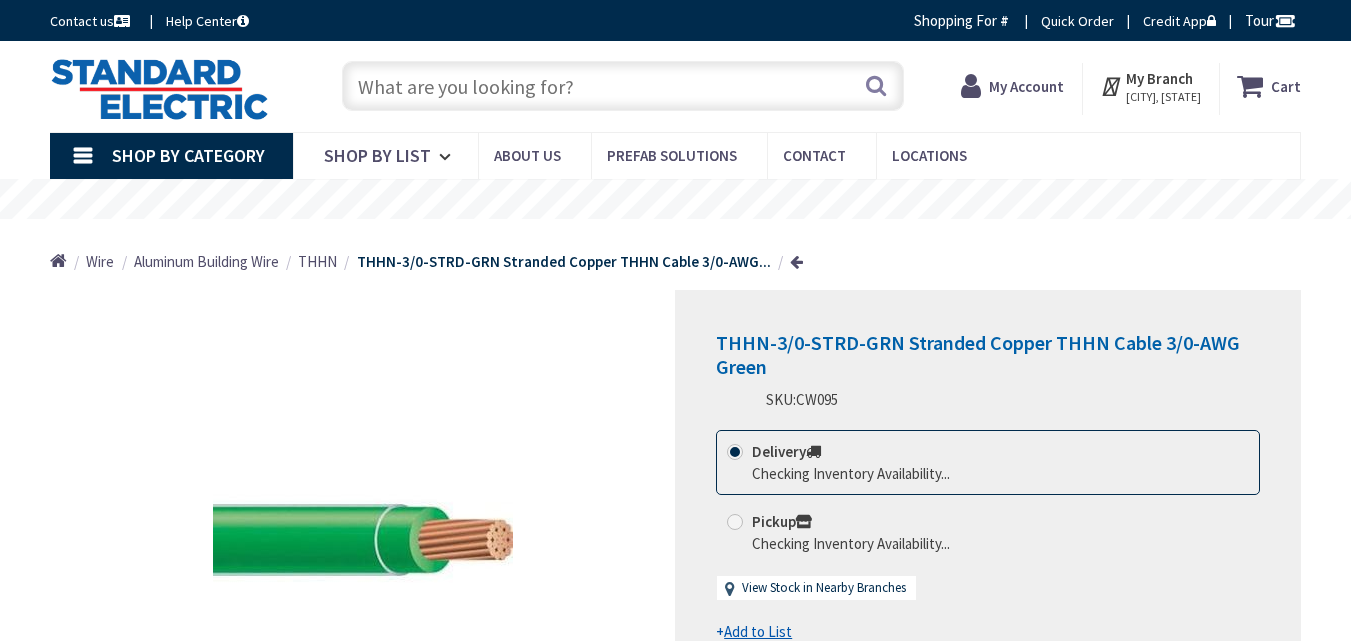 scroll, scrollTop: 0, scrollLeft: 0, axis: both 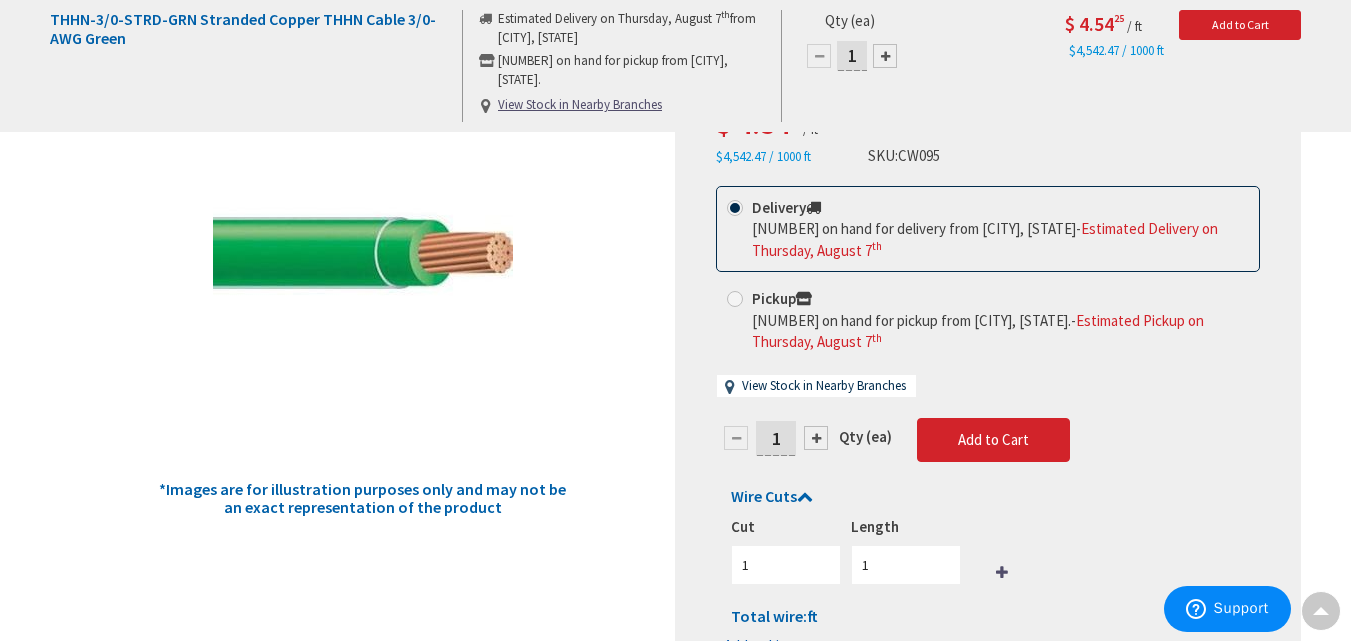 click at bounding box center [816, 438] 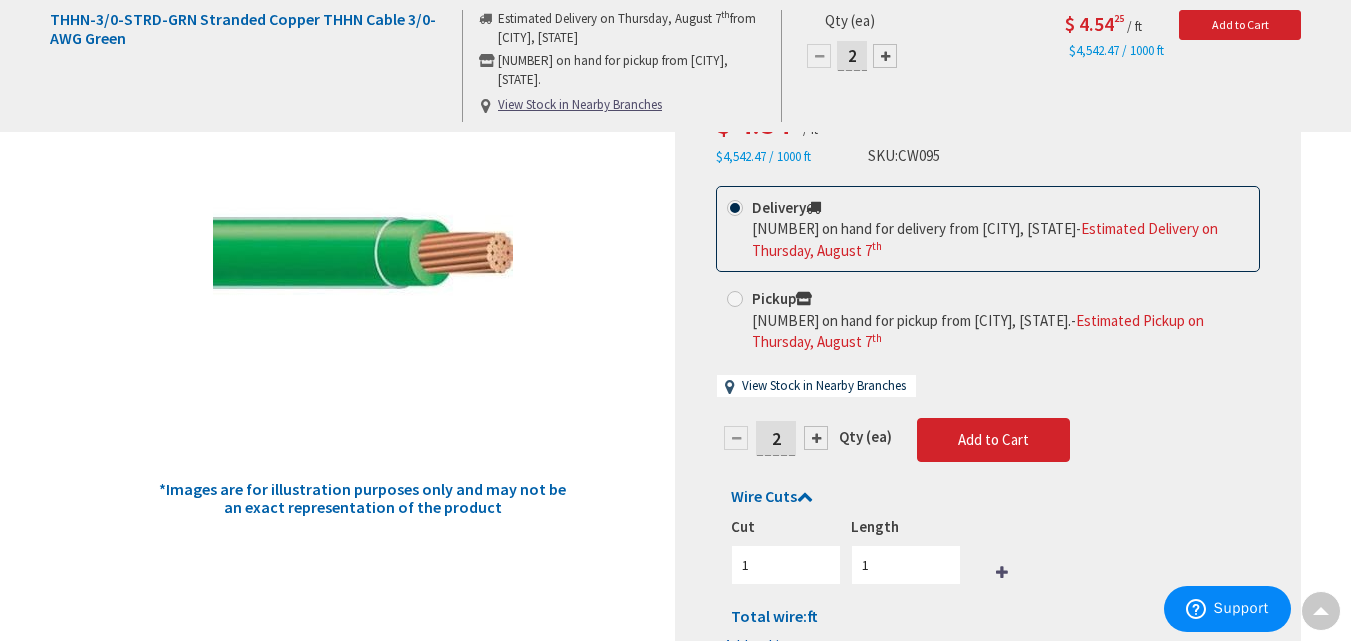 type on "2" 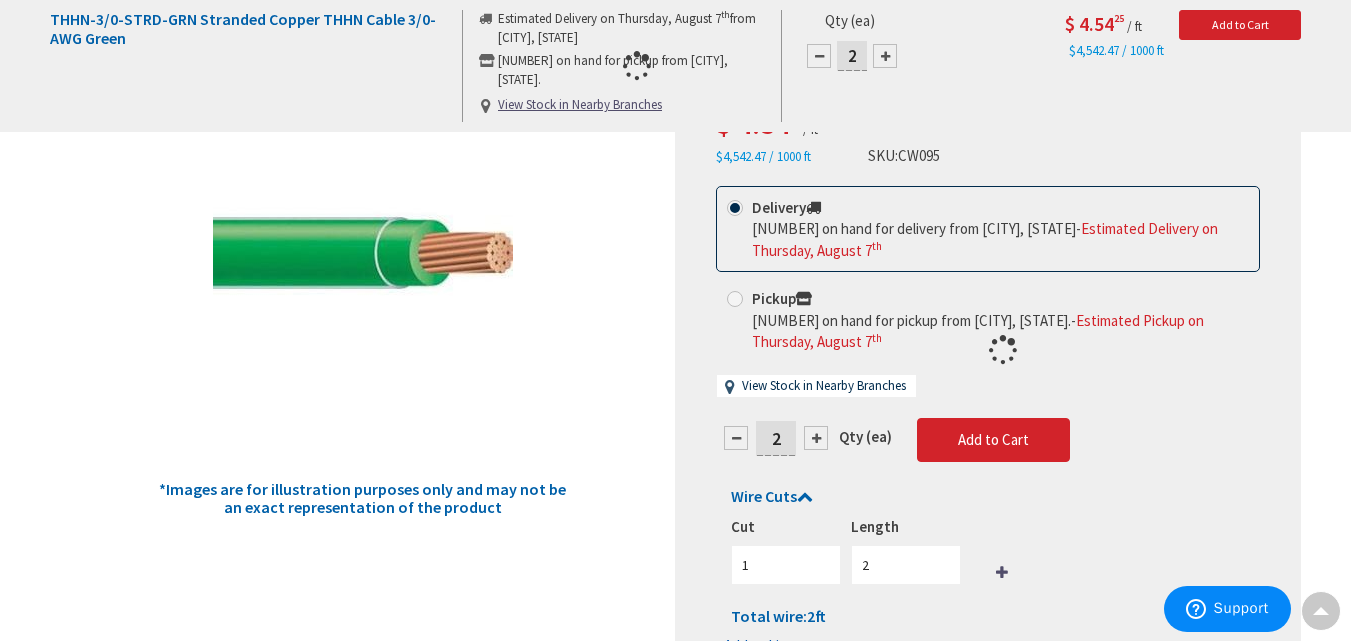 click at bounding box center [988, 350] 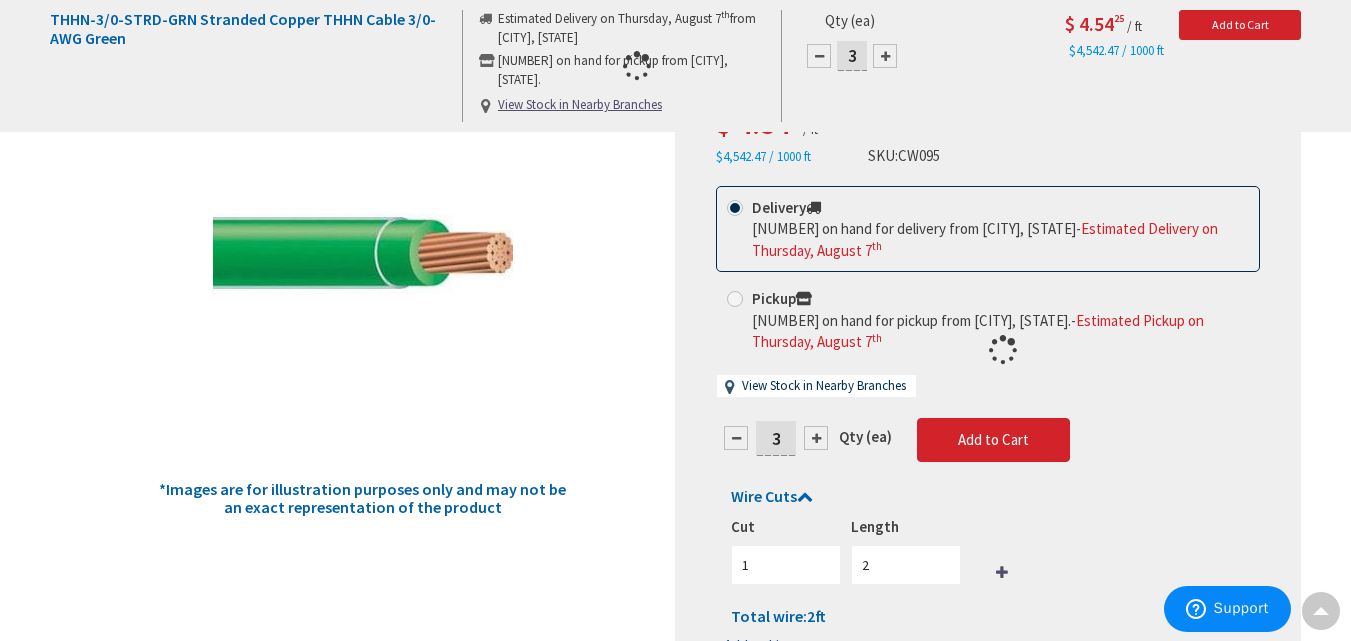type on "3" 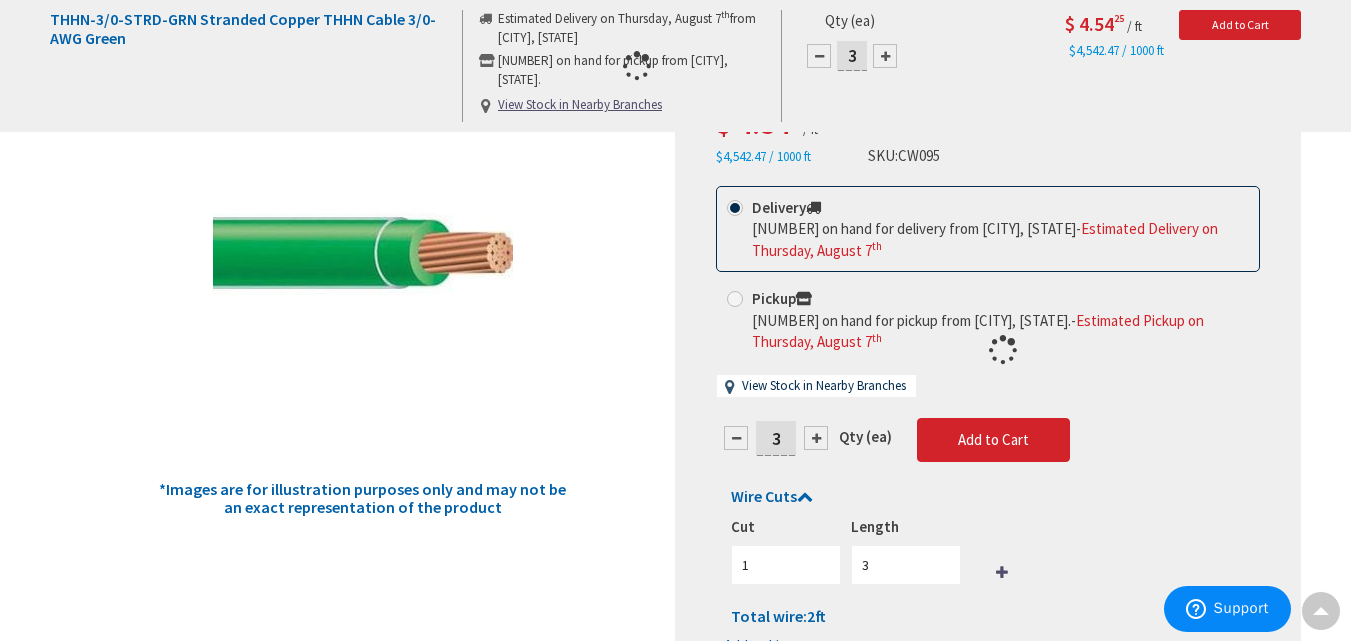 click at bounding box center [988, 350] 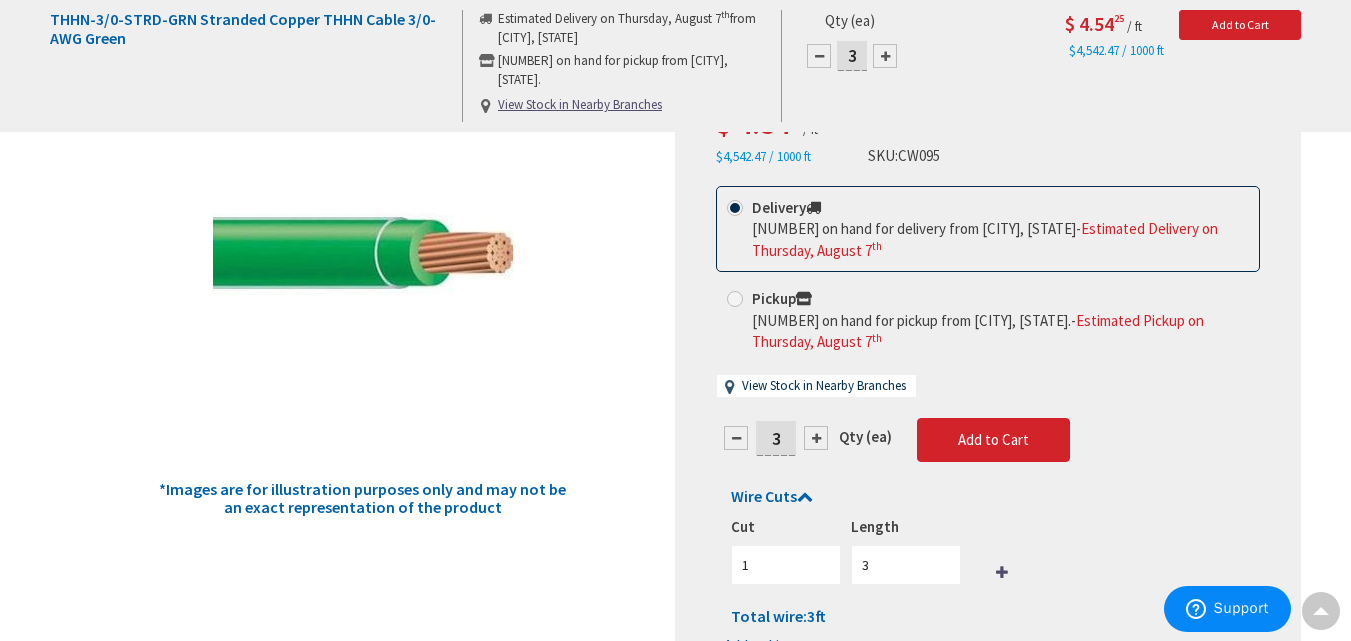 click on "3" at bounding box center (776, 438) 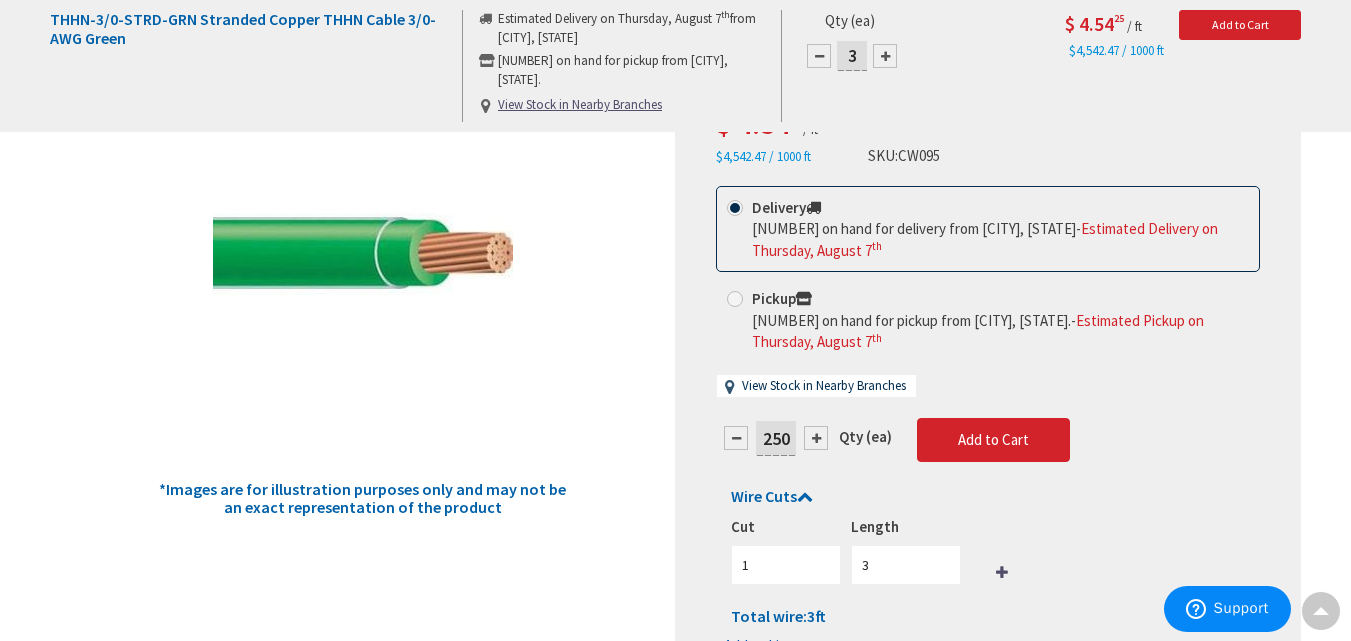 type on "250" 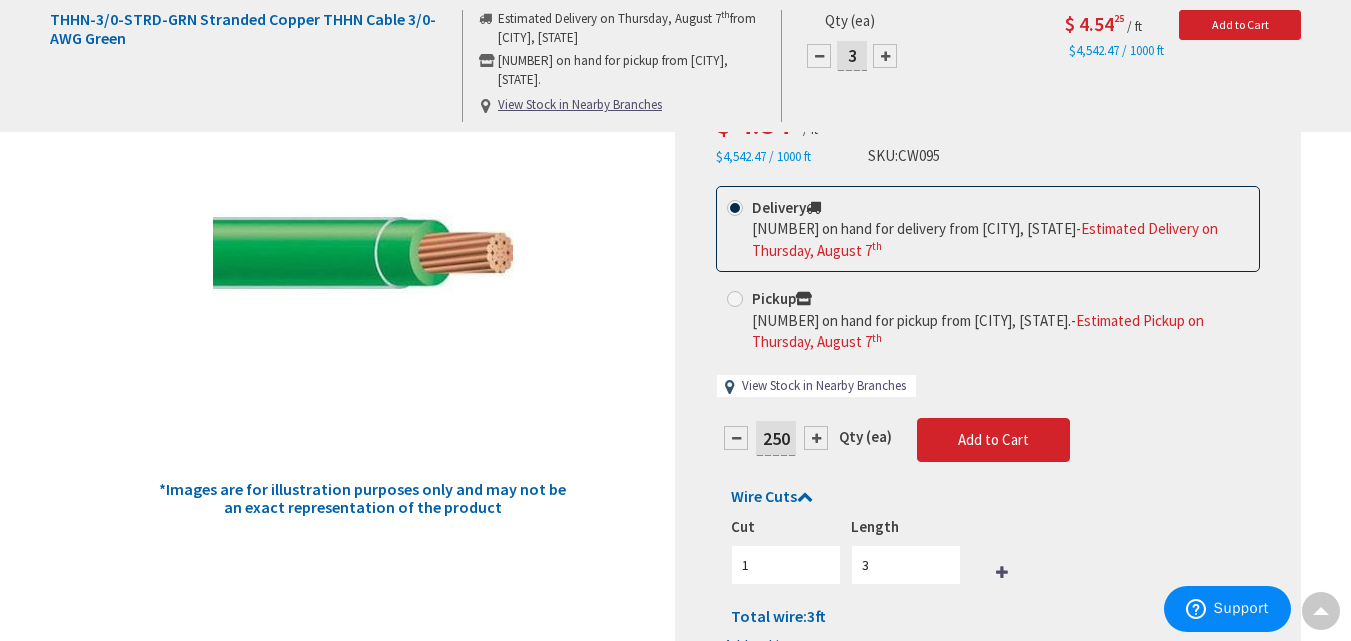 type on "250" 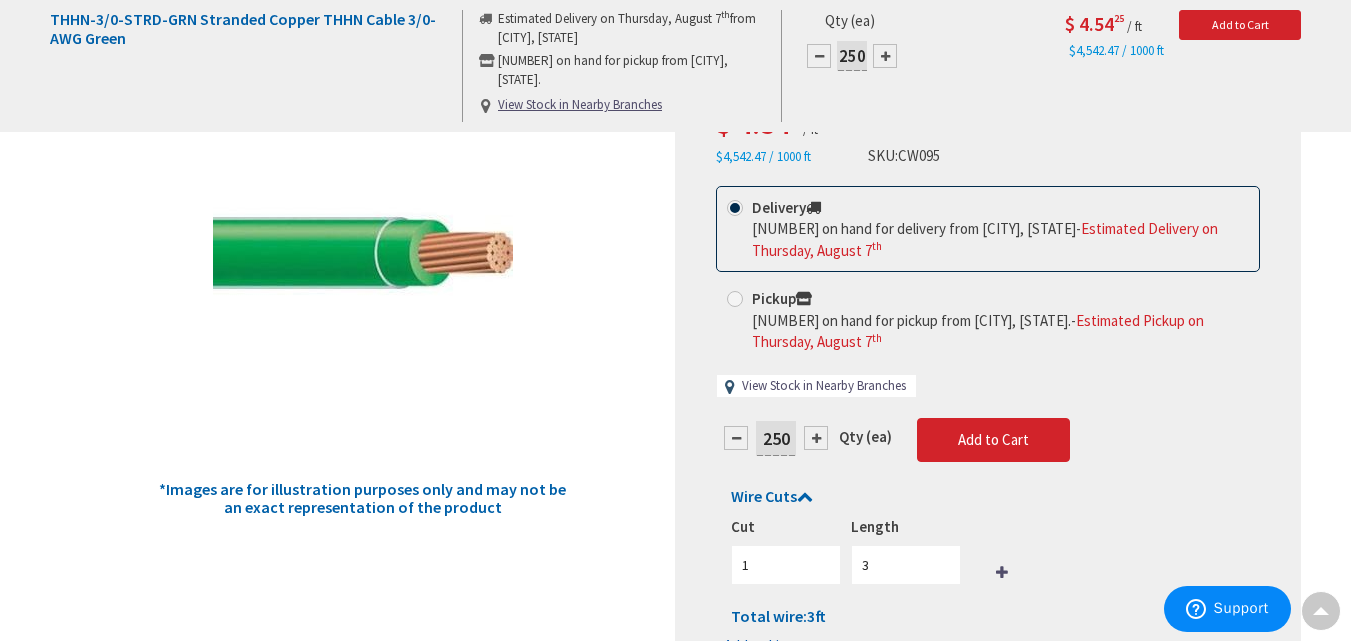 type on "250" 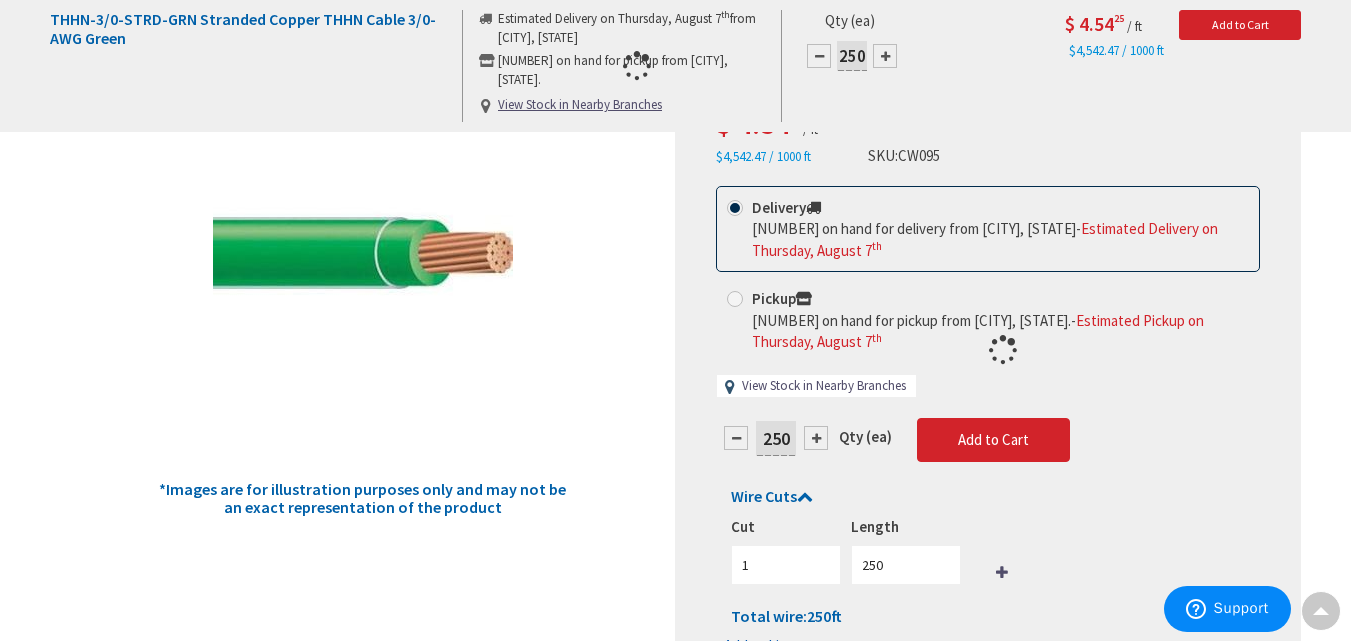 click on "Delivery
8531 on hand for delivery from Stoughton, MA
-  Estimated Delivery on Thursday, August 7 th
Pickup
0 on hand for pickup from Gloucester, MA.
-  Estimated Pickup on Thursday, August 7 th
View Stock in Nearby Branches" at bounding box center [988, 302] 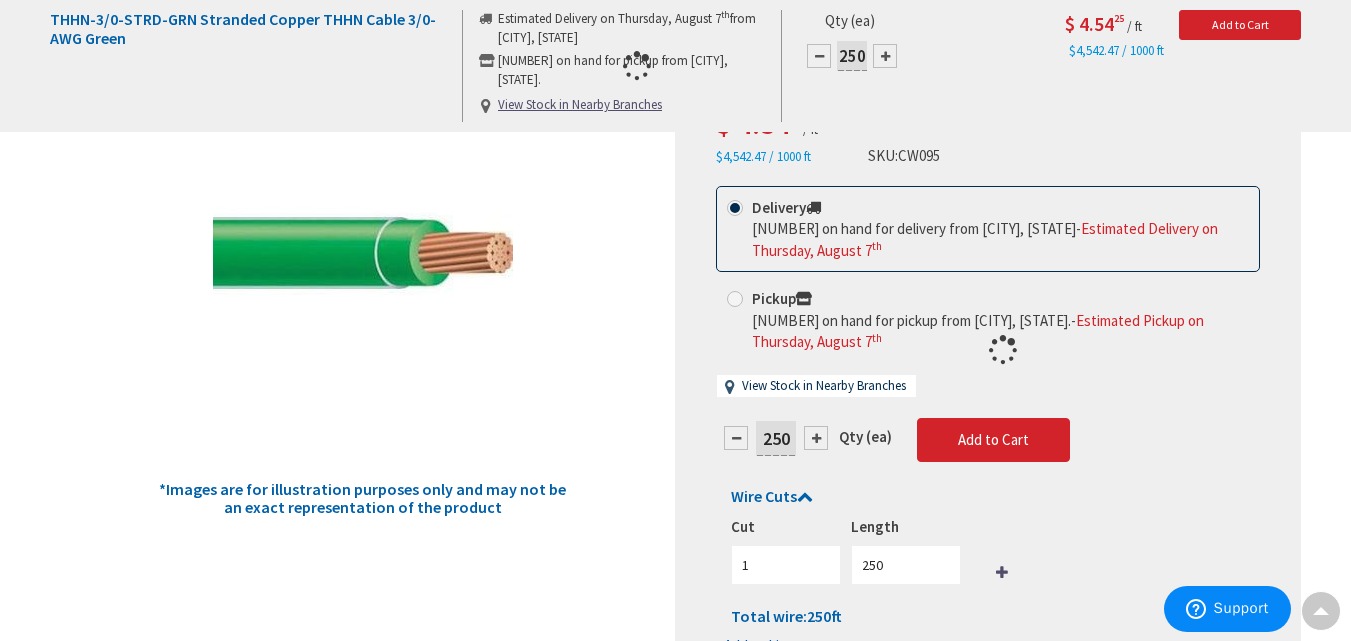 click at bounding box center (988, 350) 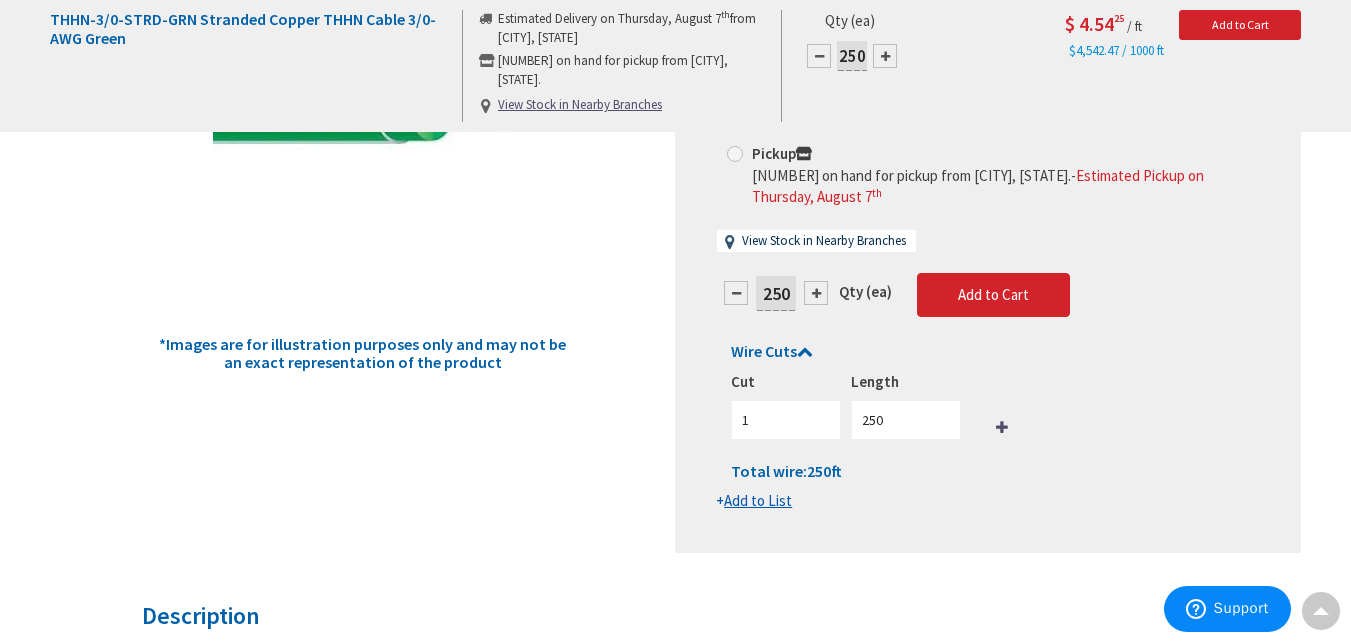 scroll, scrollTop: 451, scrollLeft: 0, axis: vertical 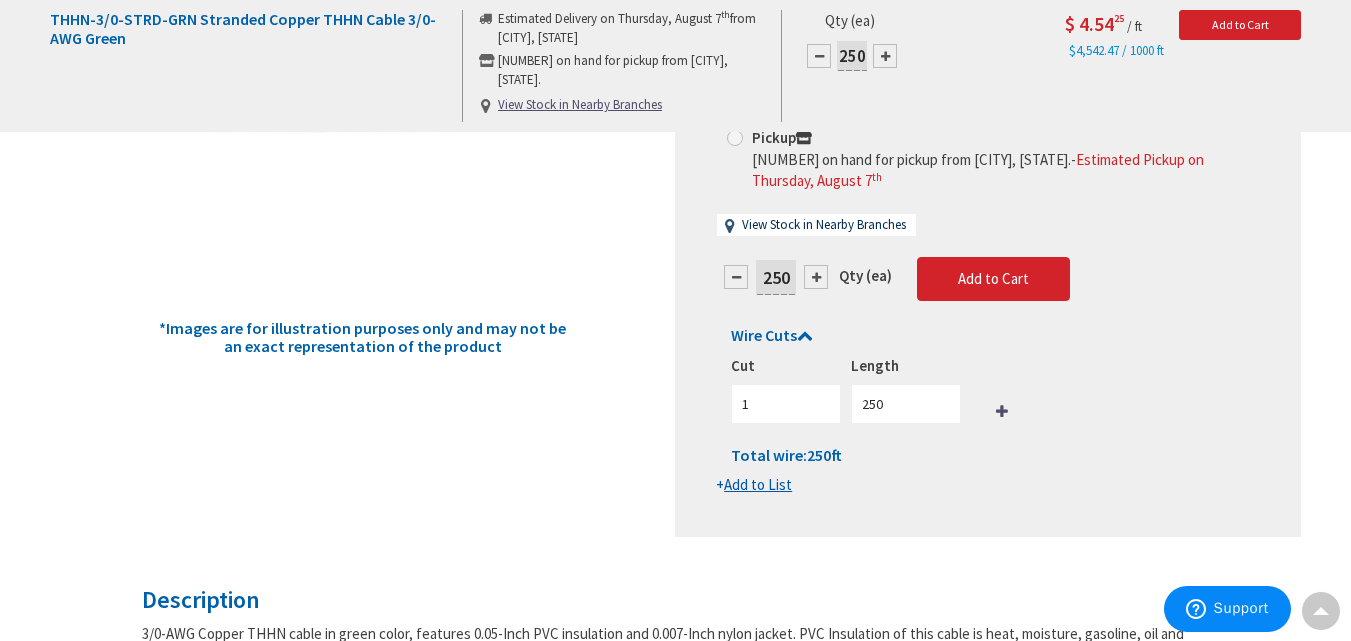 click on "Add to List" at bounding box center [758, 484] 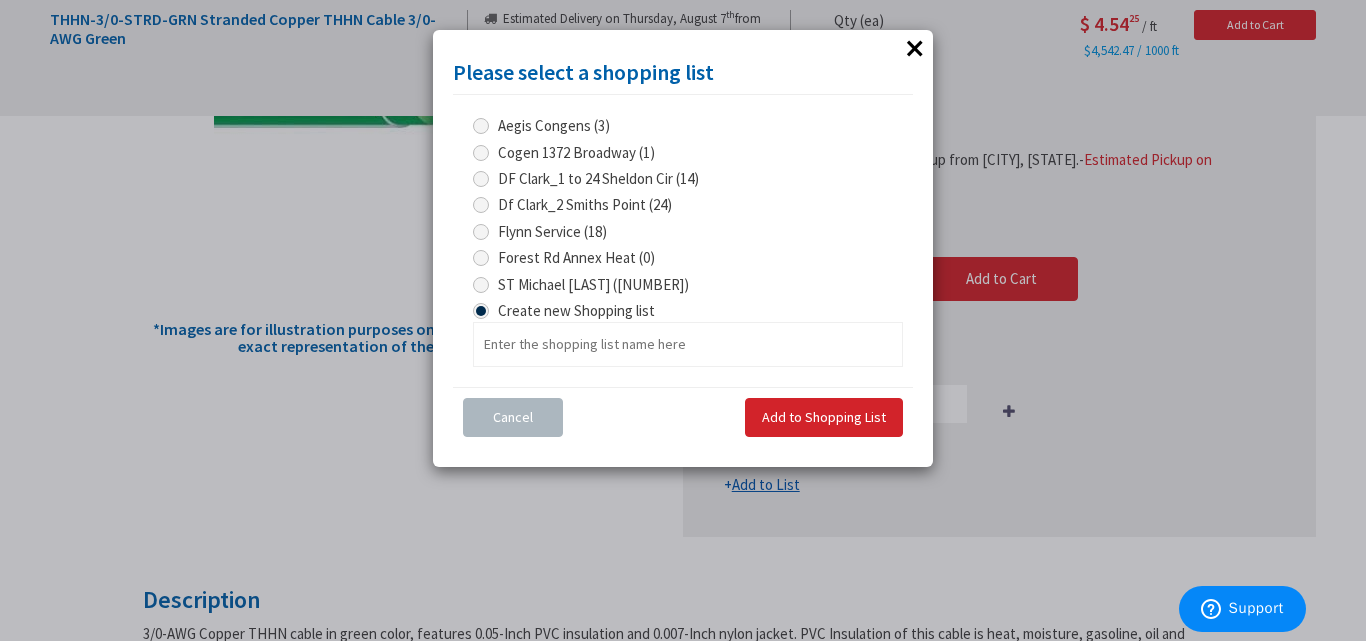 click at bounding box center [481, 285] 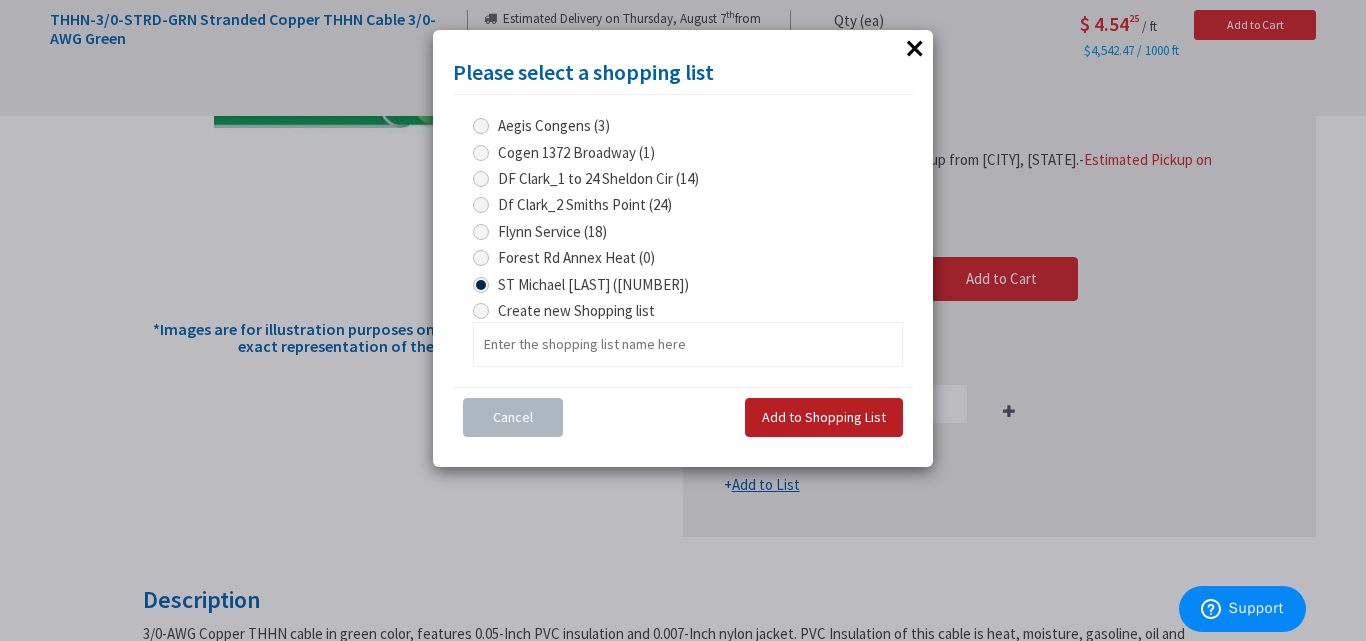 click on "Add to Shopping List" at bounding box center (824, 417) 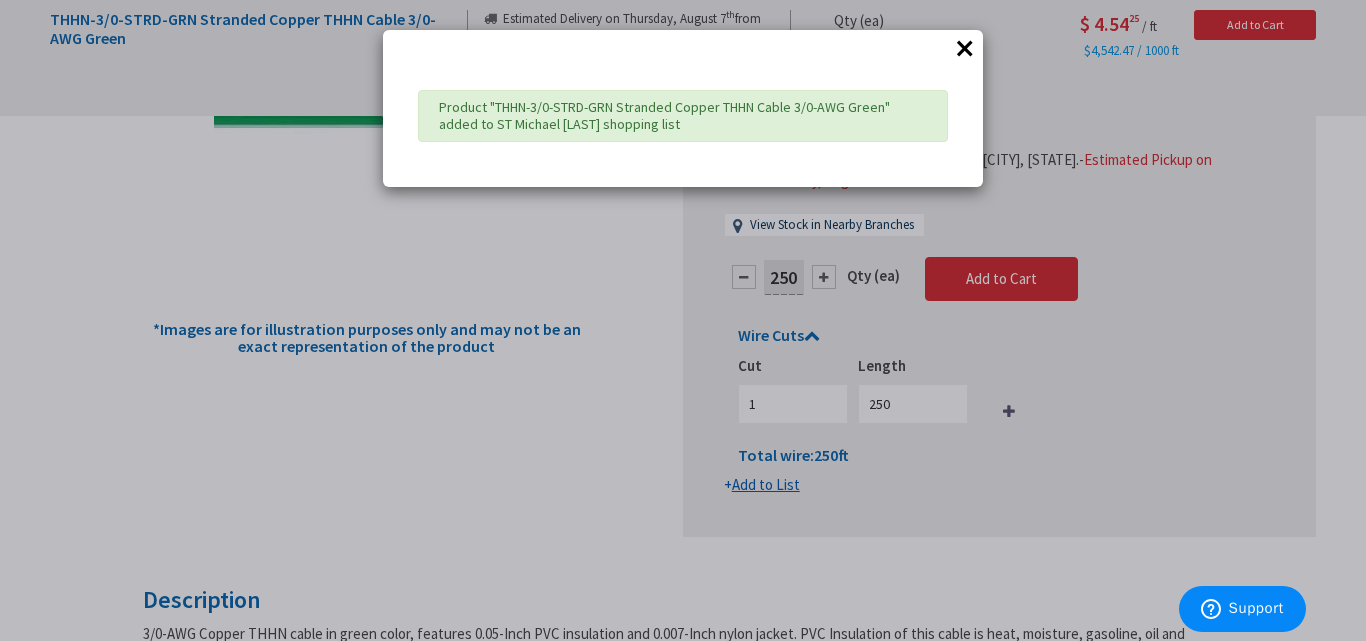 click on "×" at bounding box center (965, 48) 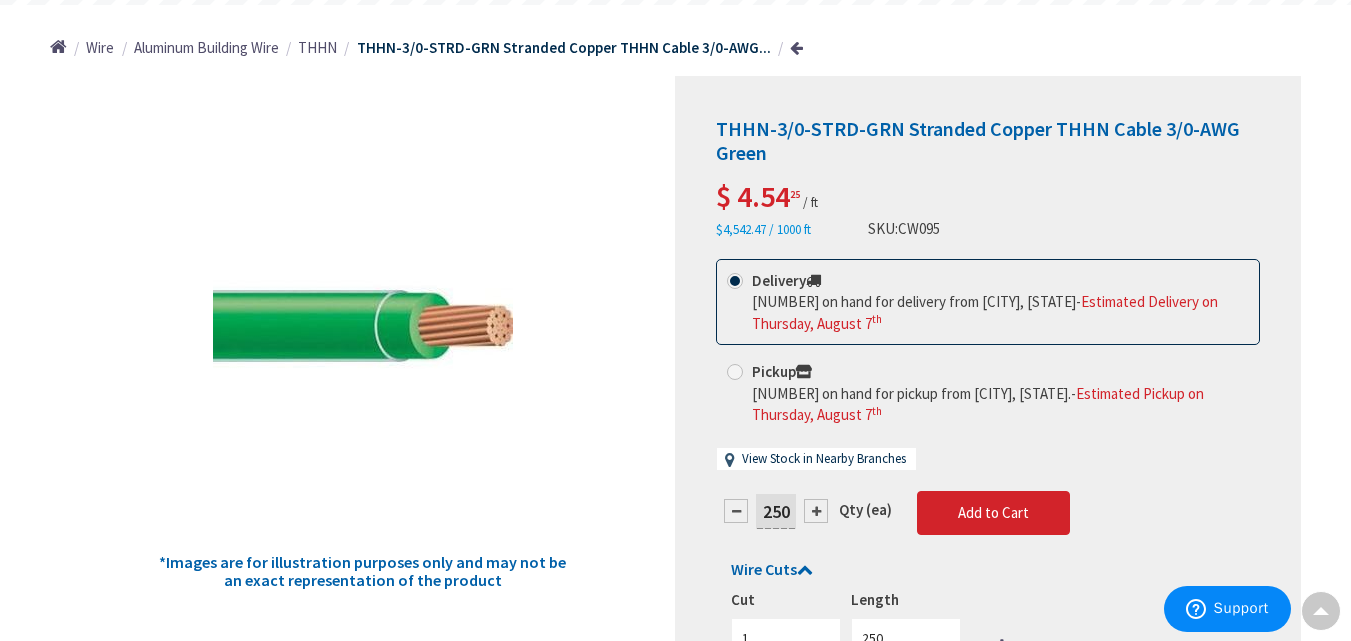 scroll, scrollTop: 0, scrollLeft: 0, axis: both 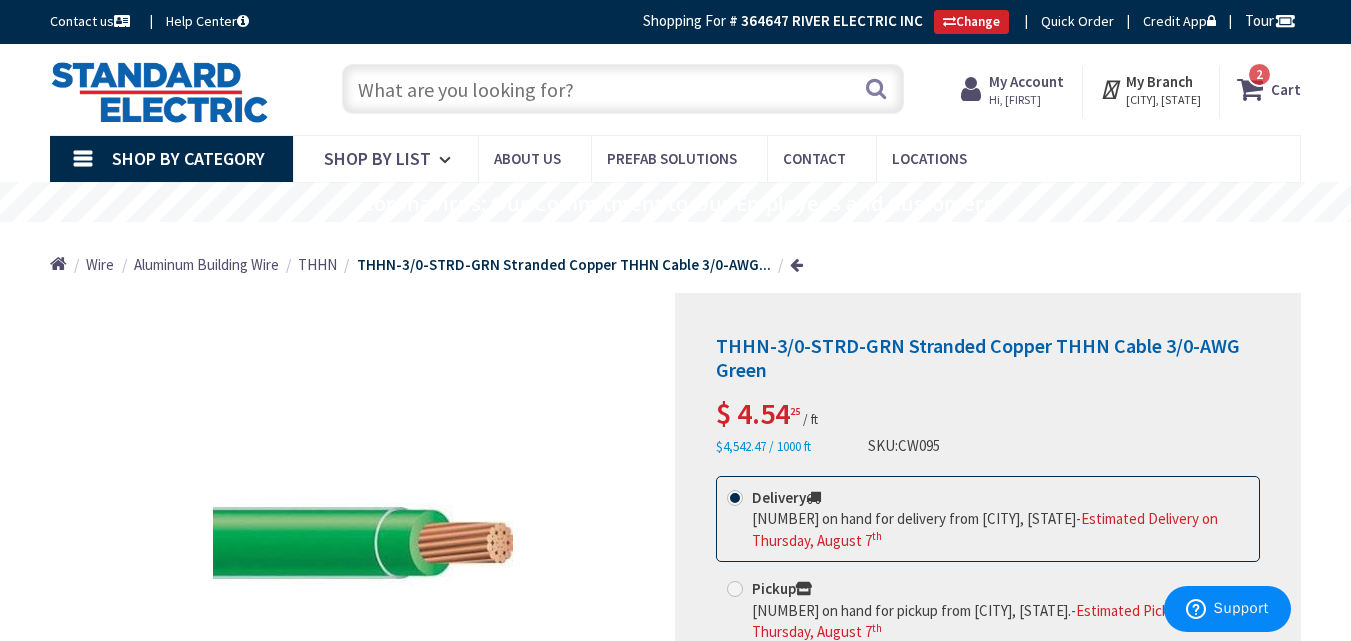 click at bounding box center [623, 89] 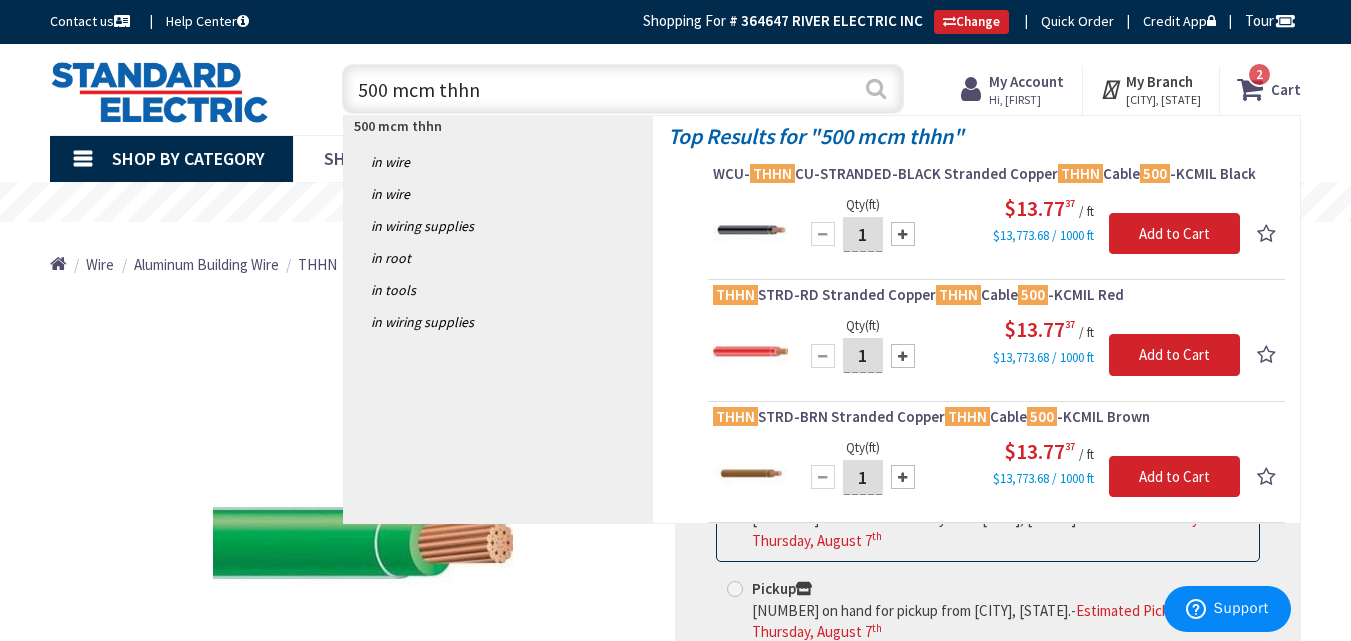 type on "500 mcm thhn" 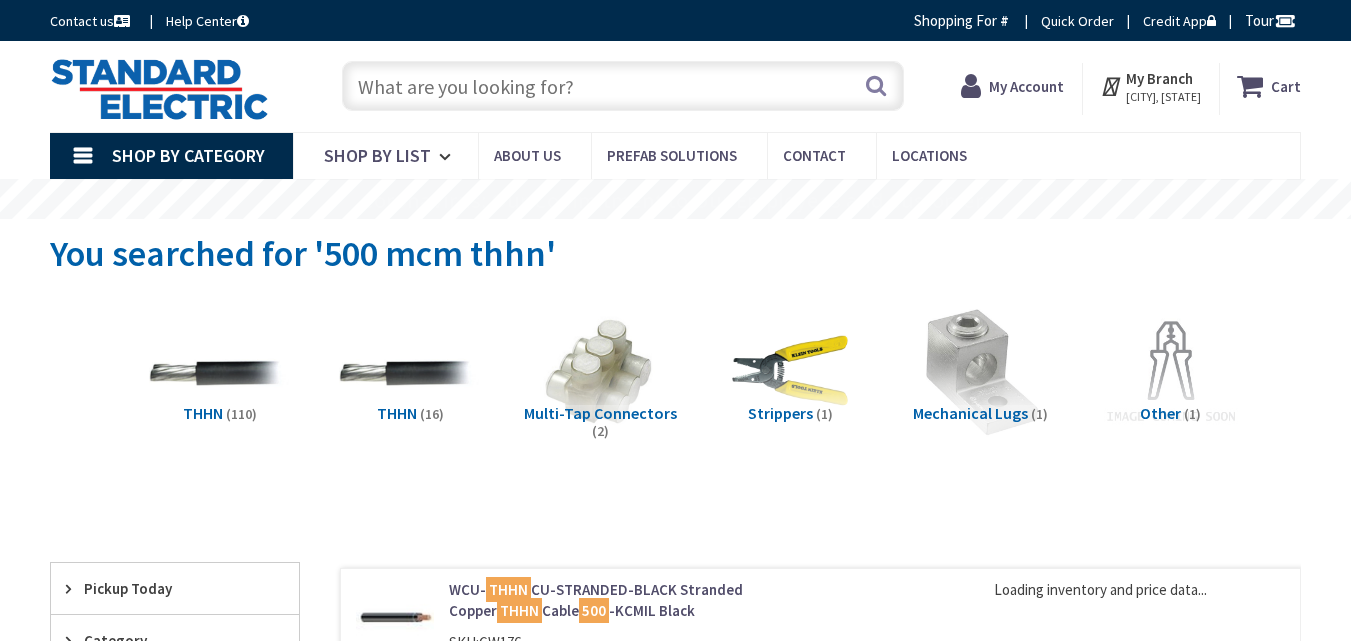 scroll, scrollTop: 0, scrollLeft: 0, axis: both 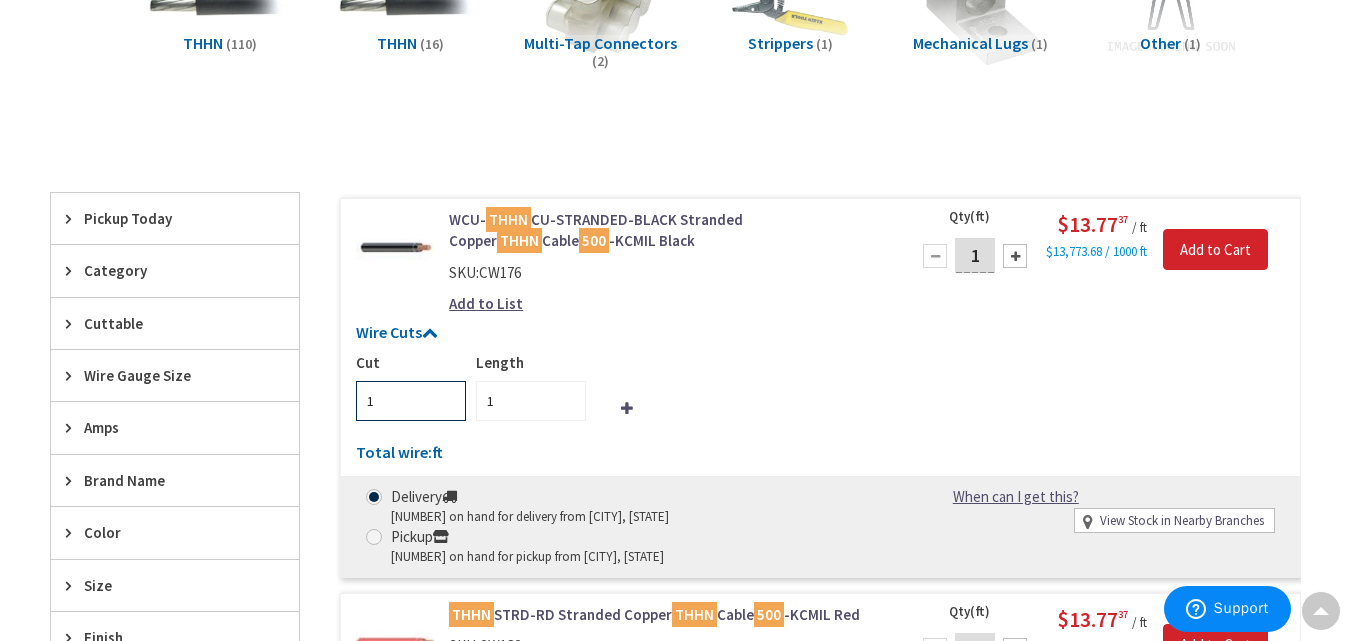 click on "1" at bounding box center (411, 401) 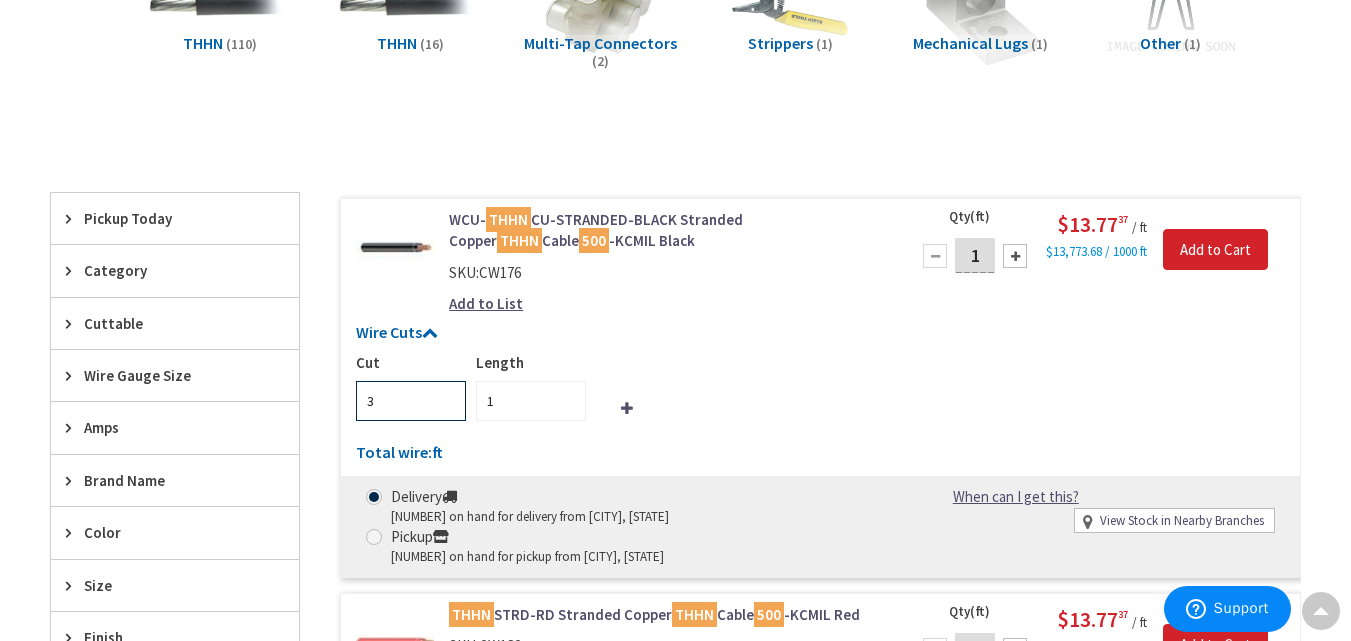type on "3" 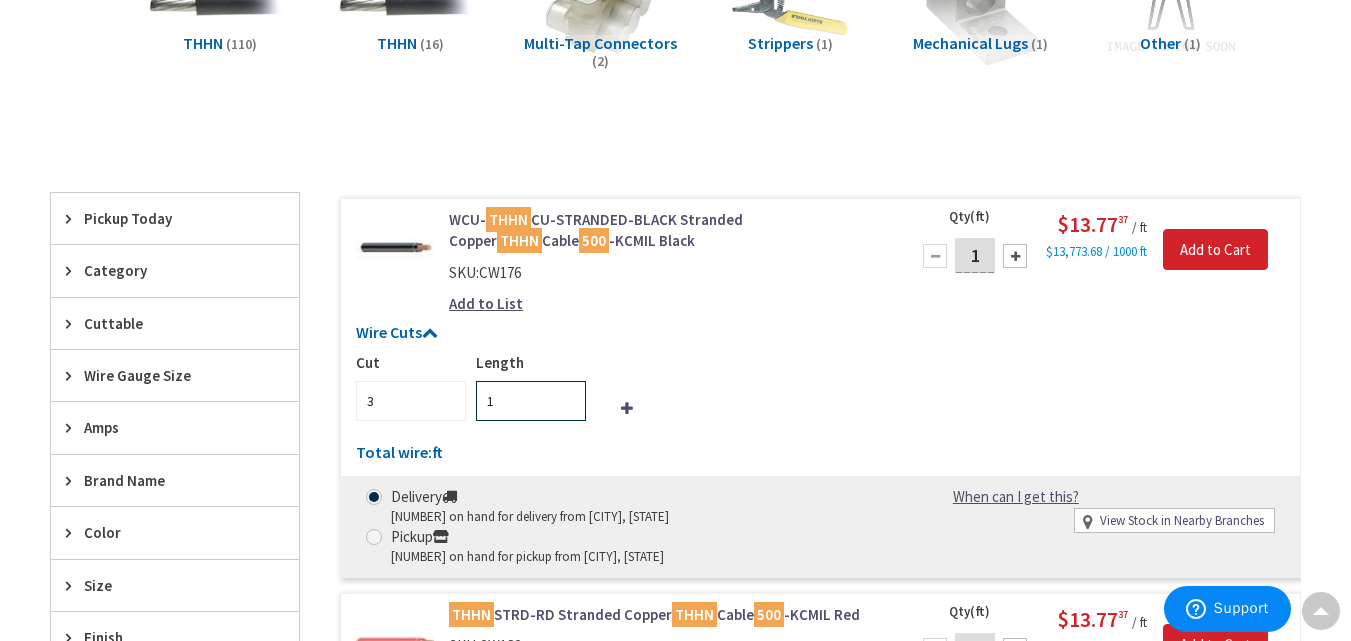 click on "1" at bounding box center (531, 401) 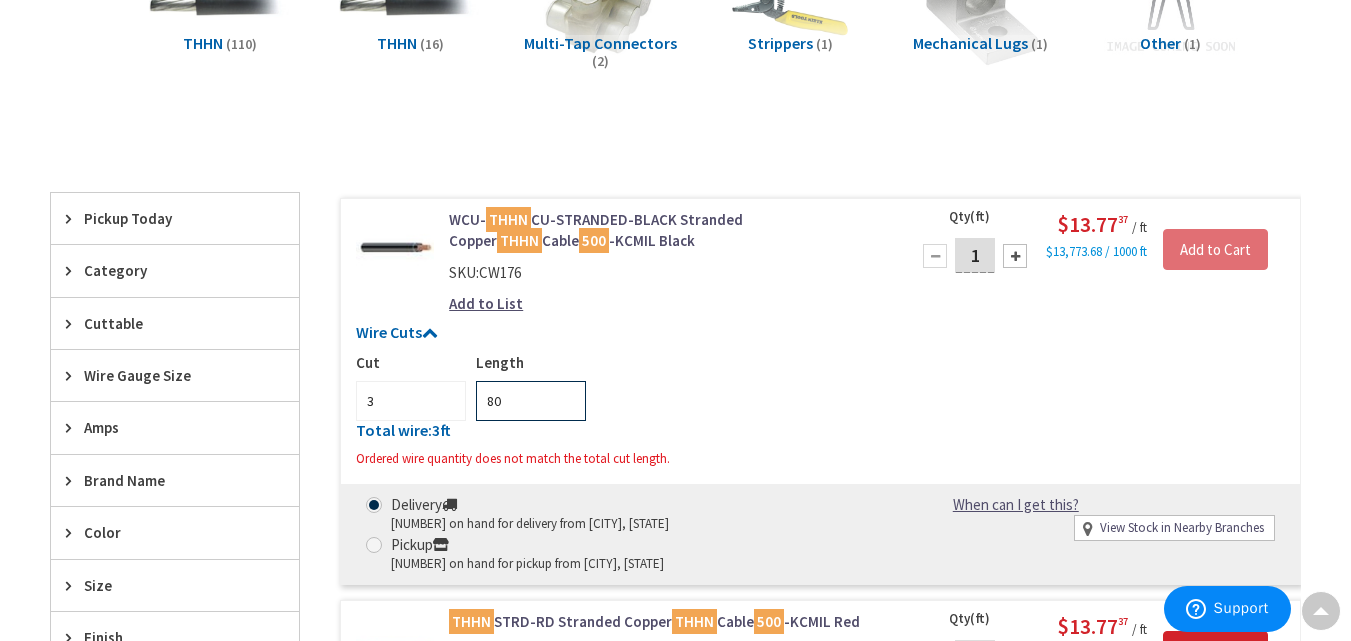 type on "8" 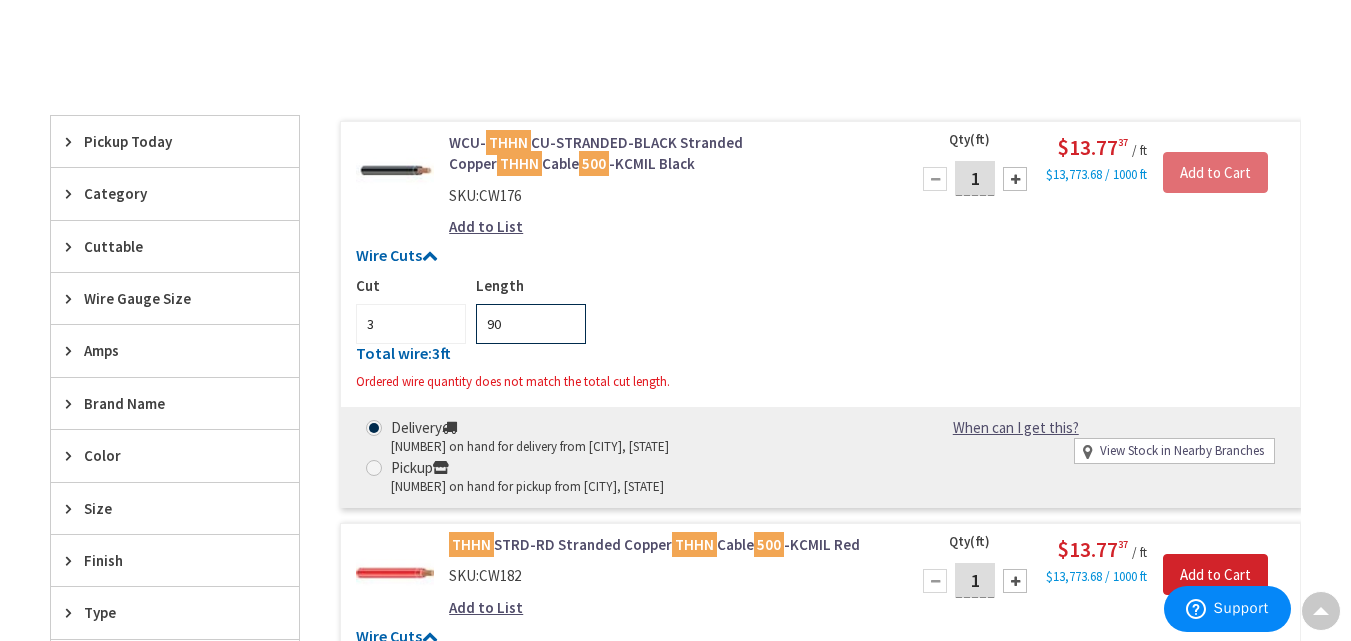scroll, scrollTop: 446, scrollLeft: 0, axis: vertical 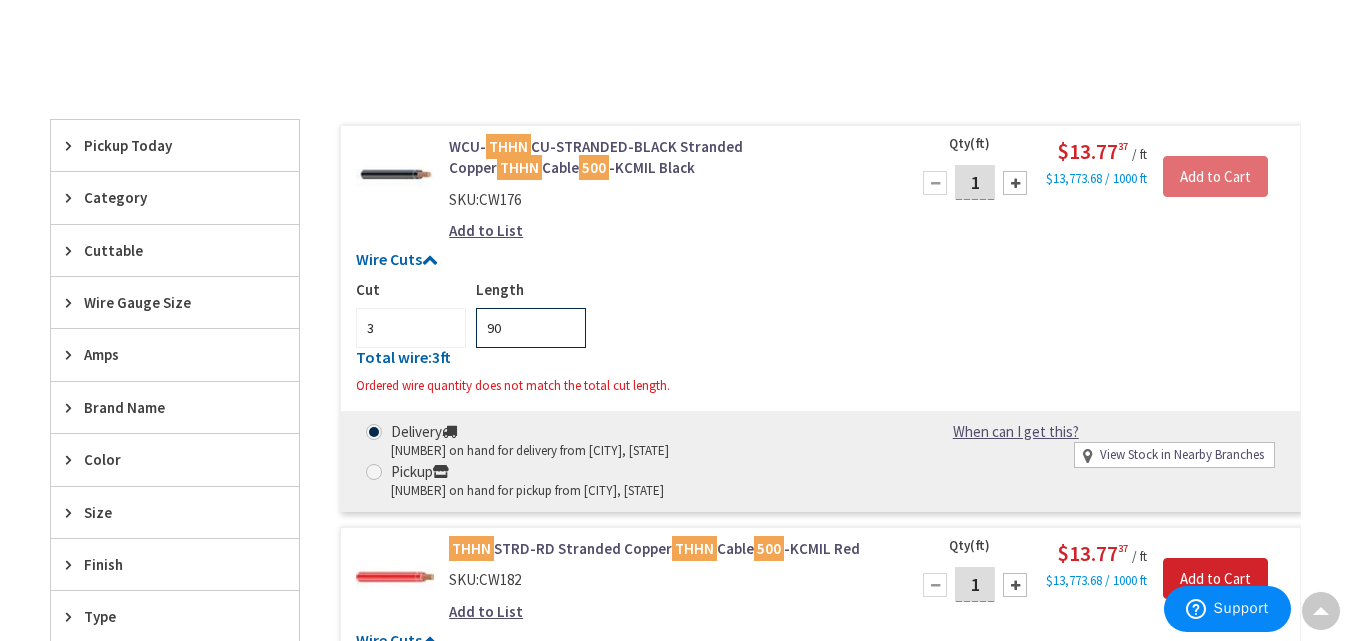 type on "90" 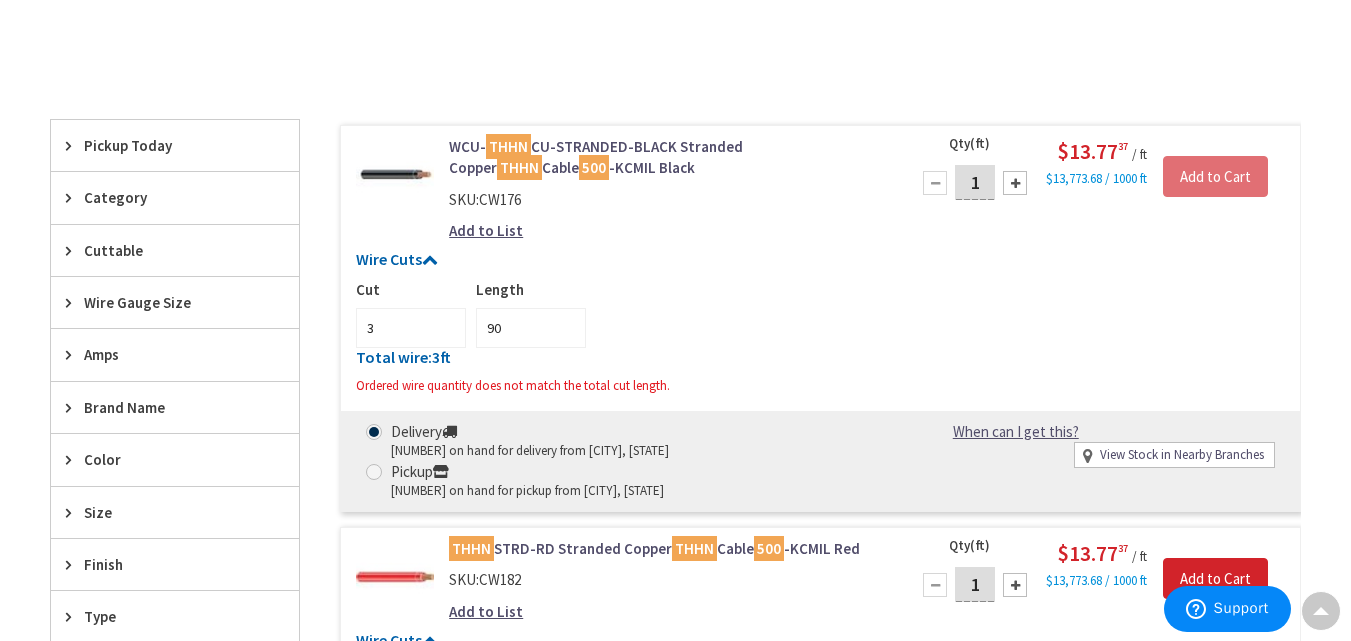 click on "Add to List" at bounding box center (486, 230) 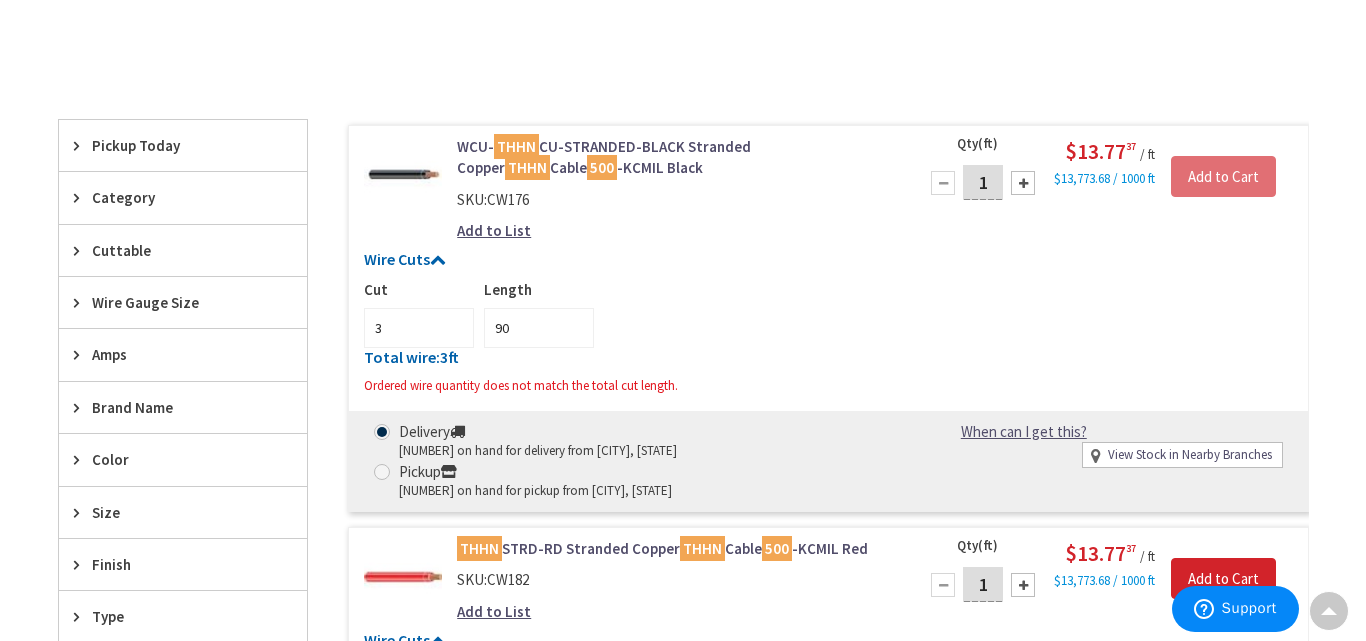 scroll, scrollTop: 445, scrollLeft: 0, axis: vertical 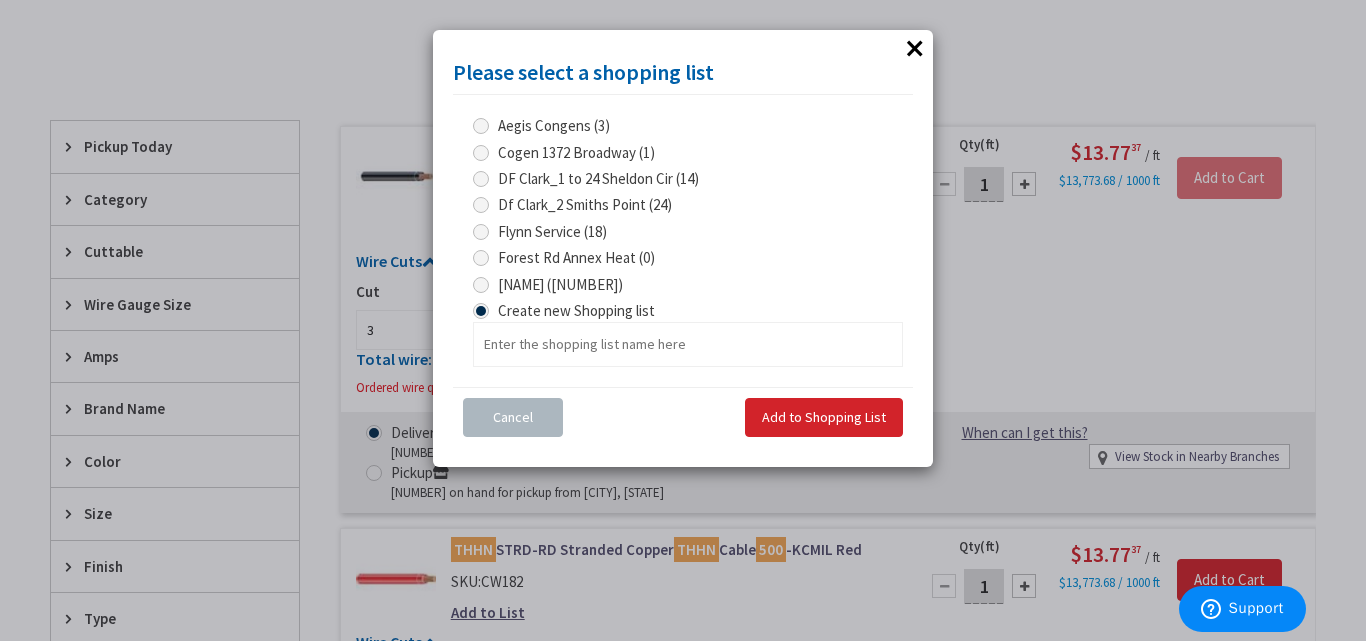 click at bounding box center [481, 285] 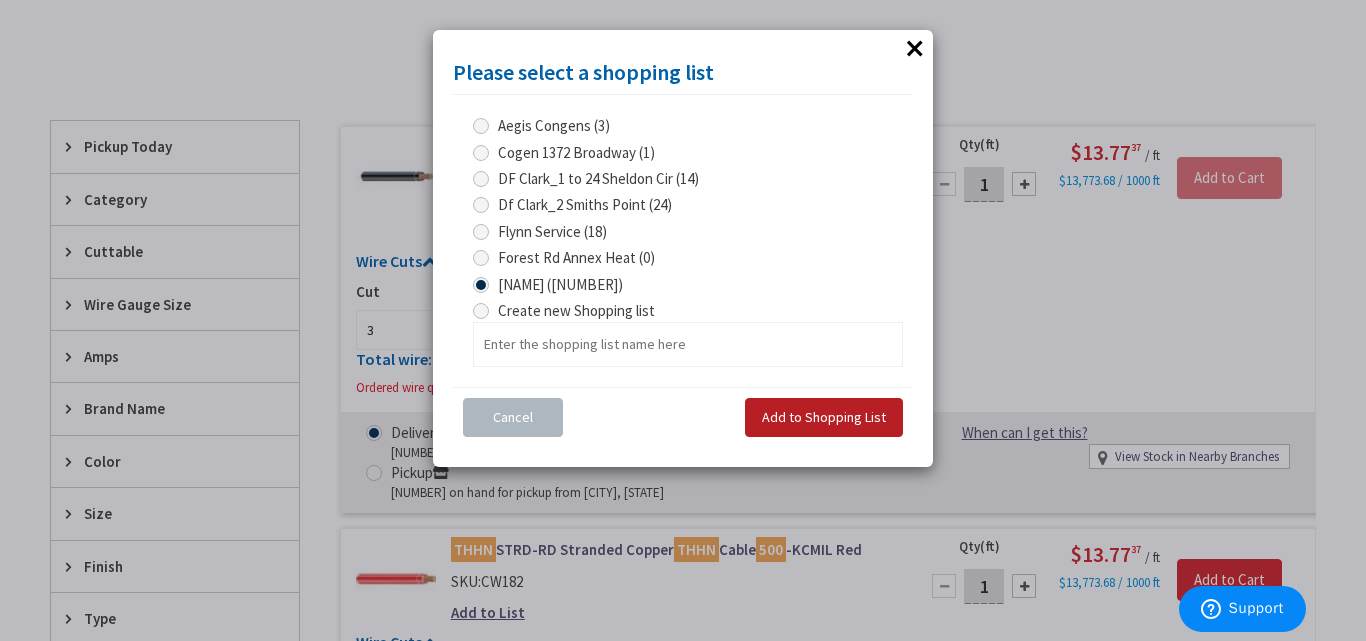 click on "Add to Shopping List" at bounding box center (824, 417) 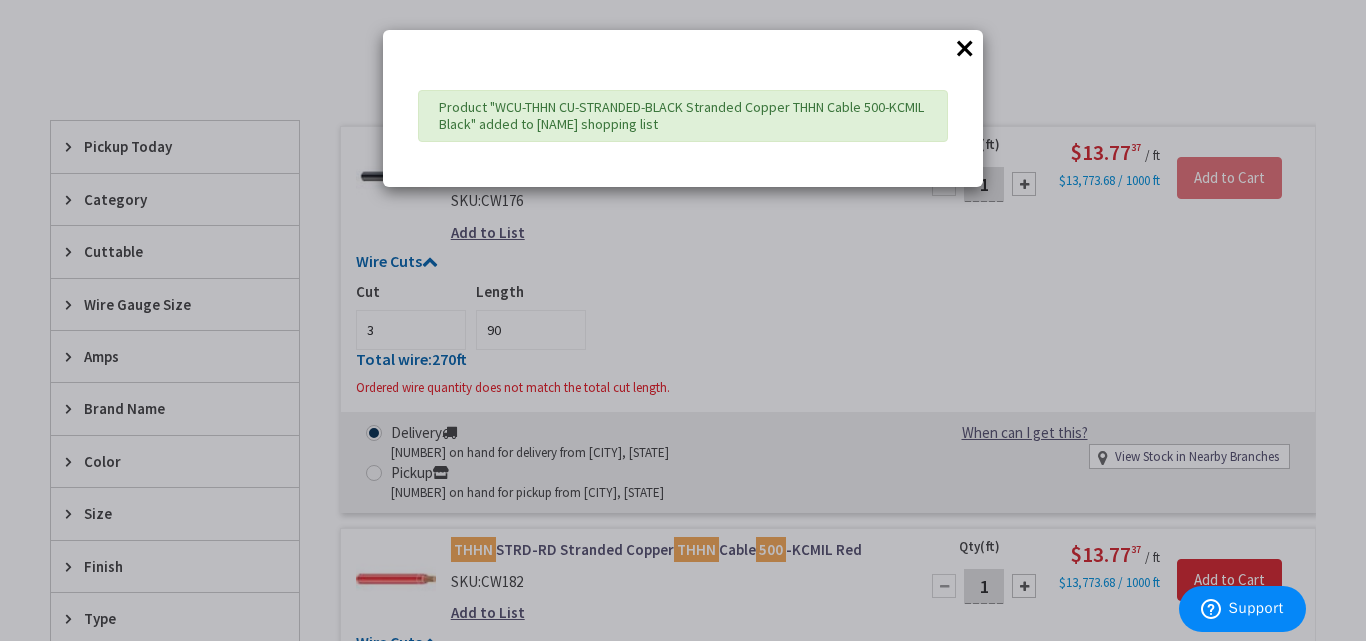 click on "×" at bounding box center (965, 48) 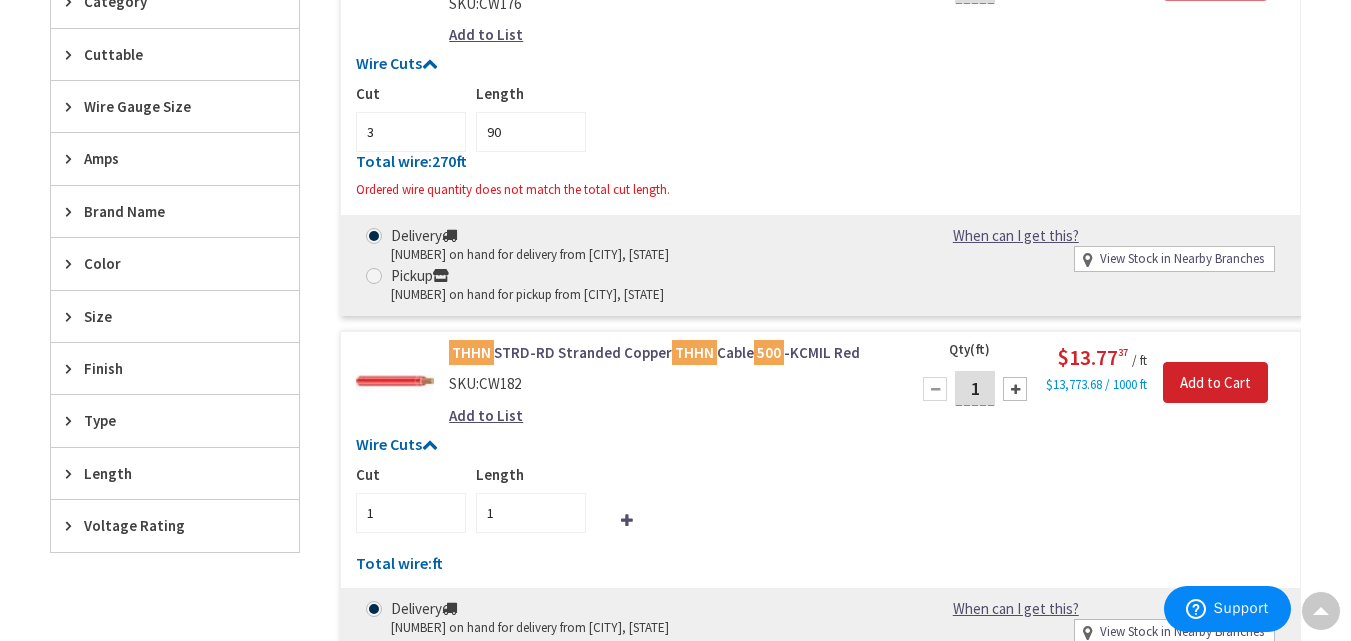 scroll, scrollTop: 646, scrollLeft: 0, axis: vertical 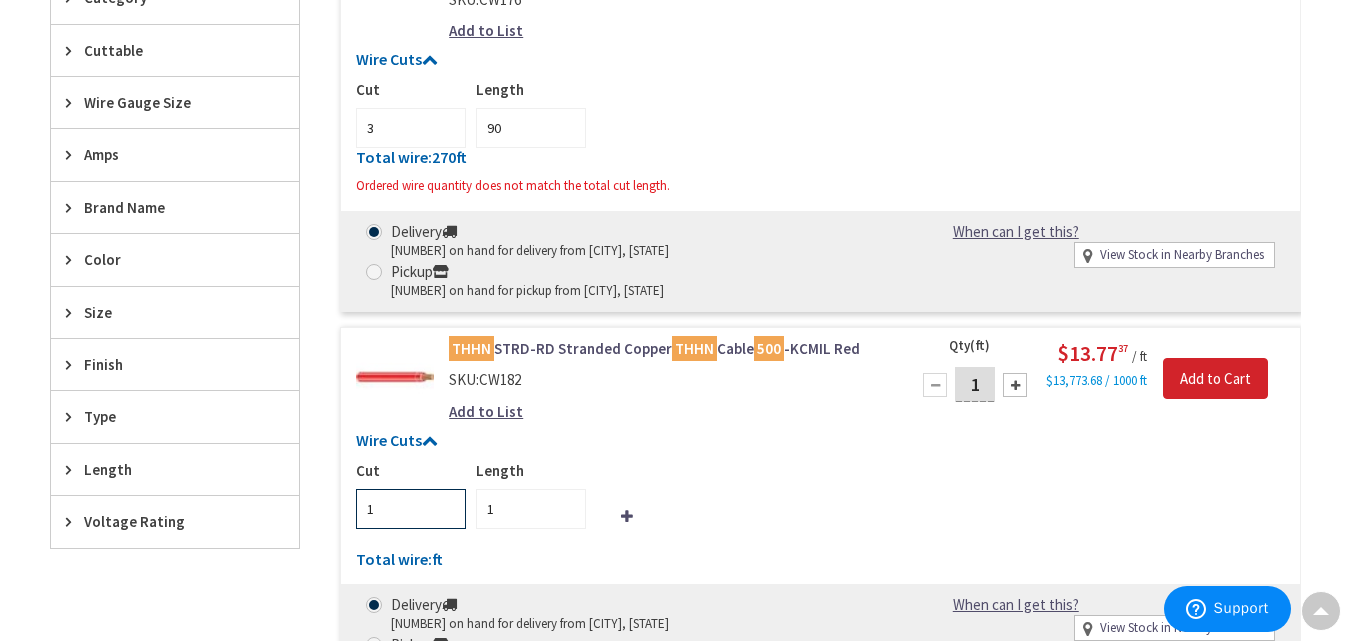 click on "1" at bounding box center (411, 509) 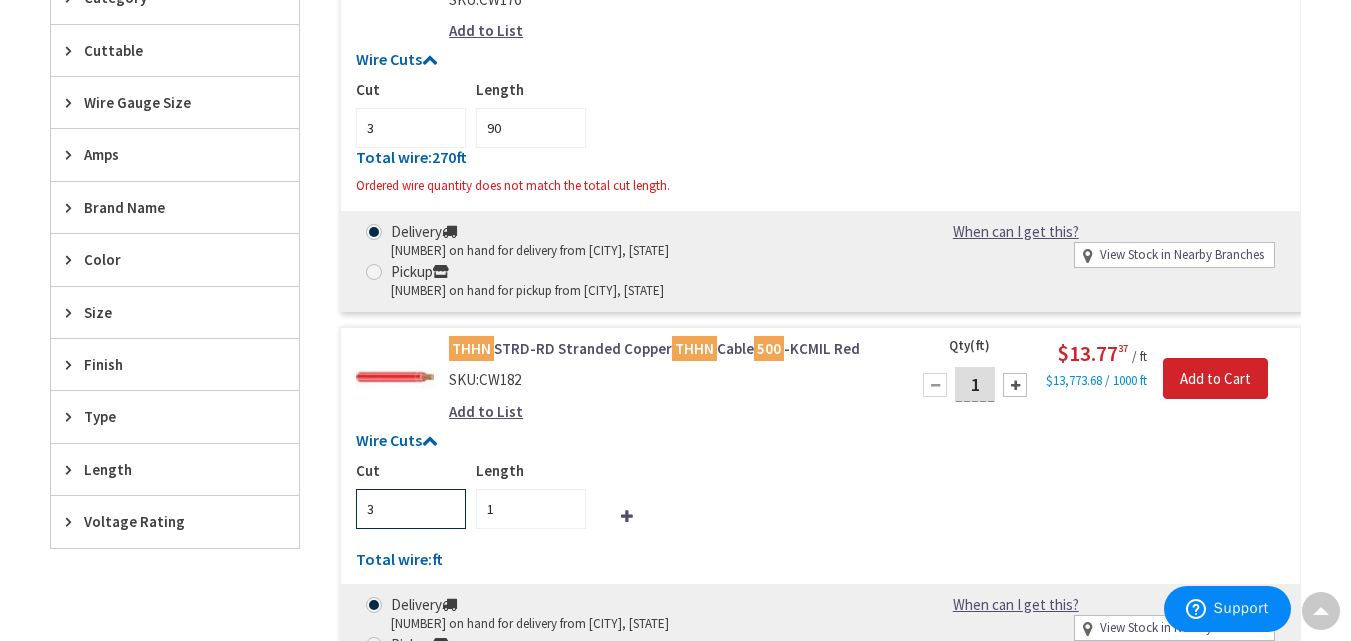 type on "3" 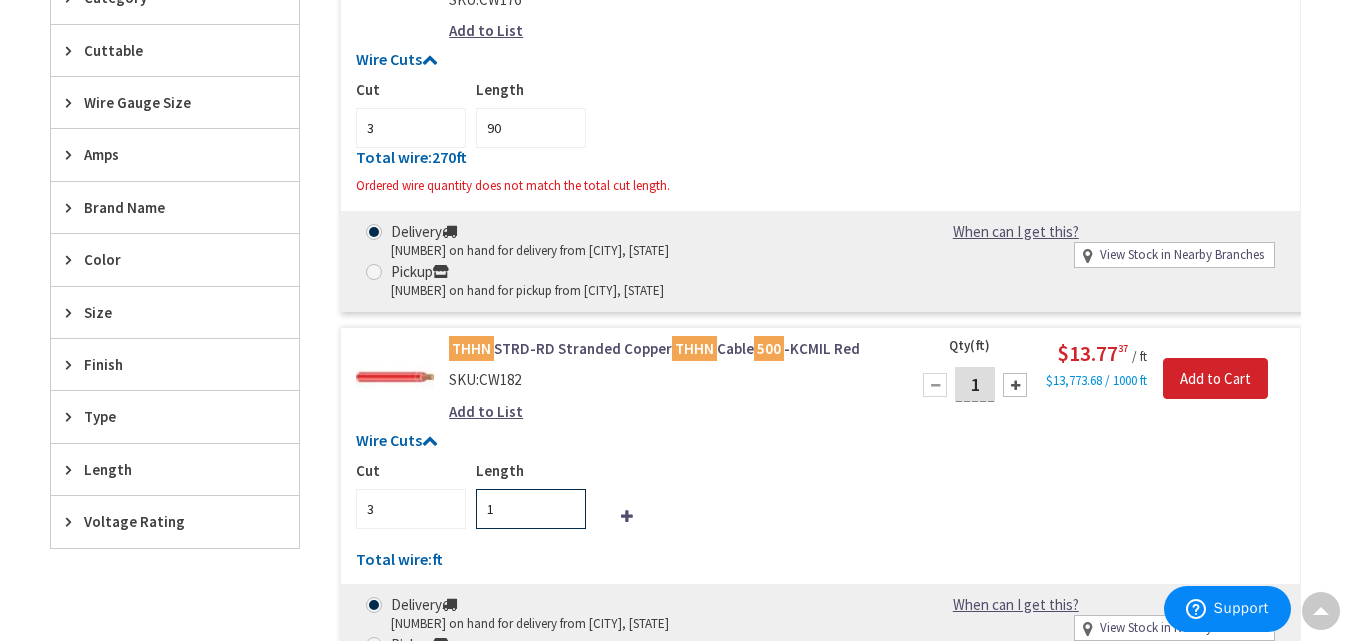 click on "1" at bounding box center [531, 509] 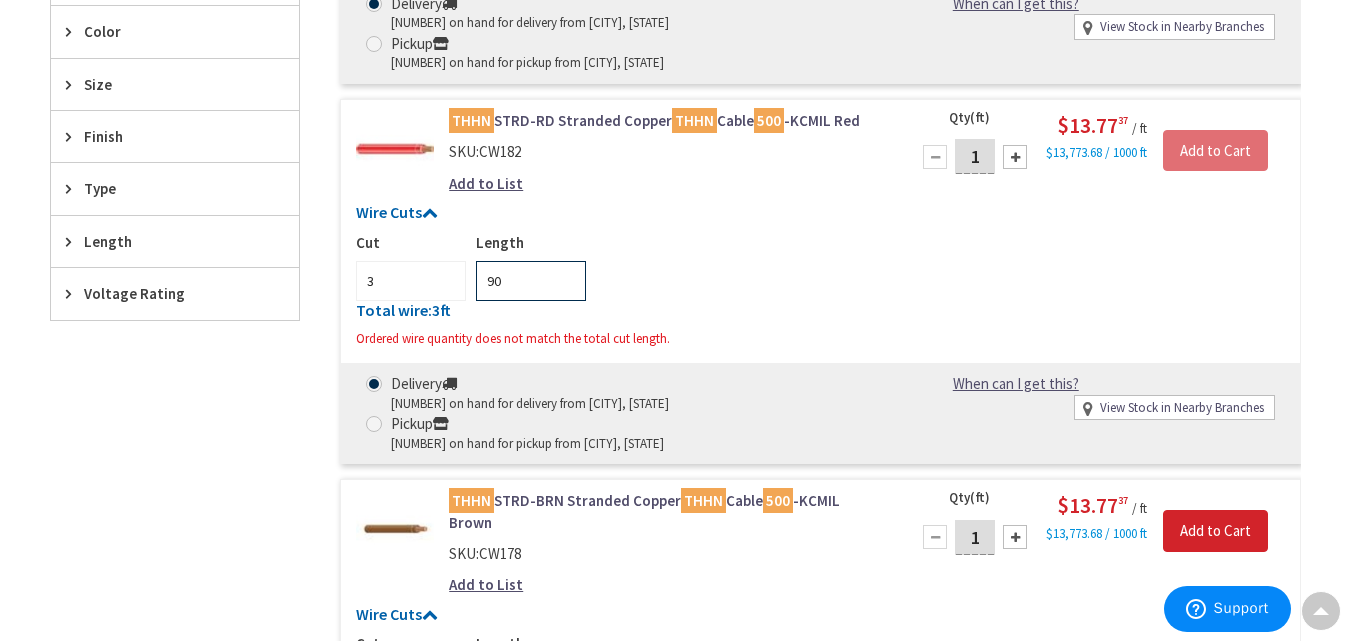 scroll, scrollTop: 877, scrollLeft: 0, axis: vertical 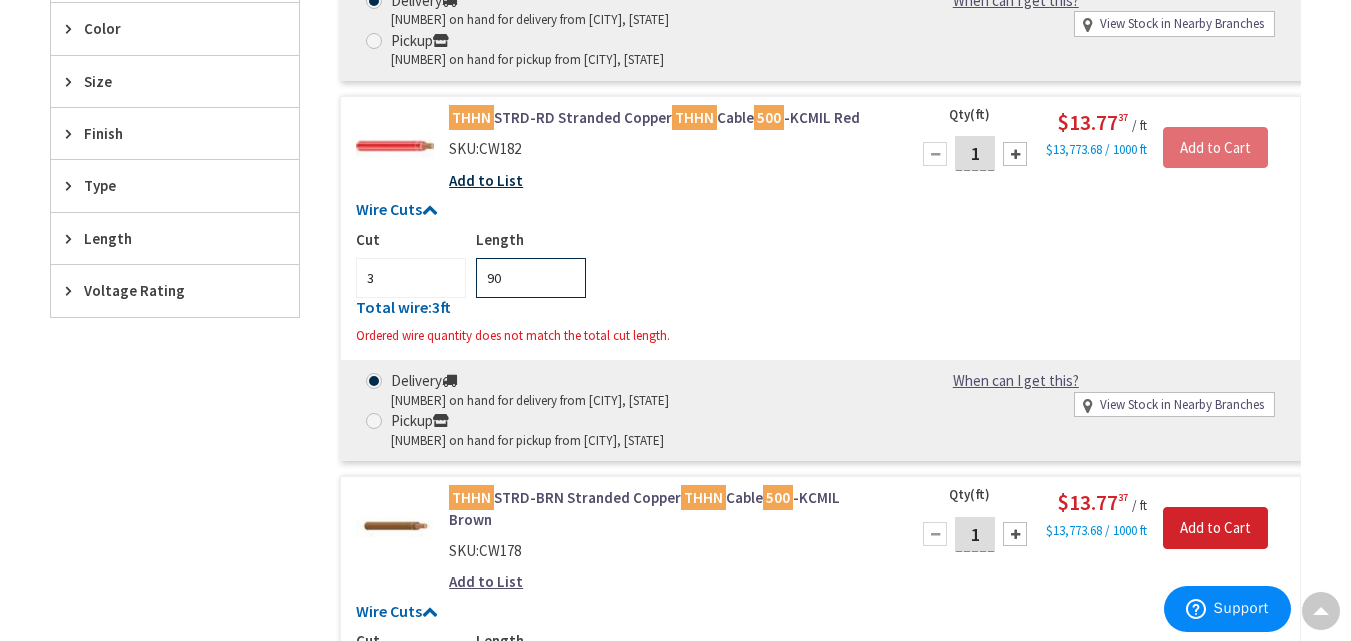 type on "90" 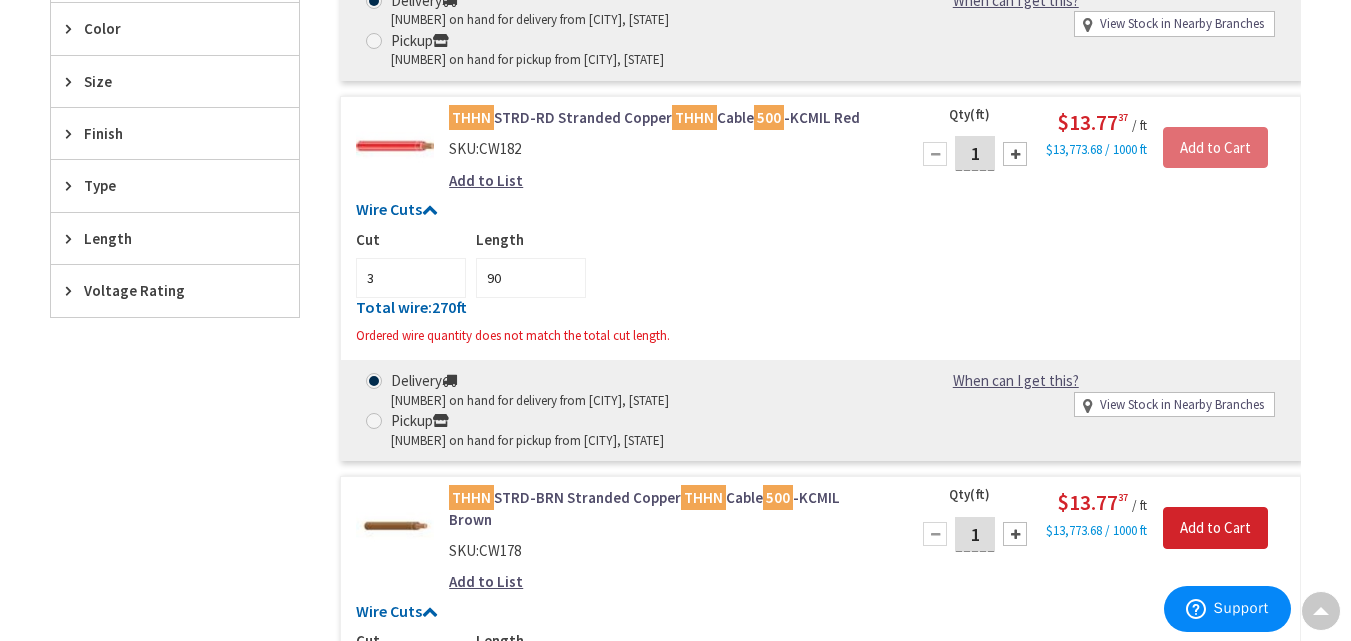 click on "Add to List" at bounding box center [486, 180] 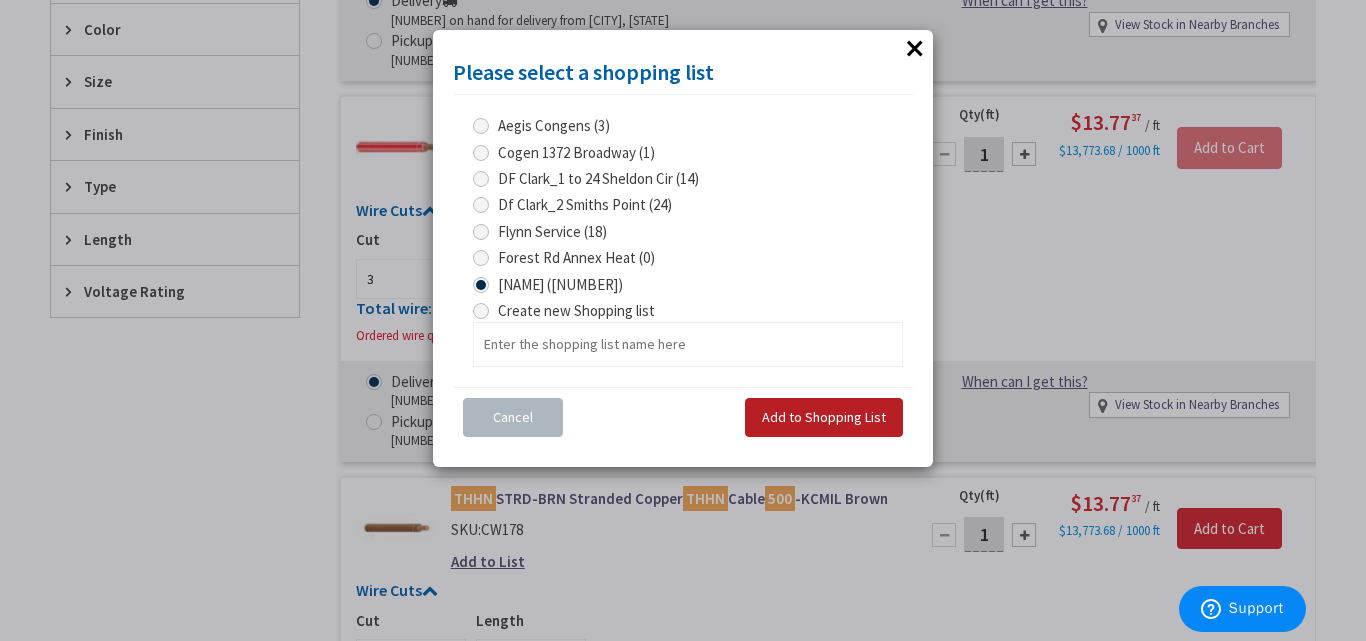 click on "Add to Shopping List" at bounding box center (824, 417) 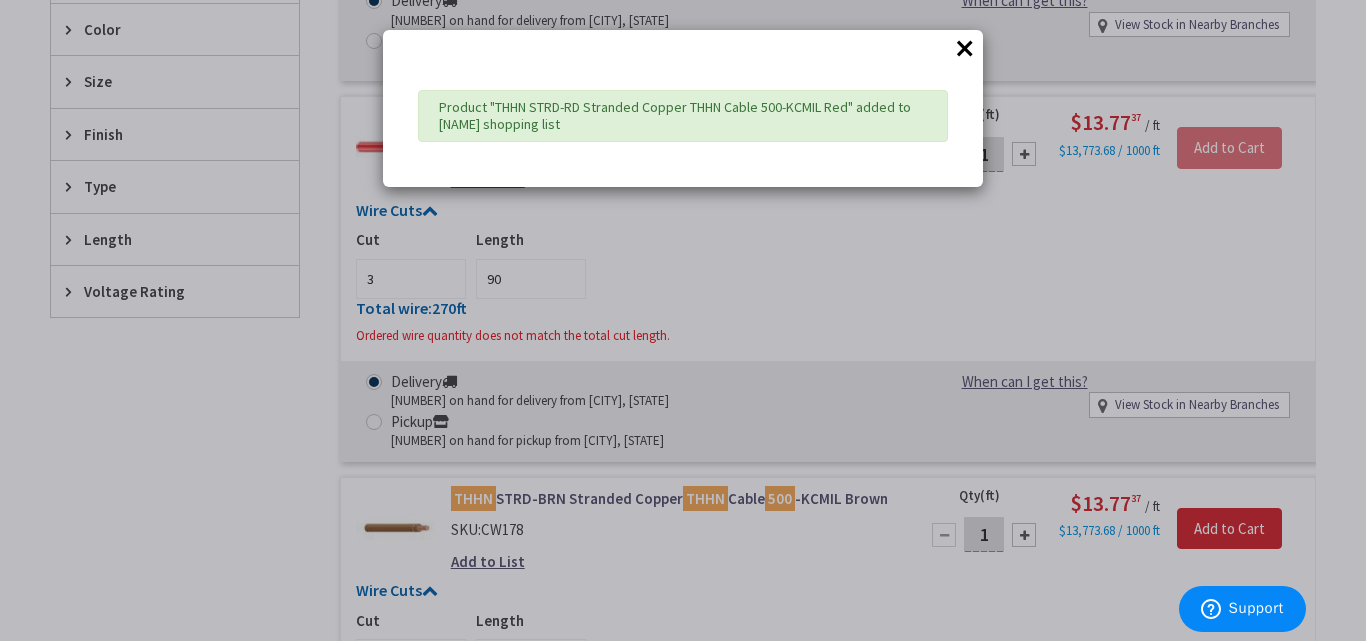 click on "×" at bounding box center (965, 48) 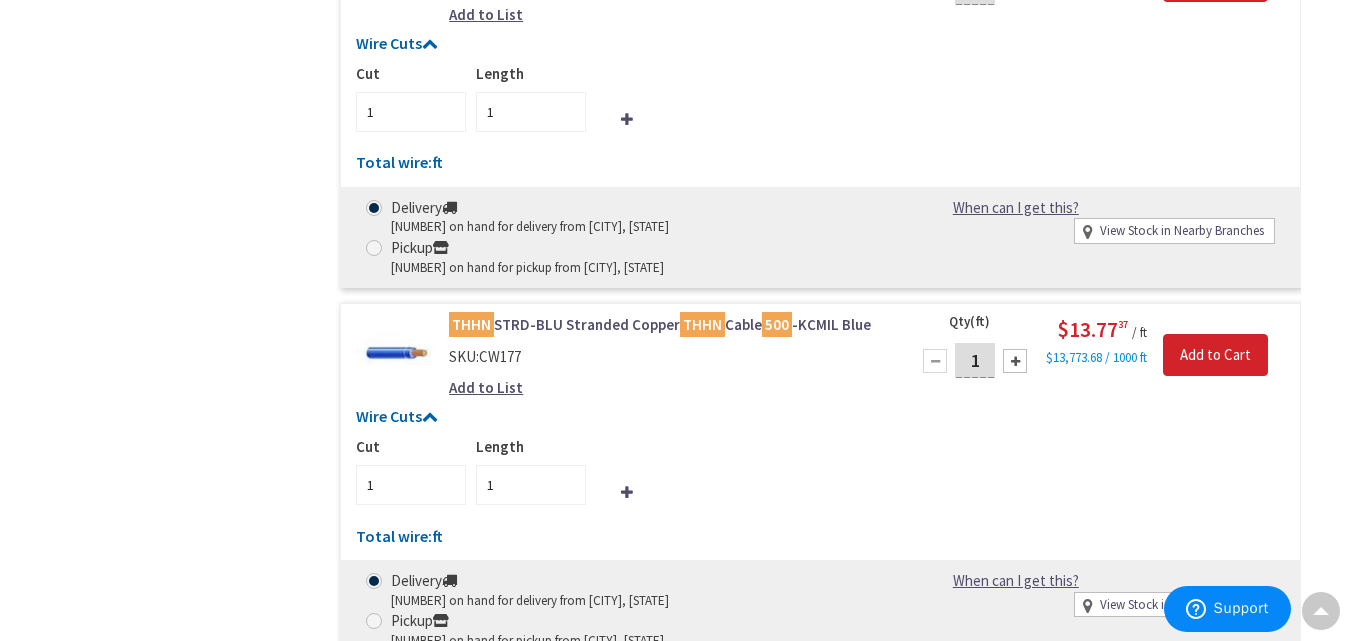 scroll, scrollTop: 3001, scrollLeft: 0, axis: vertical 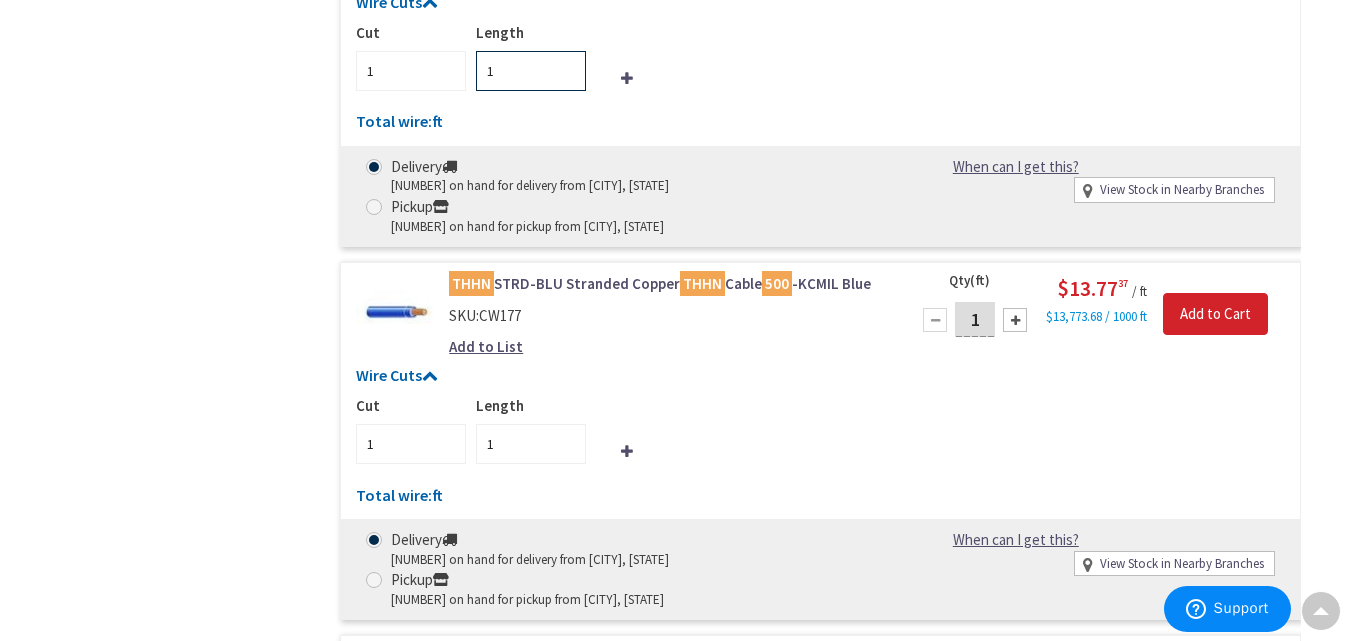 drag, startPoint x: 960, startPoint y: 52, endPoint x: 427, endPoint y: 425, distance: 650.55206 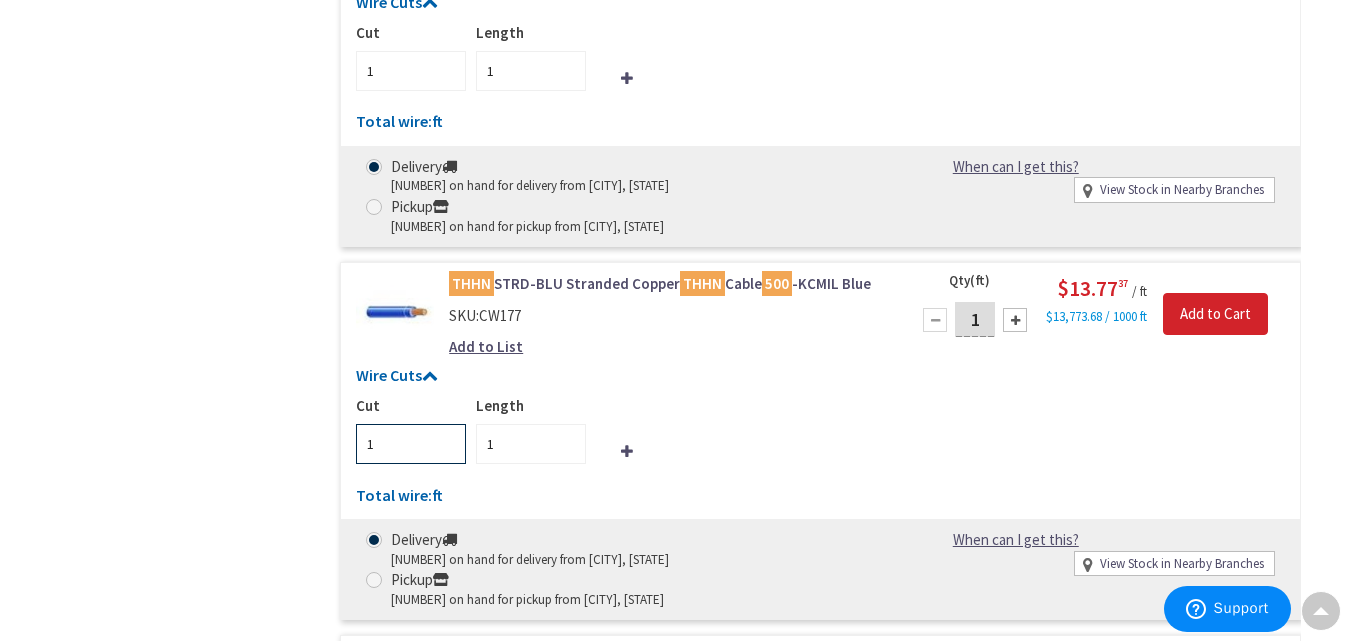 click on "1" at bounding box center (411, 444) 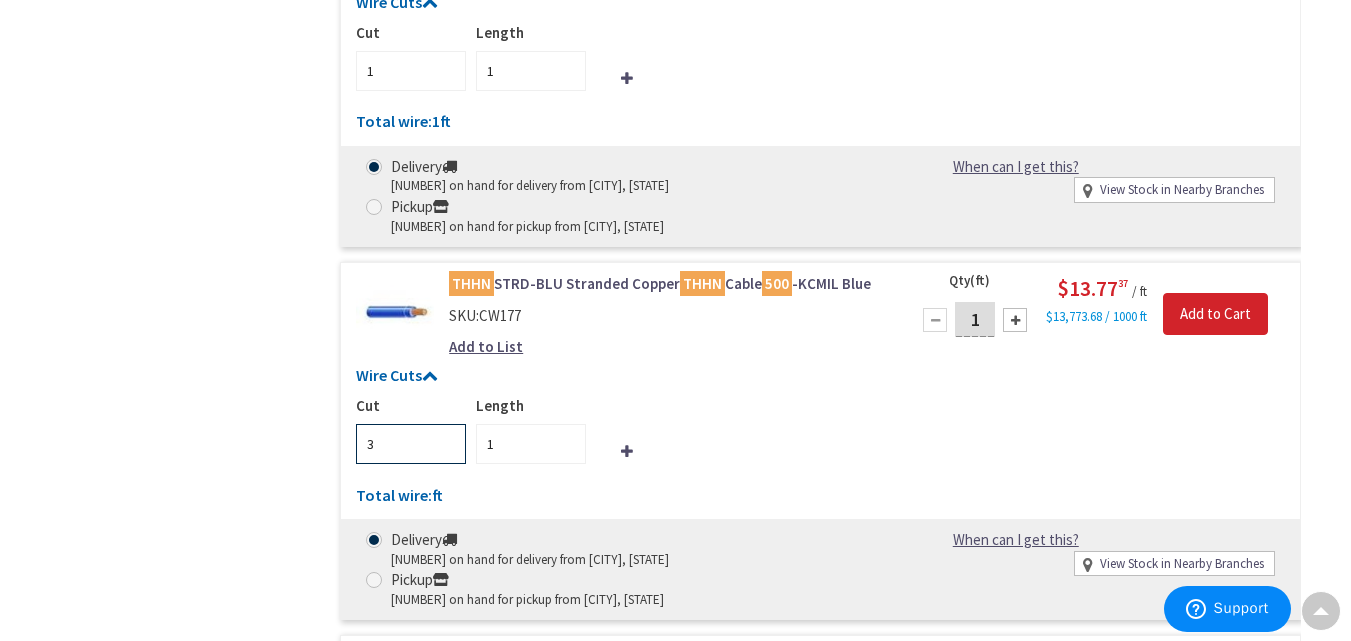 type on "3" 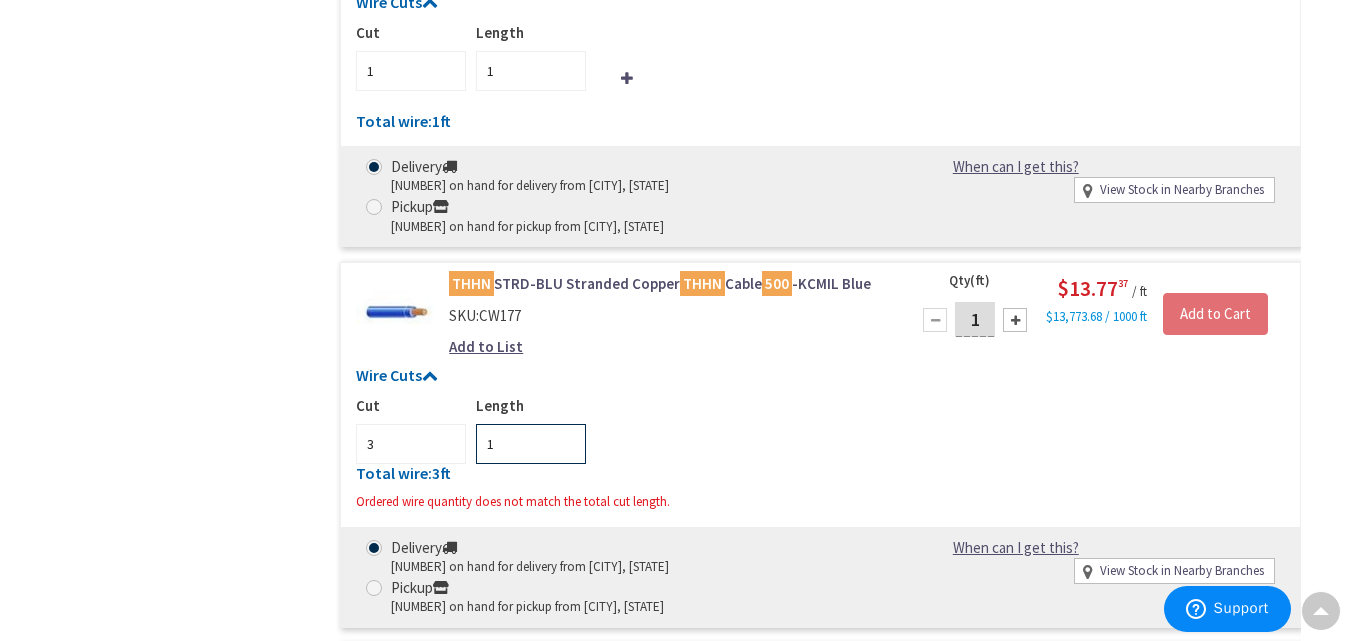 click on "1" at bounding box center (531, 444) 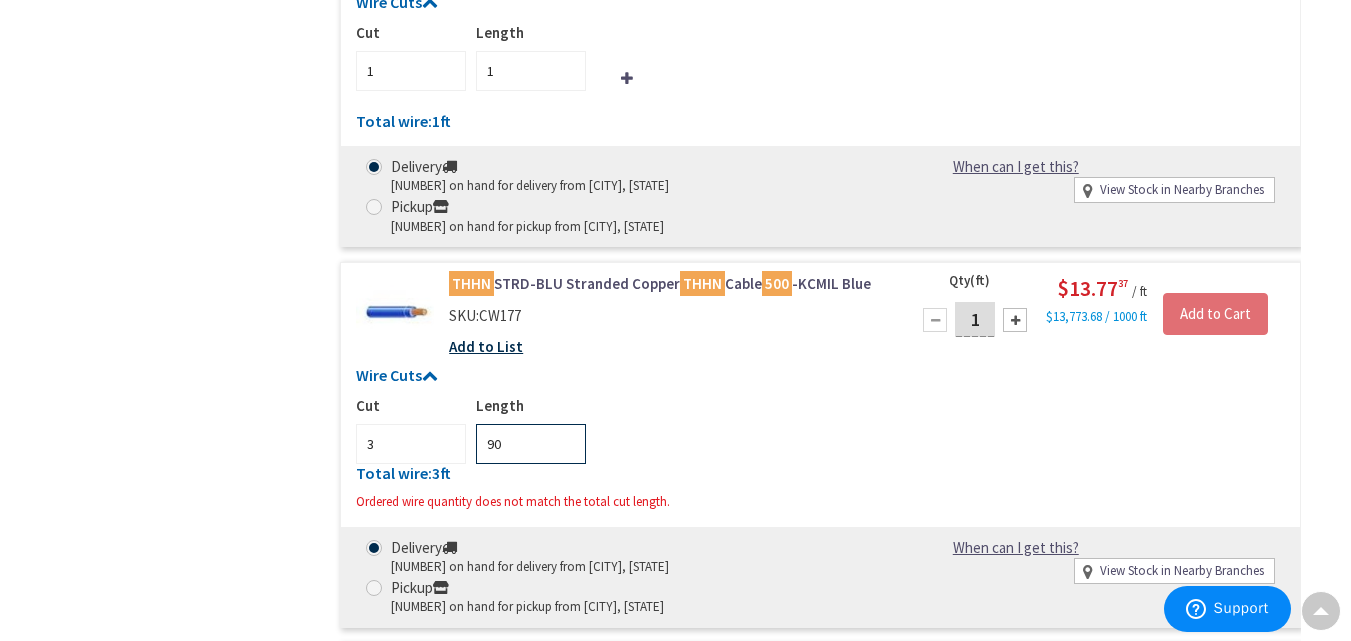 type on "90" 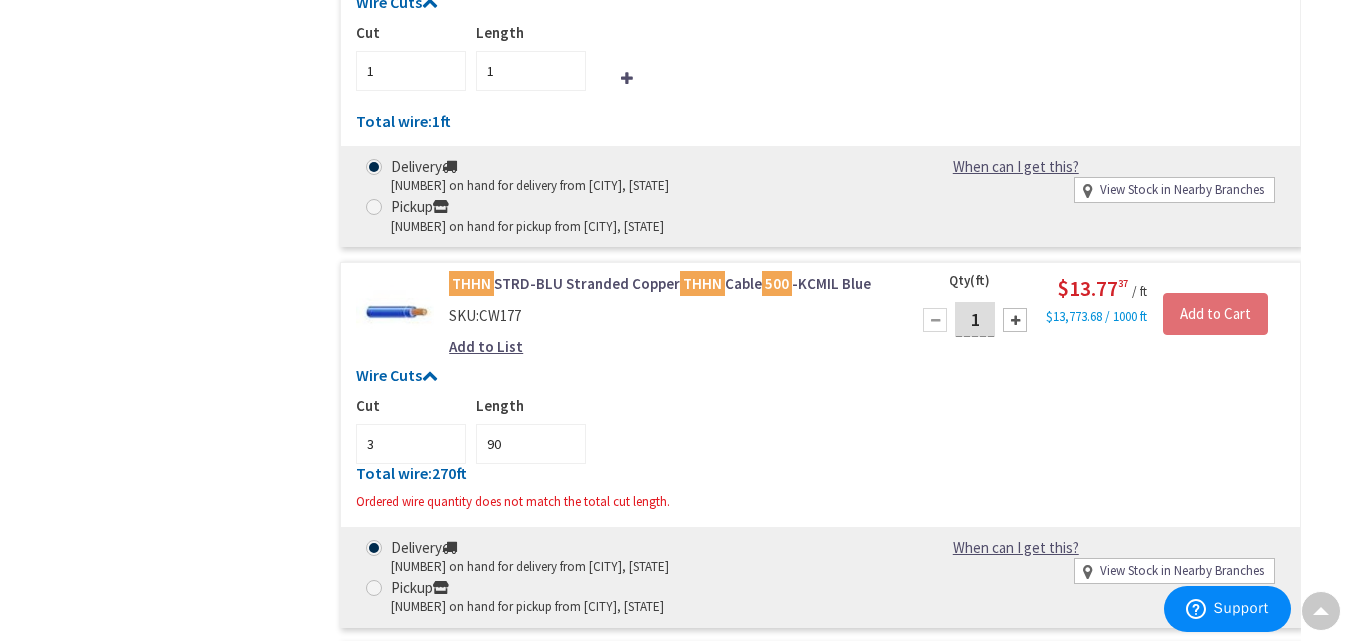 click on "Add to List" at bounding box center (486, 346) 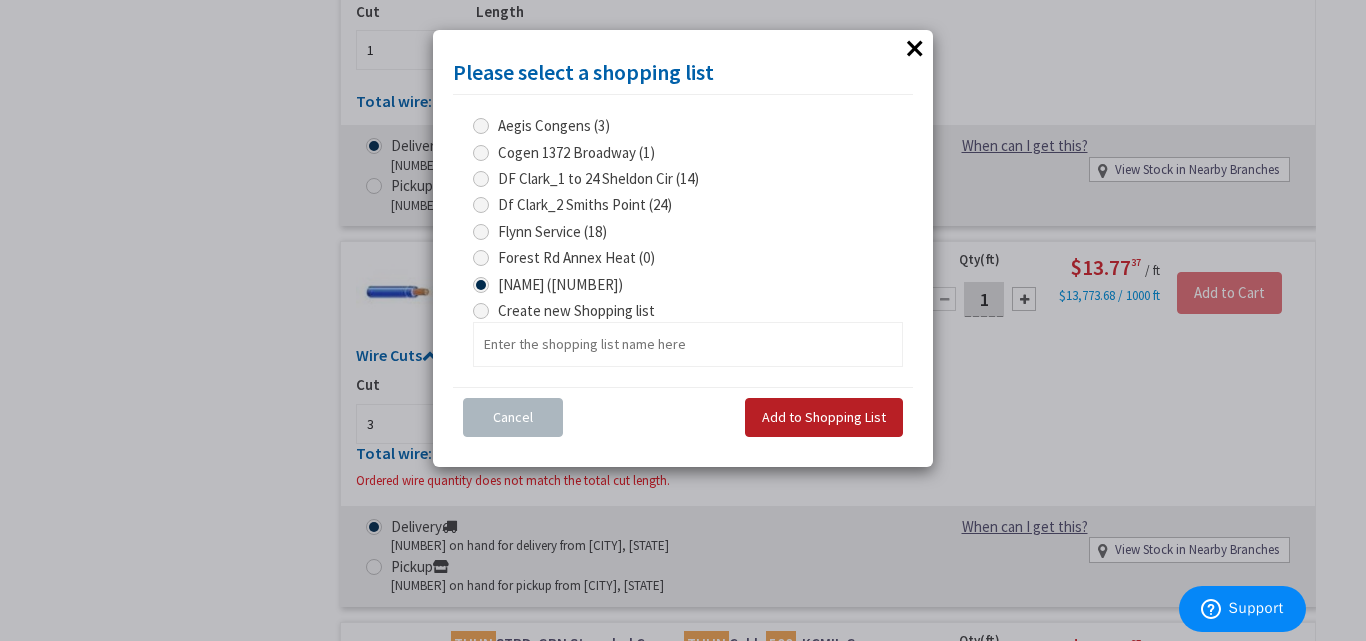click on "Add to Shopping List" at bounding box center (824, 417) 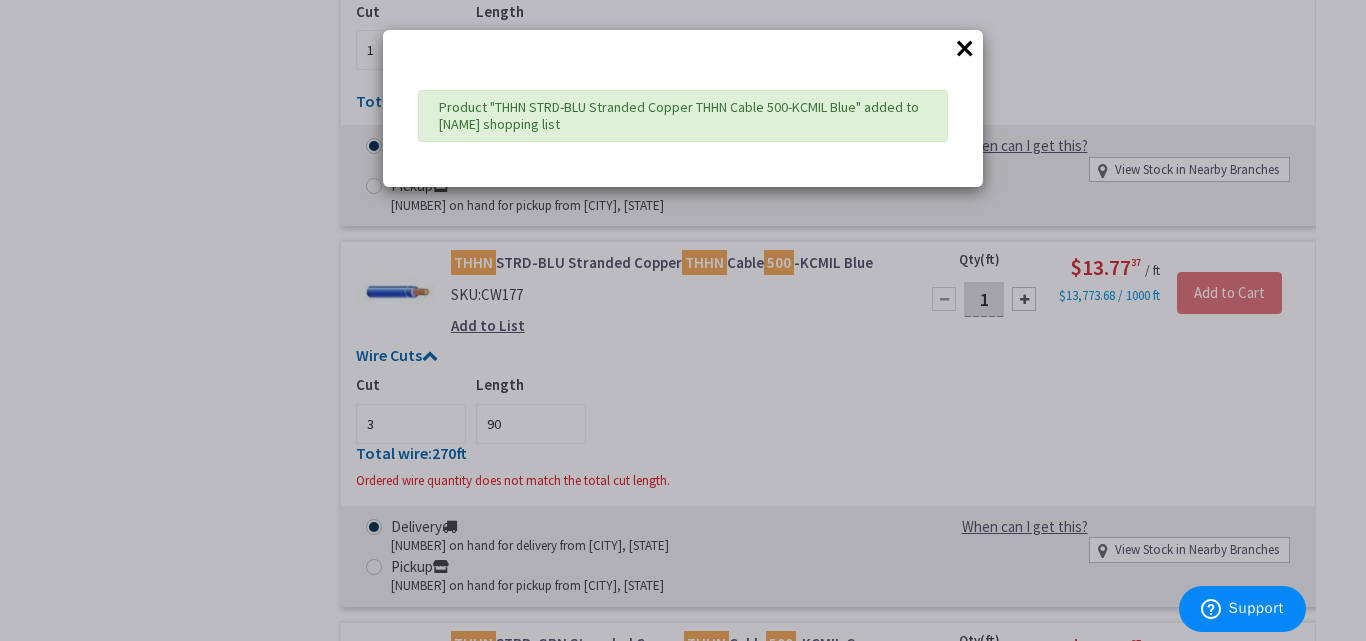 click on "×" at bounding box center [965, 48] 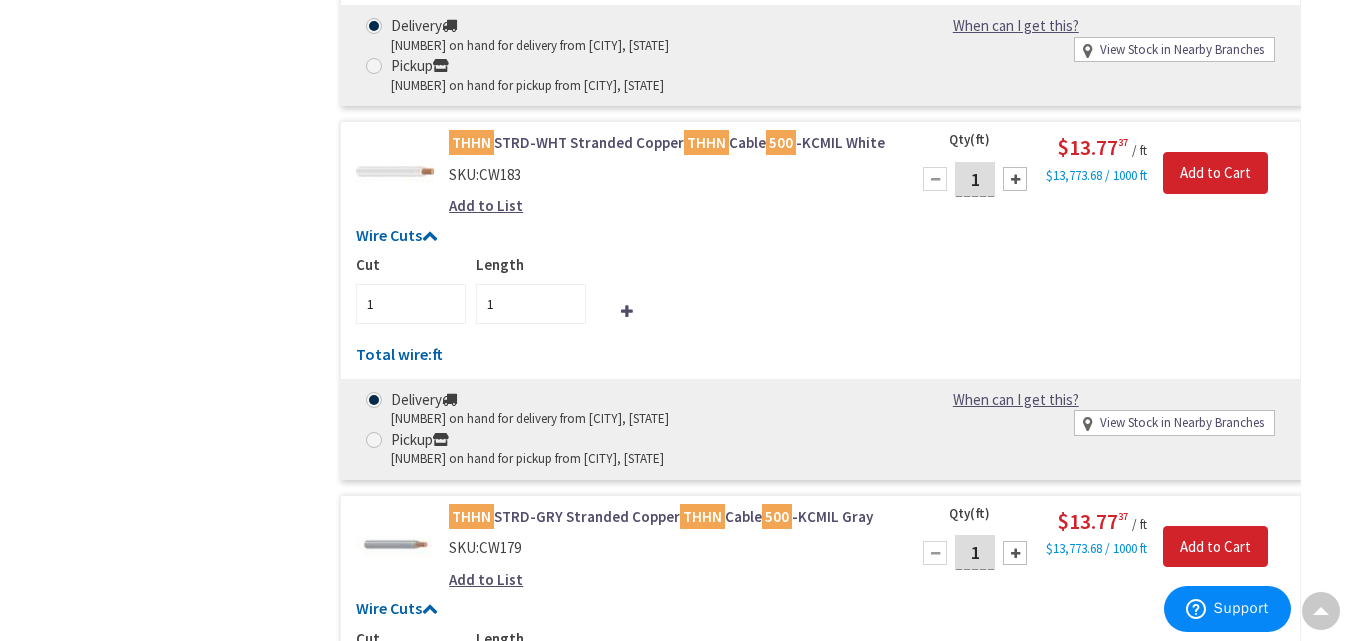 scroll, scrollTop: 2393, scrollLeft: 0, axis: vertical 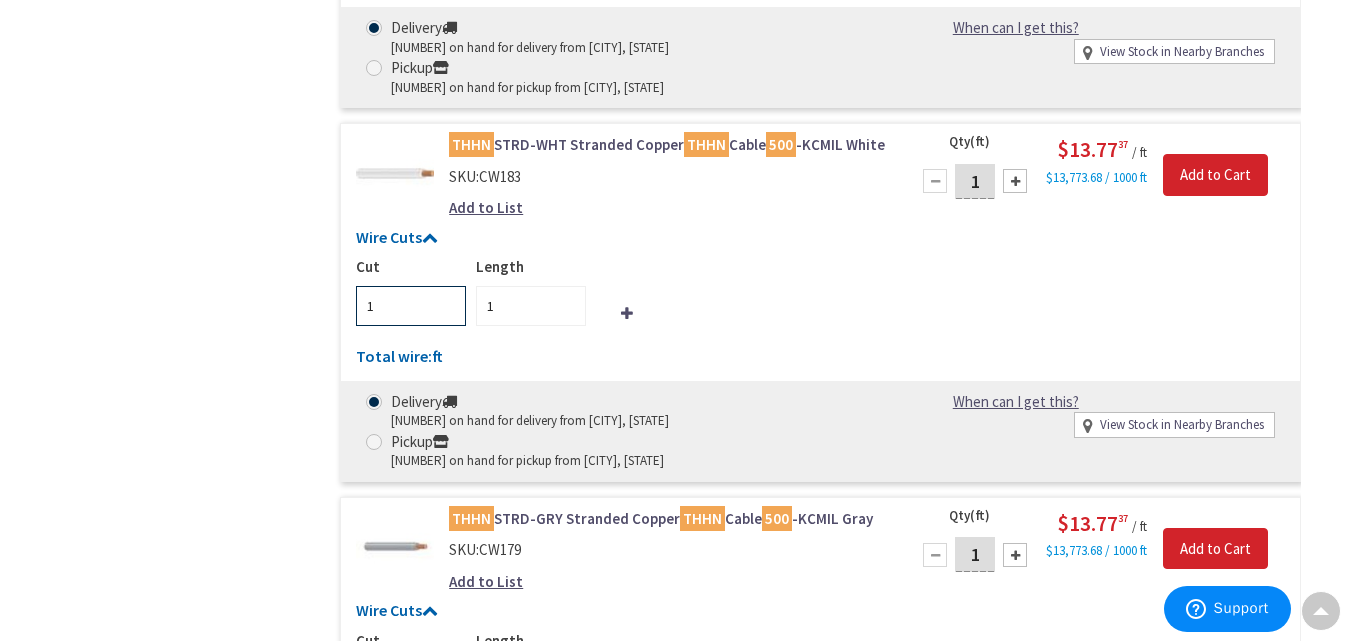 click on "1" at bounding box center (411, 306) 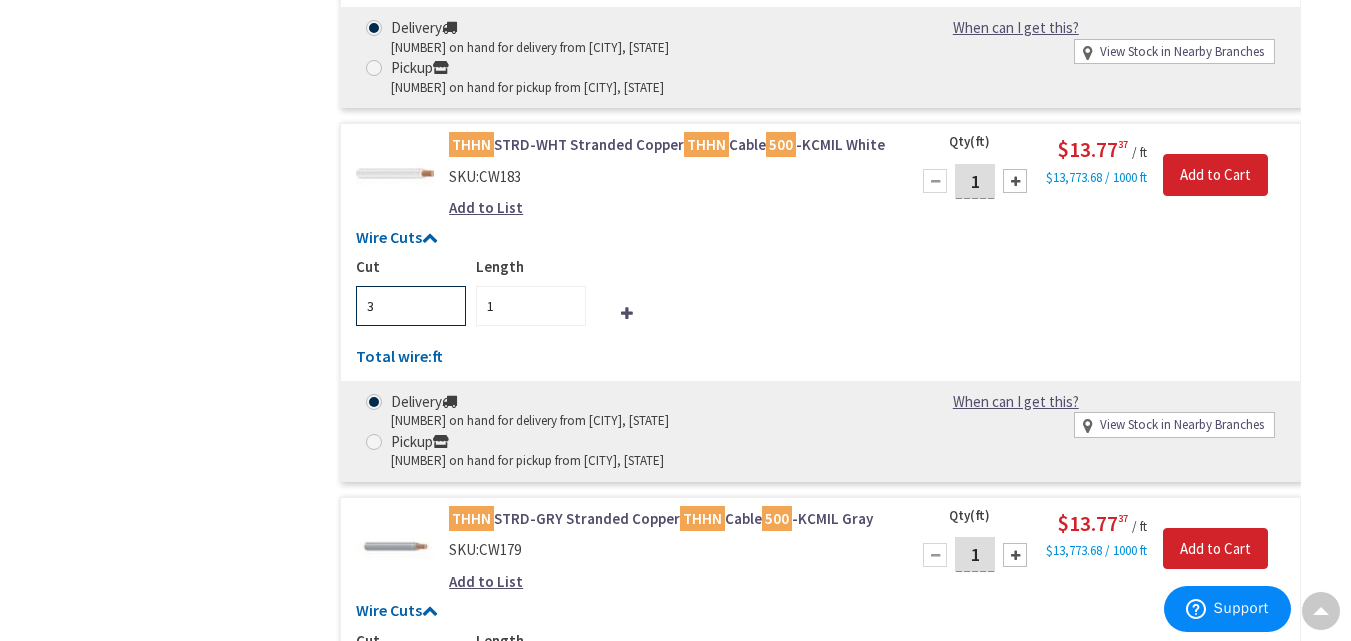 type on "3" 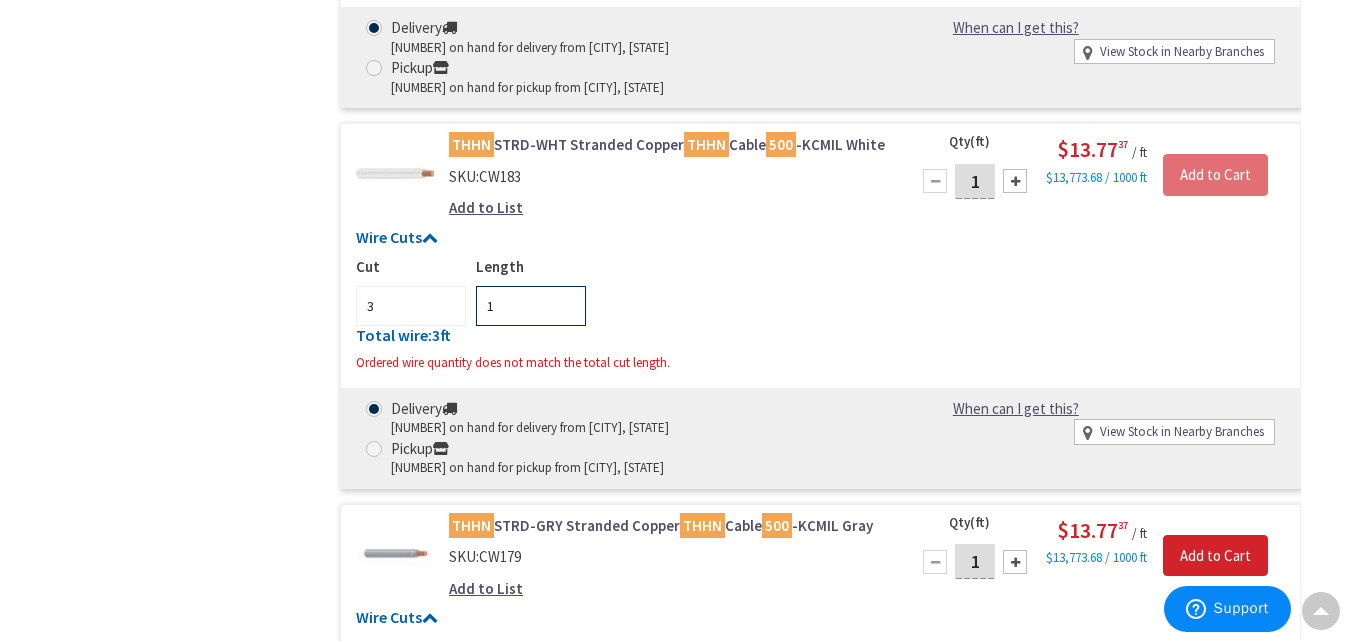 click on "1" at bounding box center [531, 306] 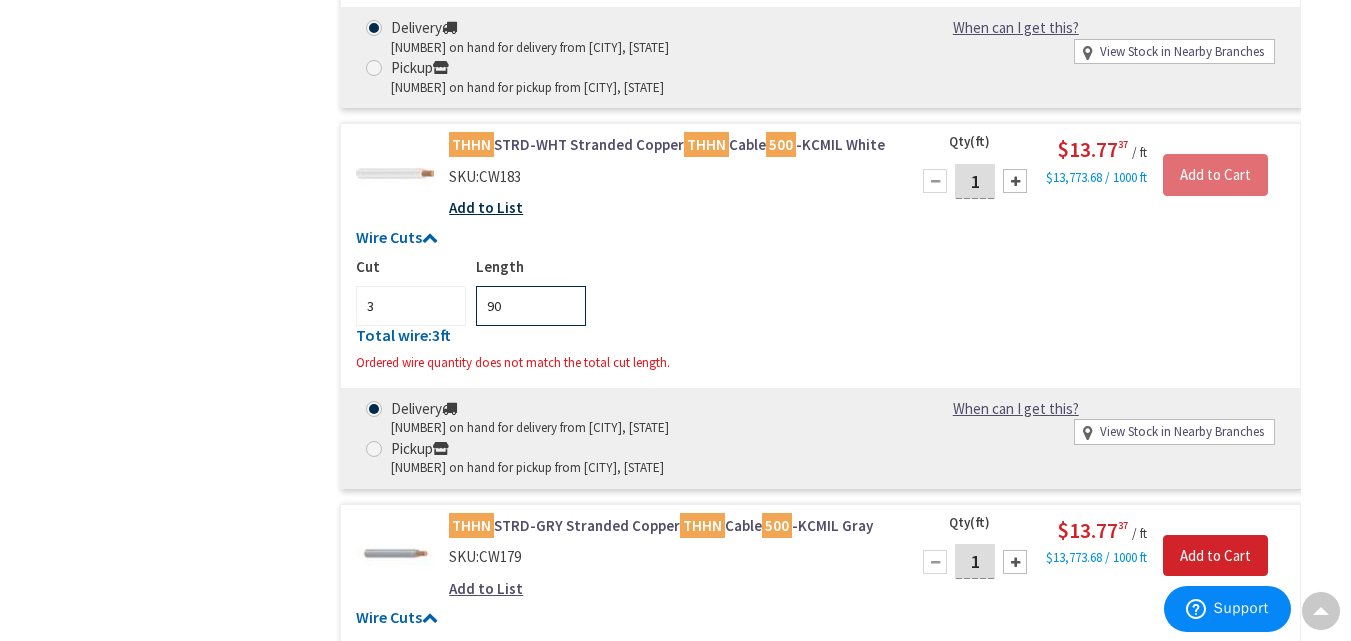 type on "90" 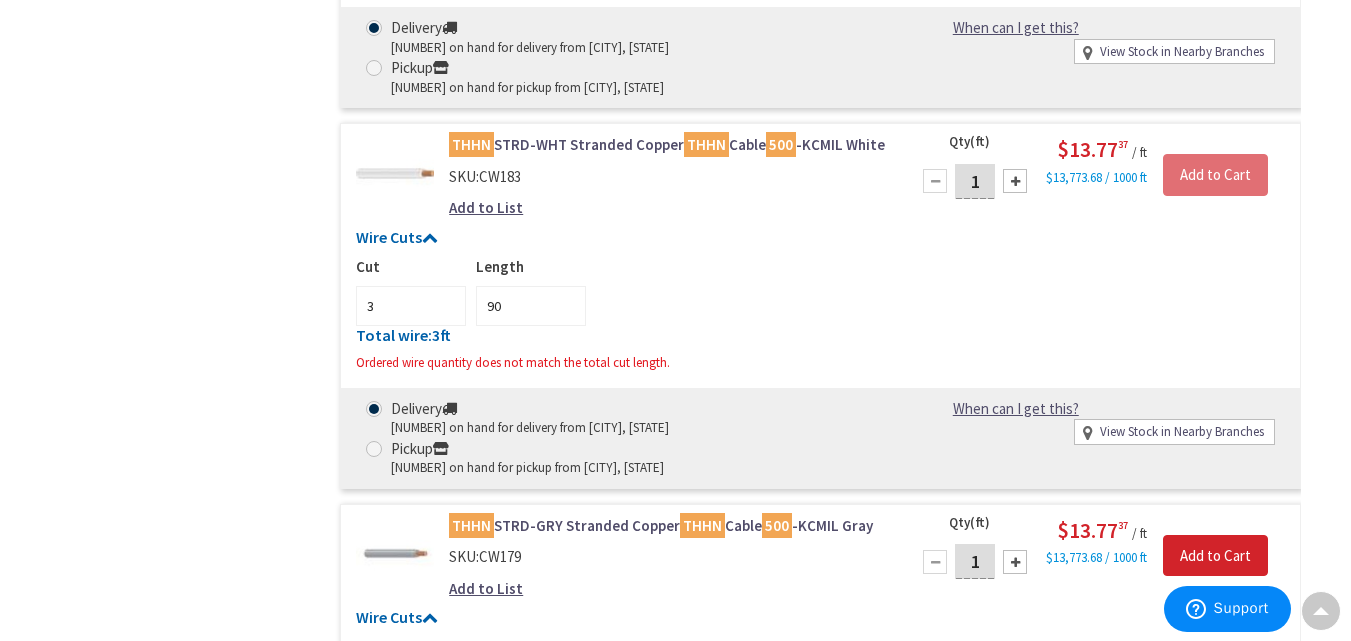 click on "Add to List" at bounding box center [486, 207] 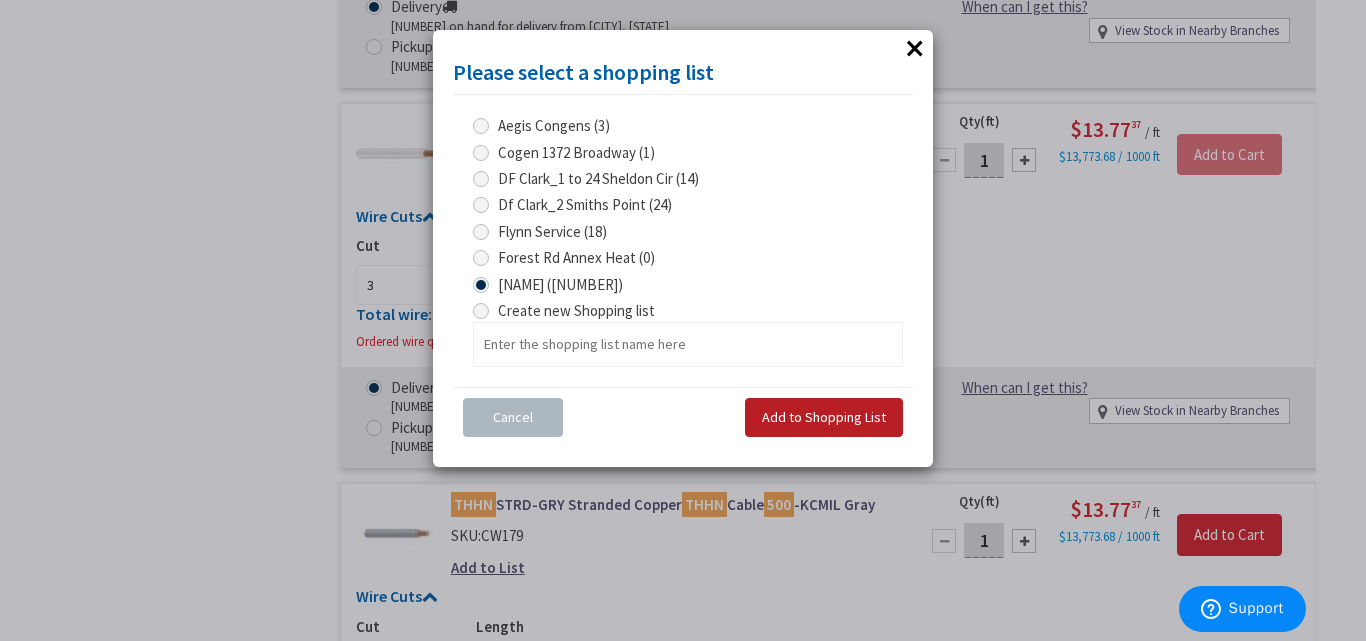 click on "Add to Shopping List" at bounding box center (824, 417) 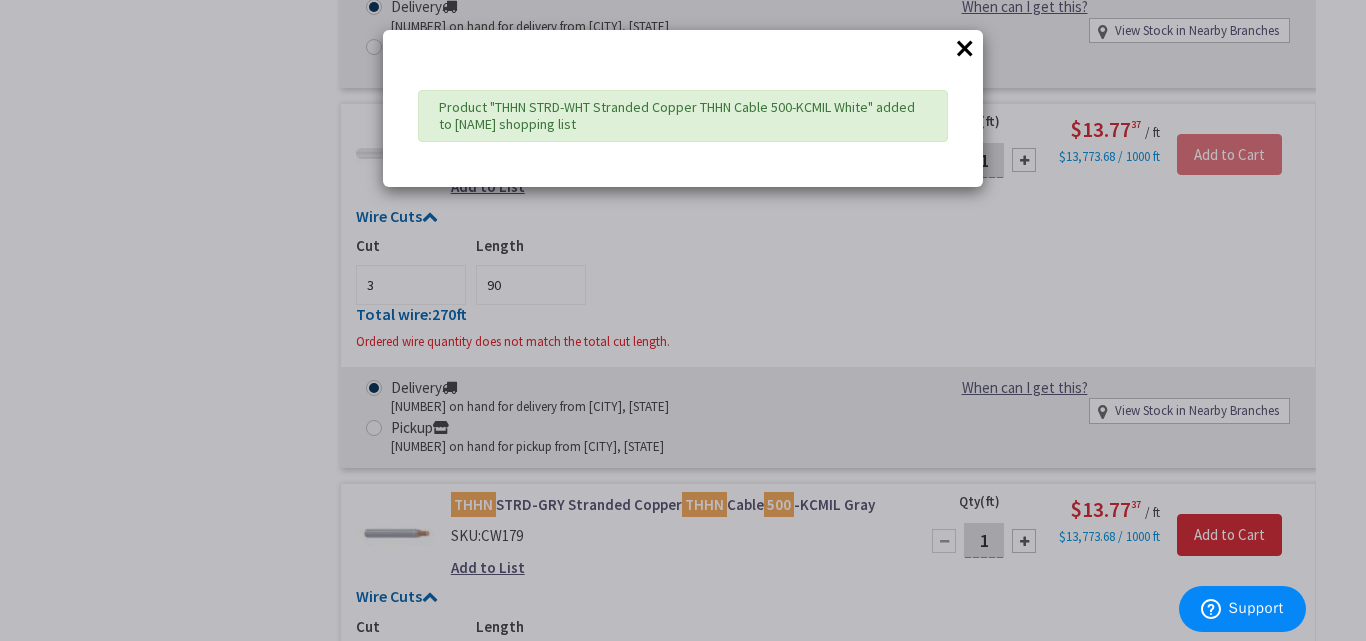 click on "×
Product "THHN STRD-WHT Stranded Copper THHN Cable 500-KCMIL White" added to ST Michael Genni shopping list" at bounding box center (683, 320) 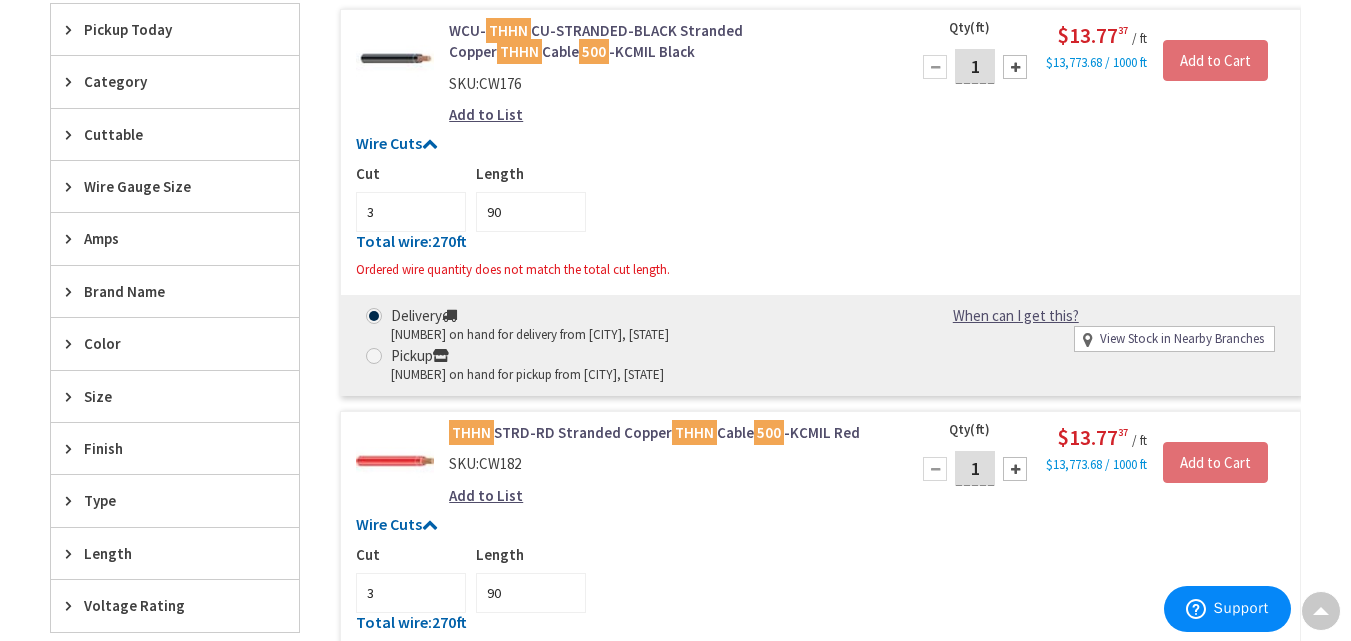 scroll, scrollTop: 0, scrollLeft: 0, axis: both 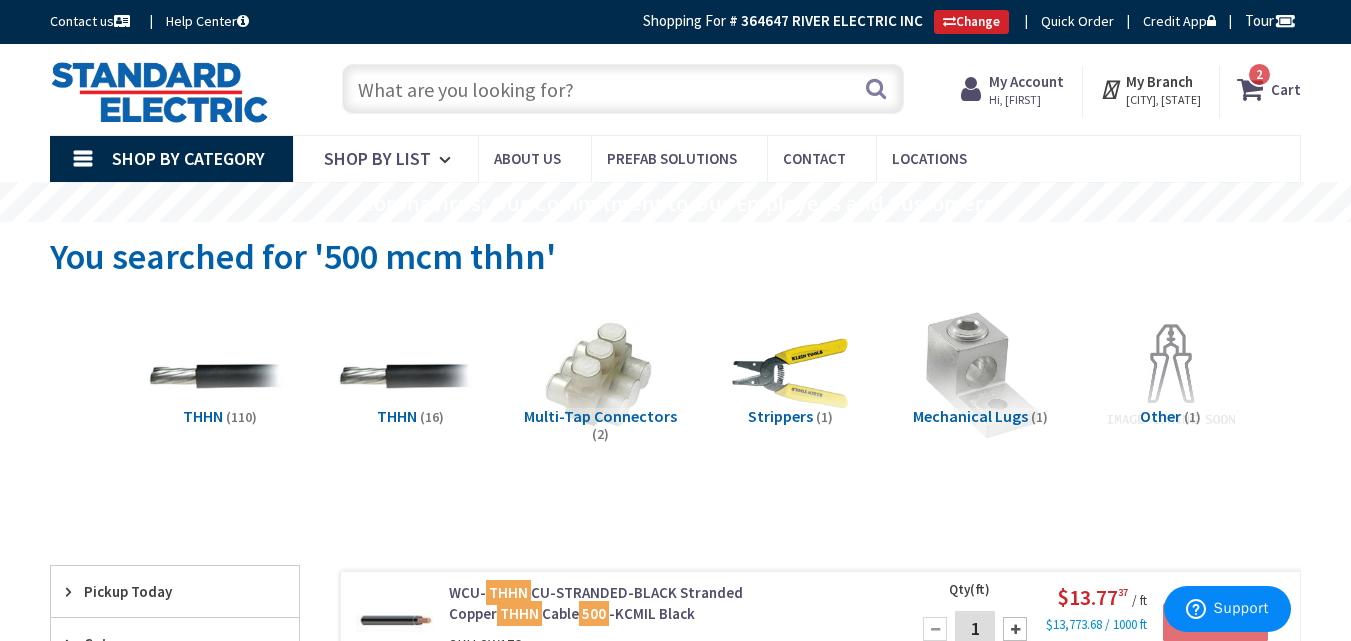 click on "My Account" at bounding box center [1026, 81] 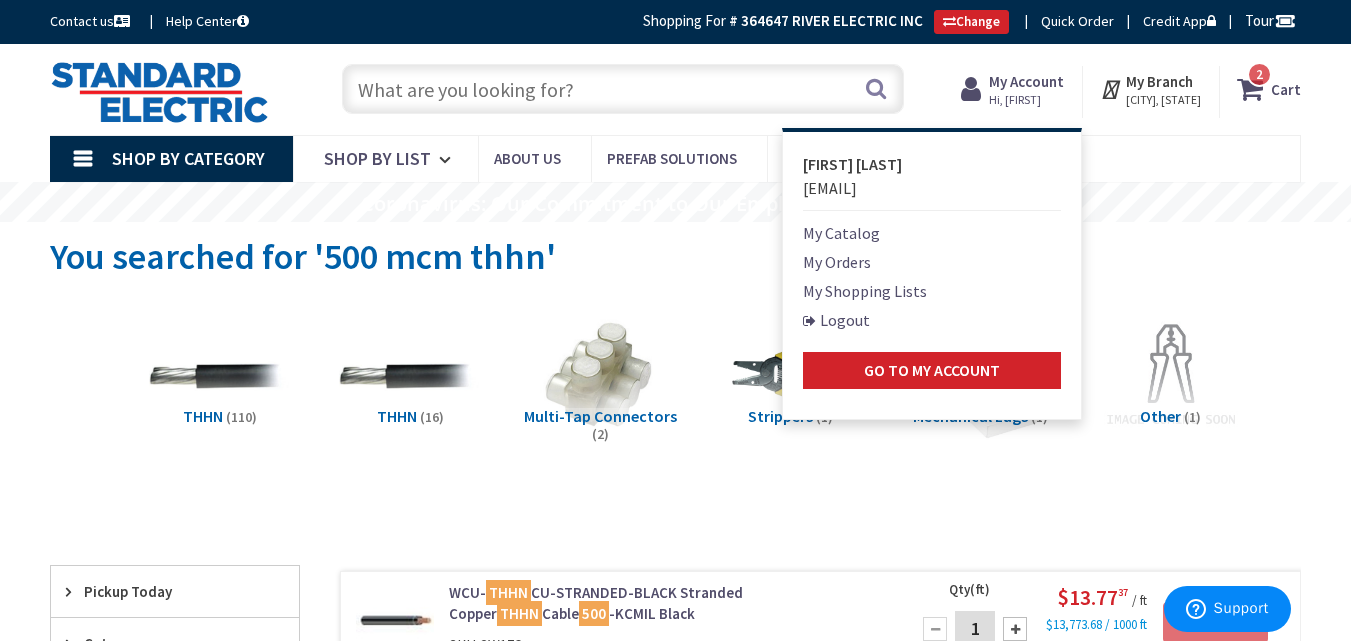 click on "My Shopping Lists" at bounding box center (865, 291) 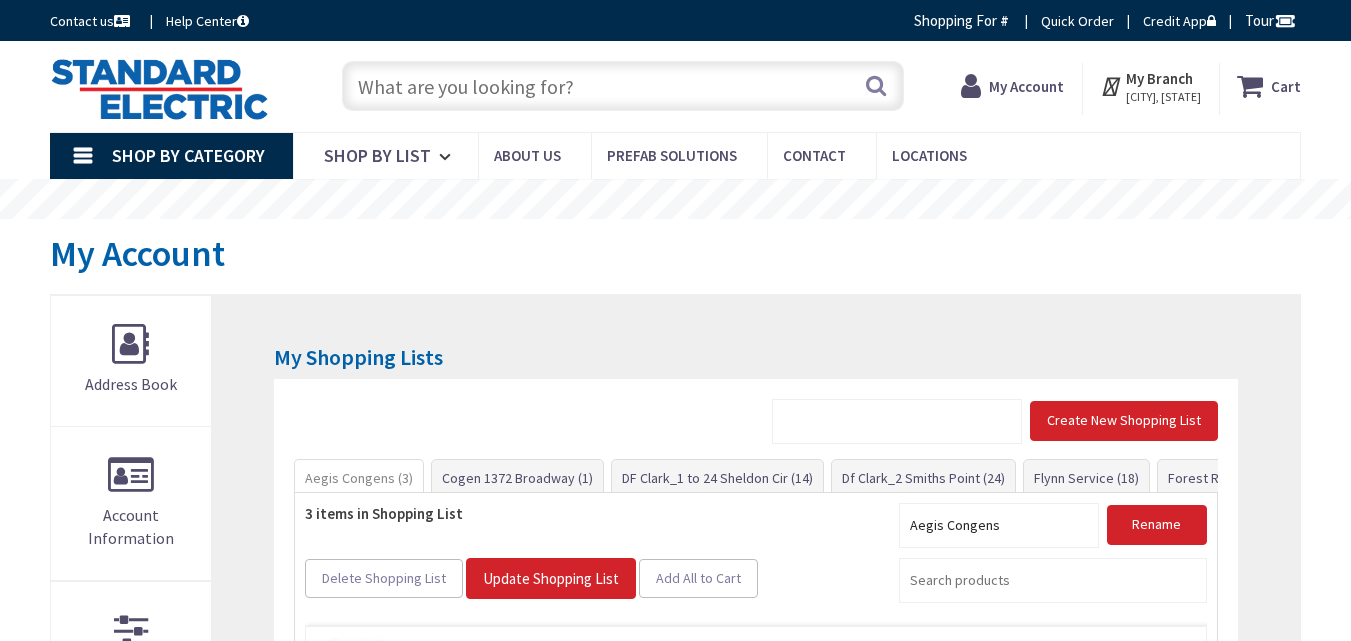scroll, scrollTop: 0, scrollLeft: 0, axis: both 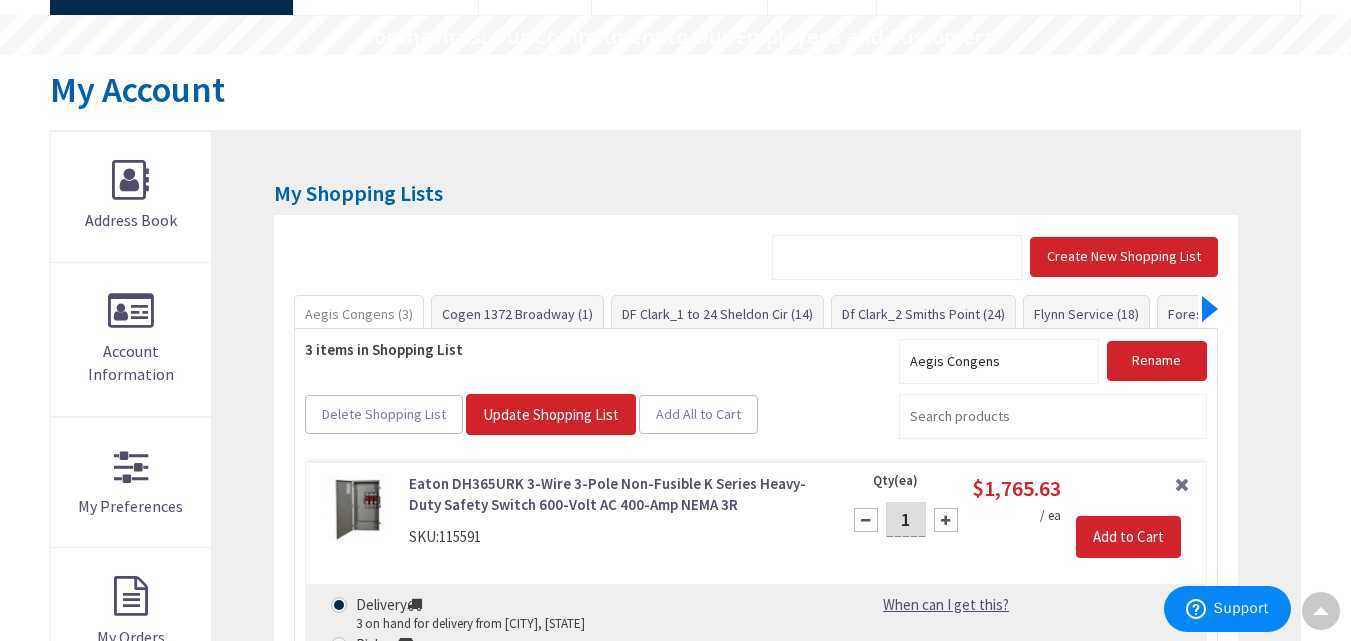 click at bounding box center (1210, 309) 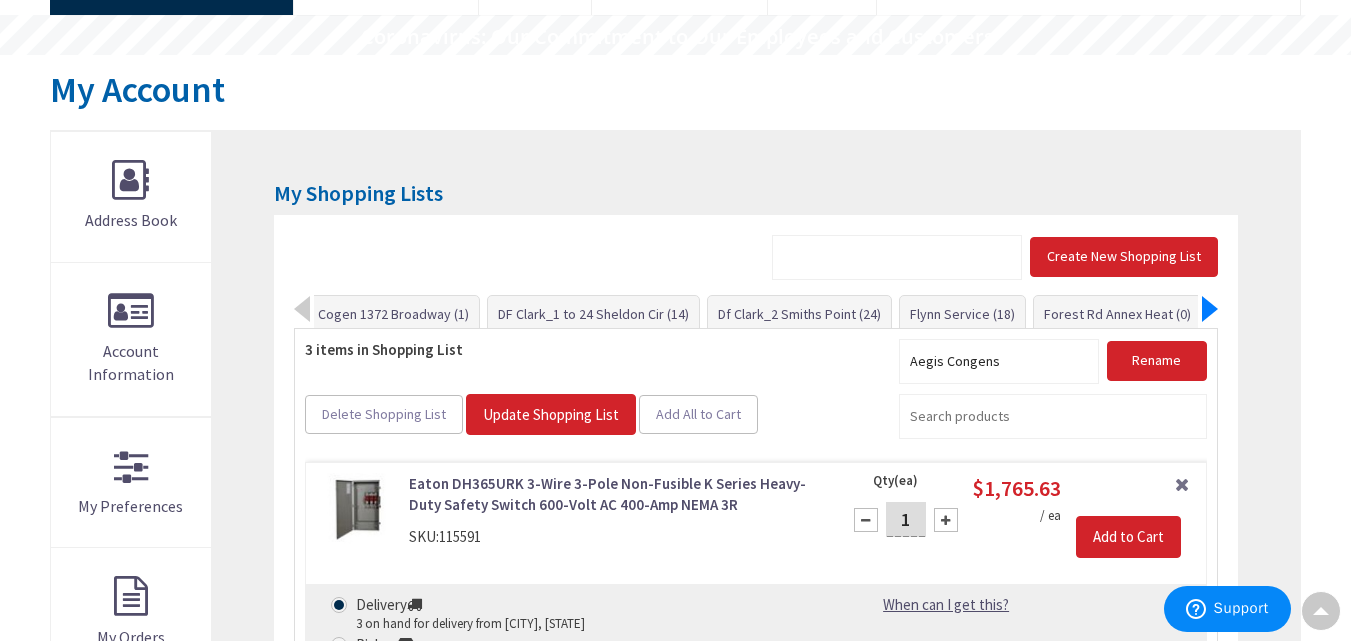 click at bounding box center (1210, 309) 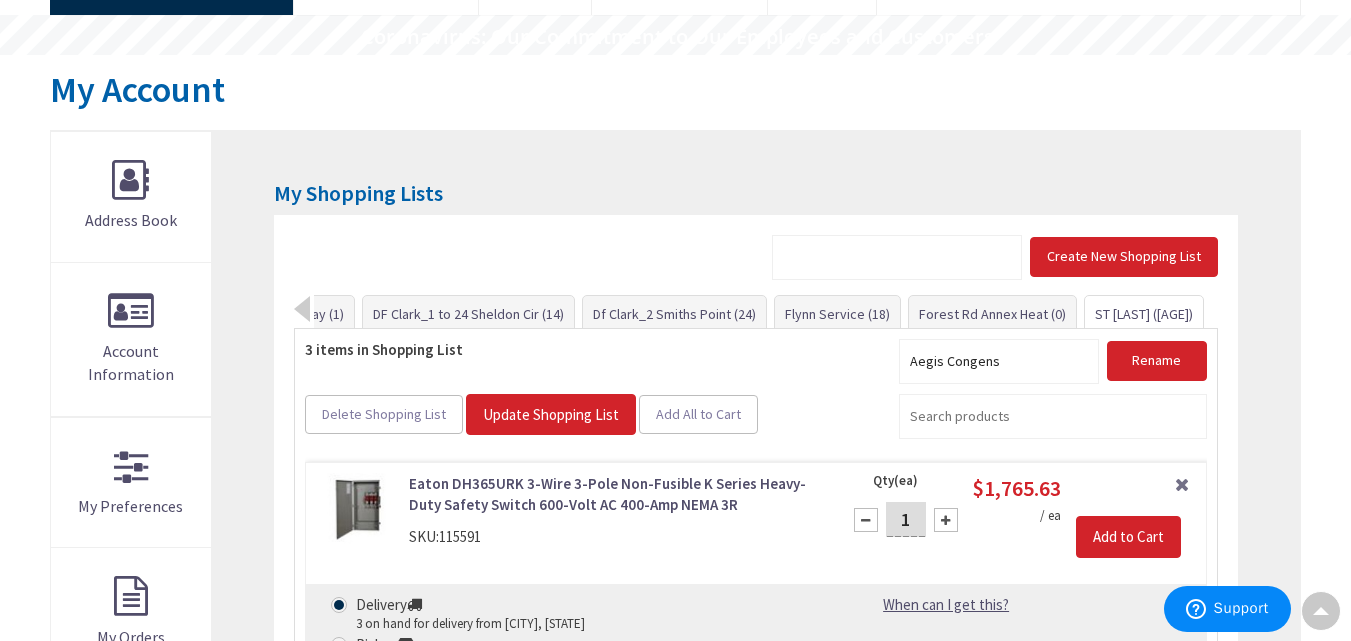 click on "ST Michael Genni (17)" at bounding box center (1144, 314) 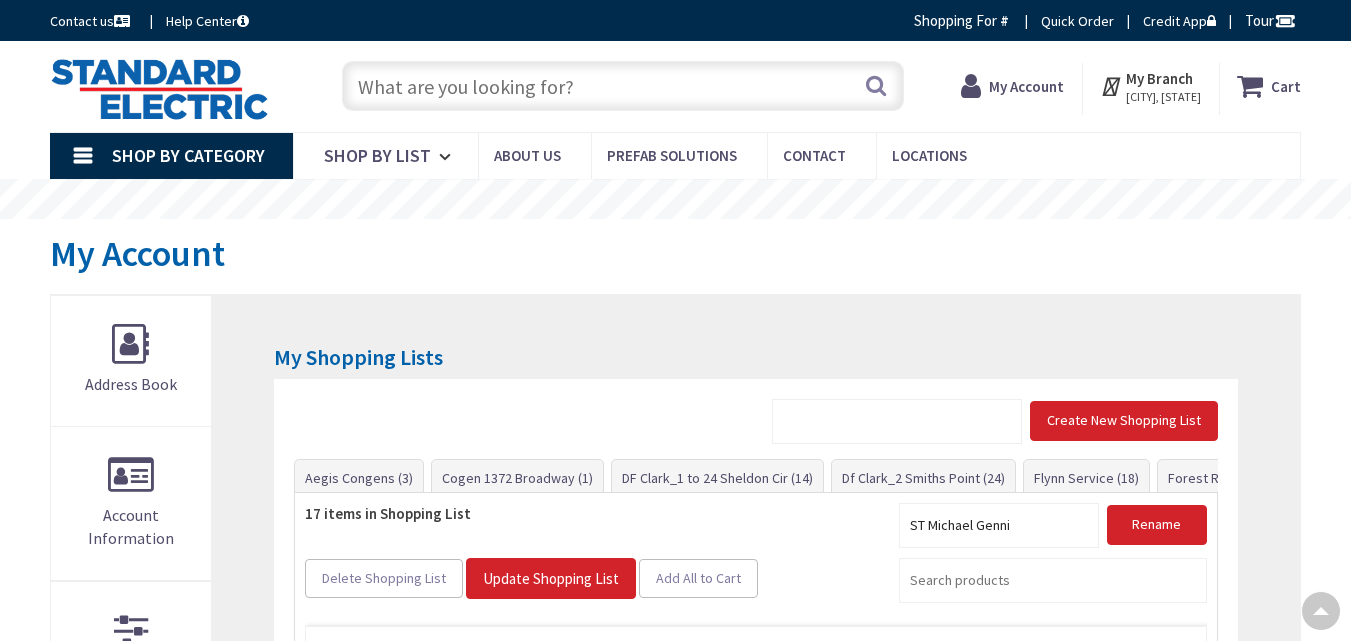 scroll, scrollTop: 418, scrollLeft: 0, axis: vertical 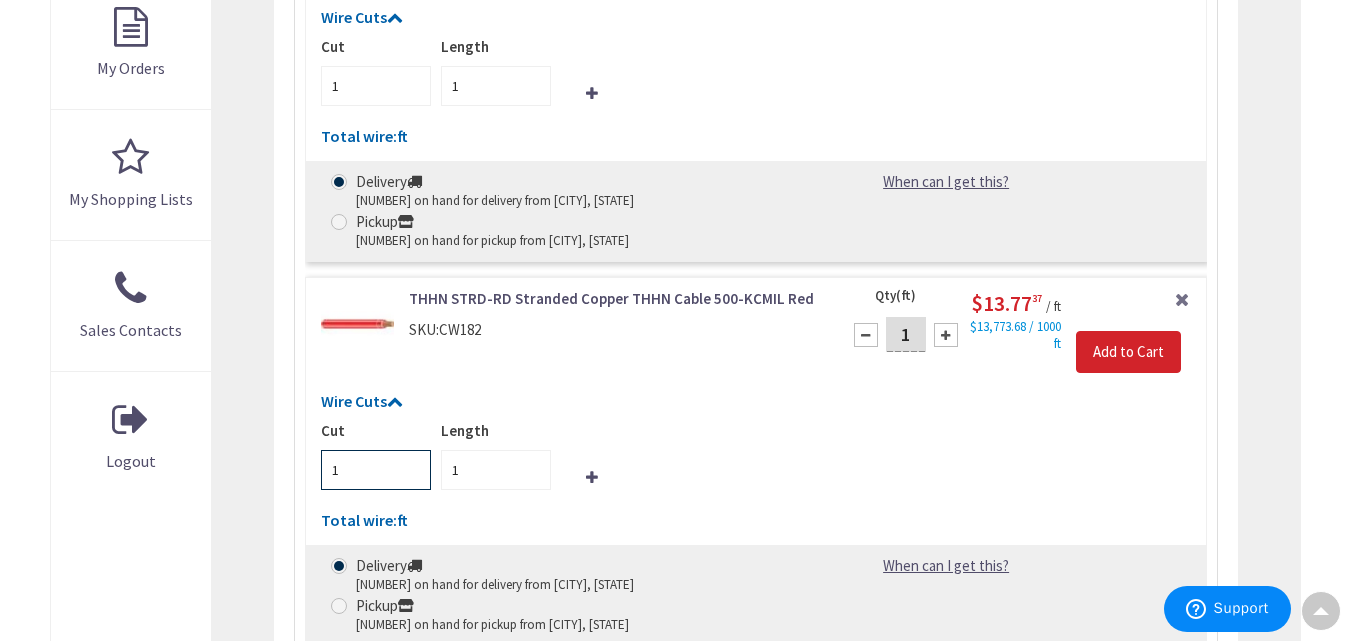 click on "1" at bounding box center [376, 470] 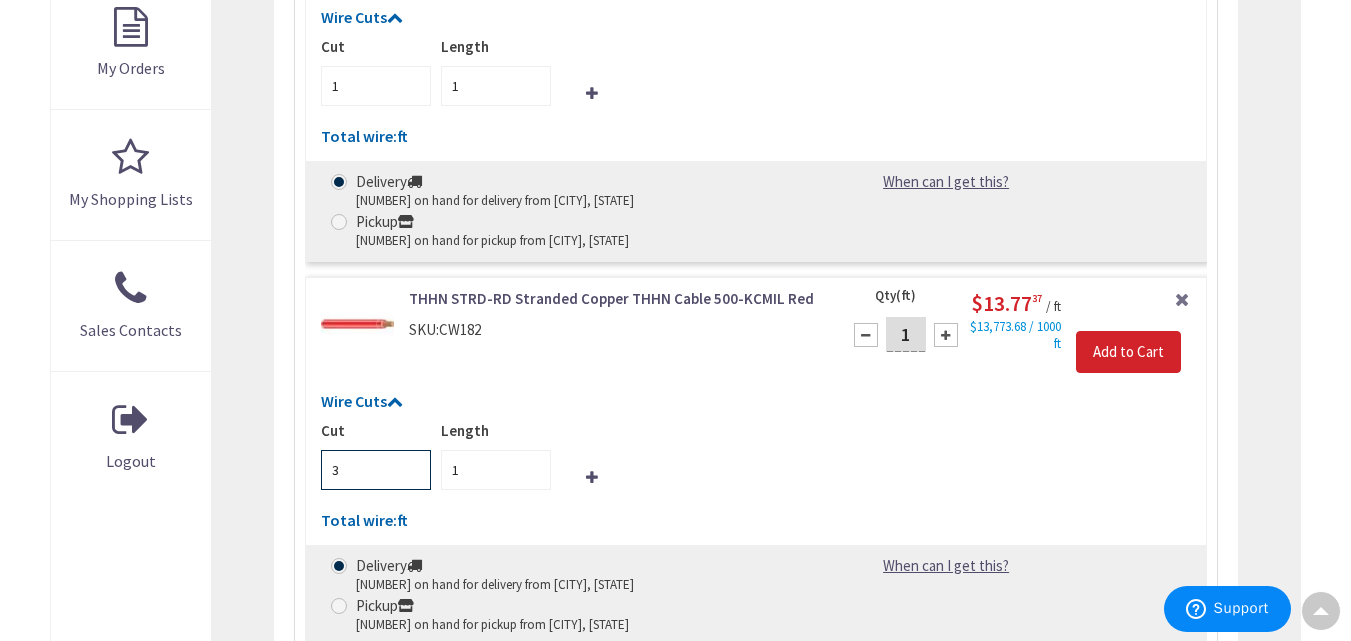 type on "3" 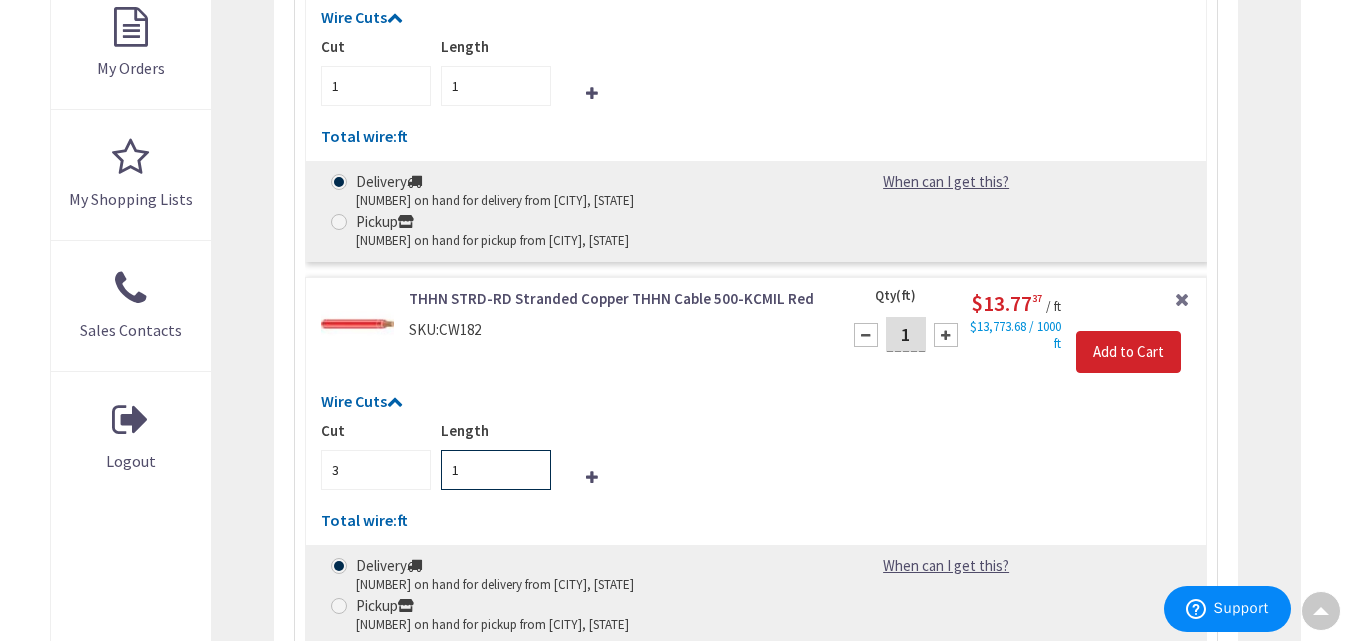 click on "1" at bounding box center (496, 470) 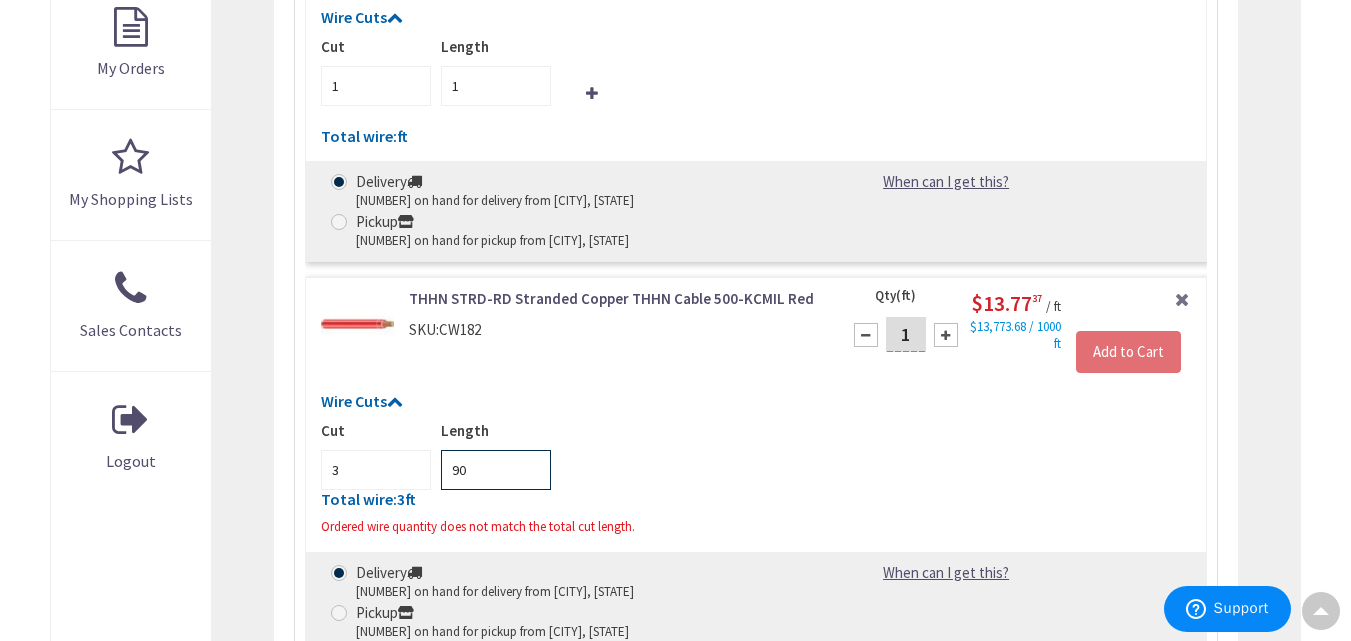 type on "90" 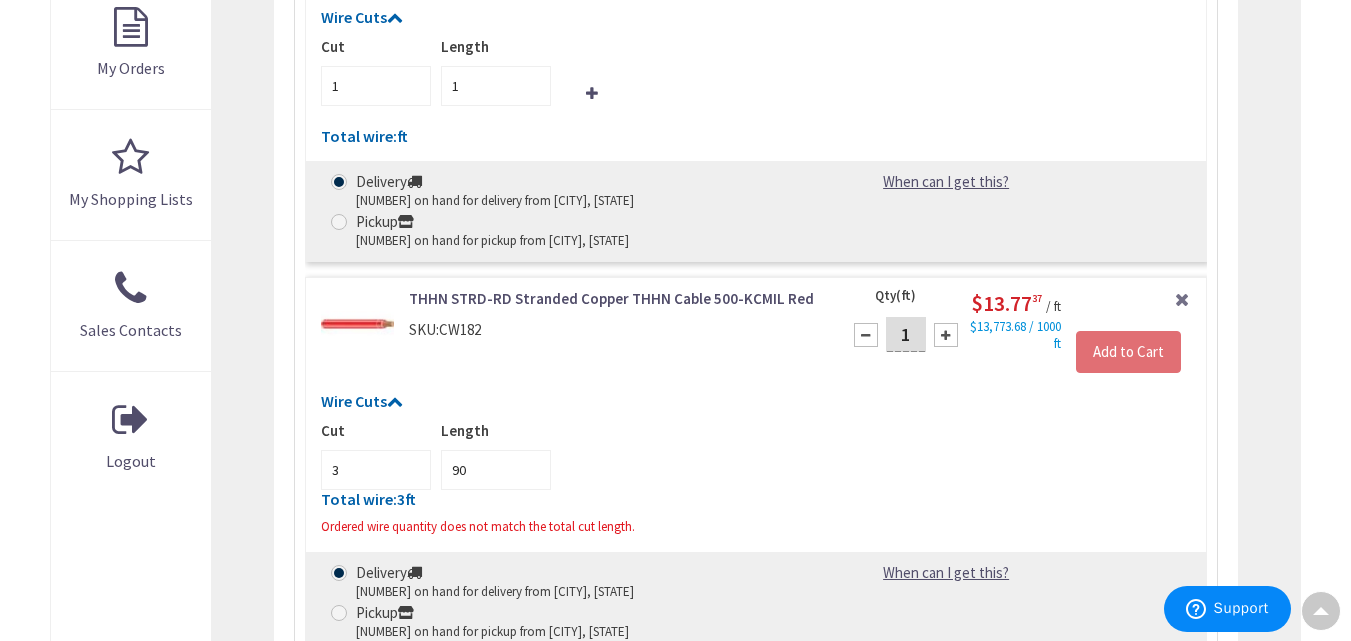 click on "1" at bounding box center [906, 334] 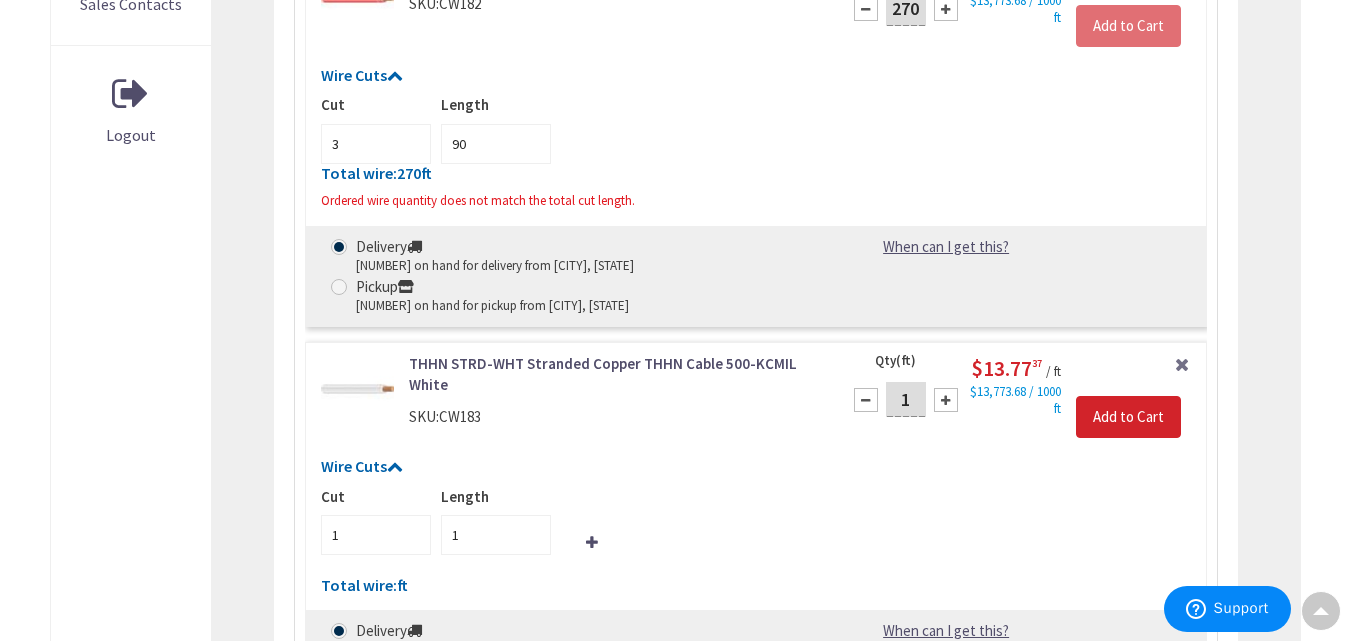 scroll, scrollTop: 1065, scrollLeft: 0, axis: vertical 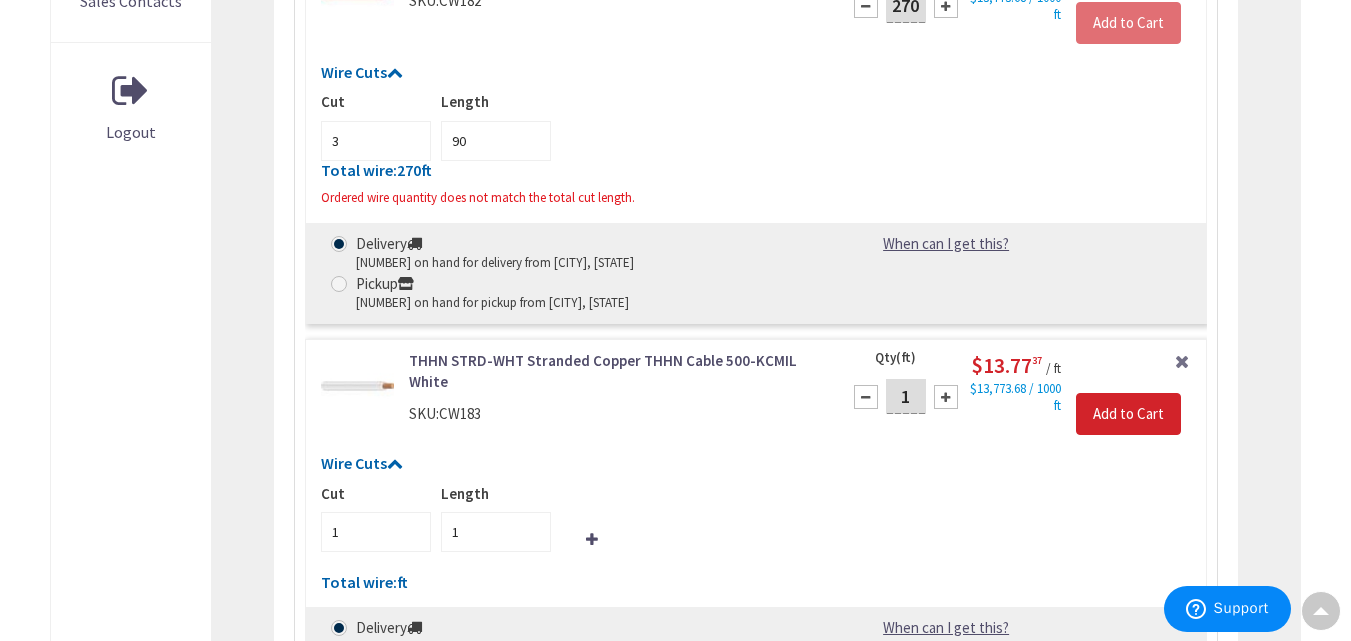 type on "270" 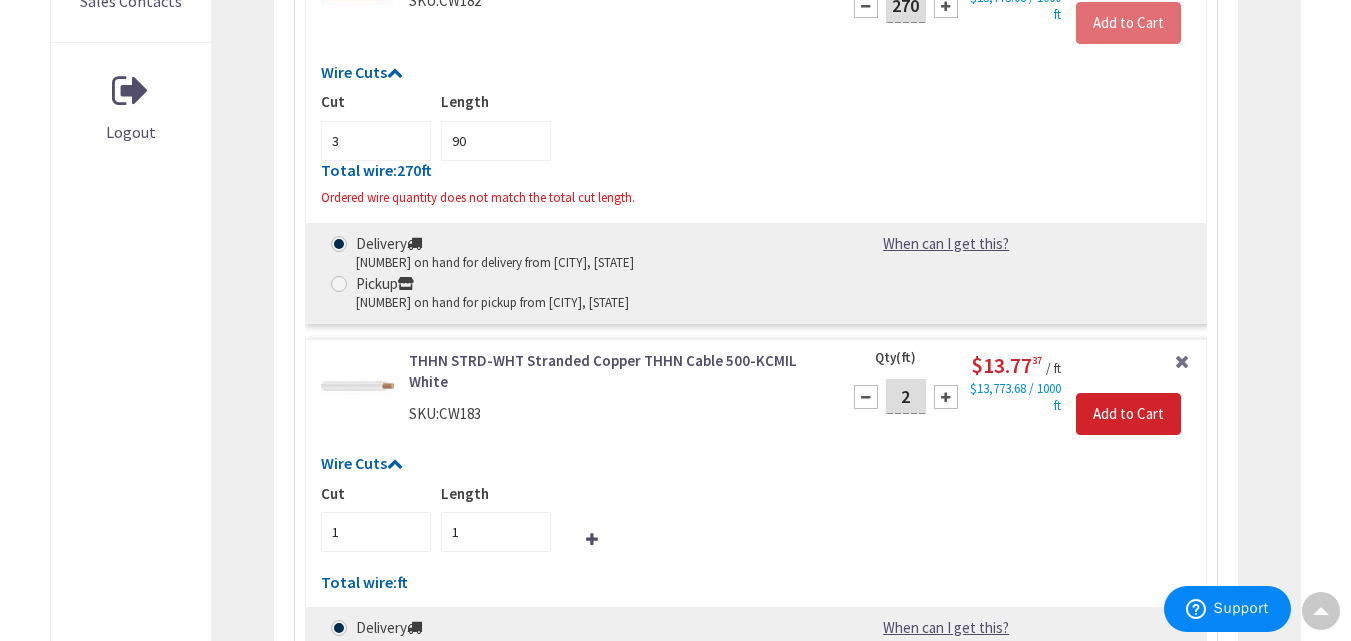 type on "270" 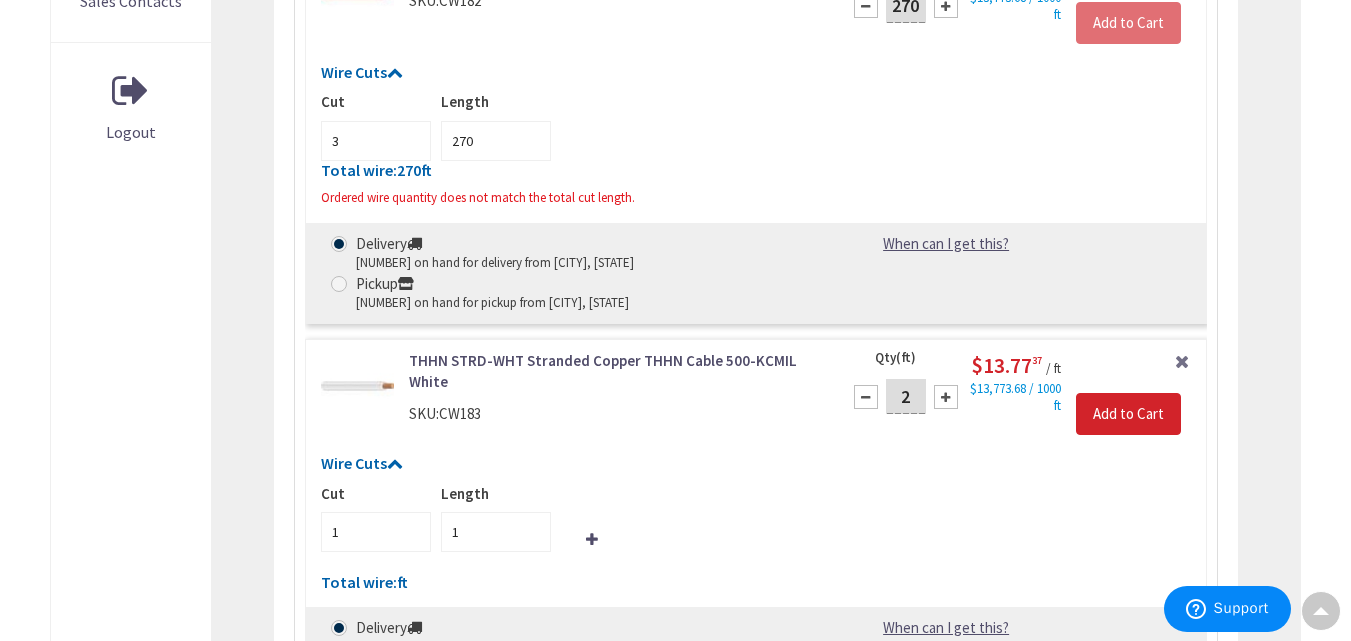type on "2" 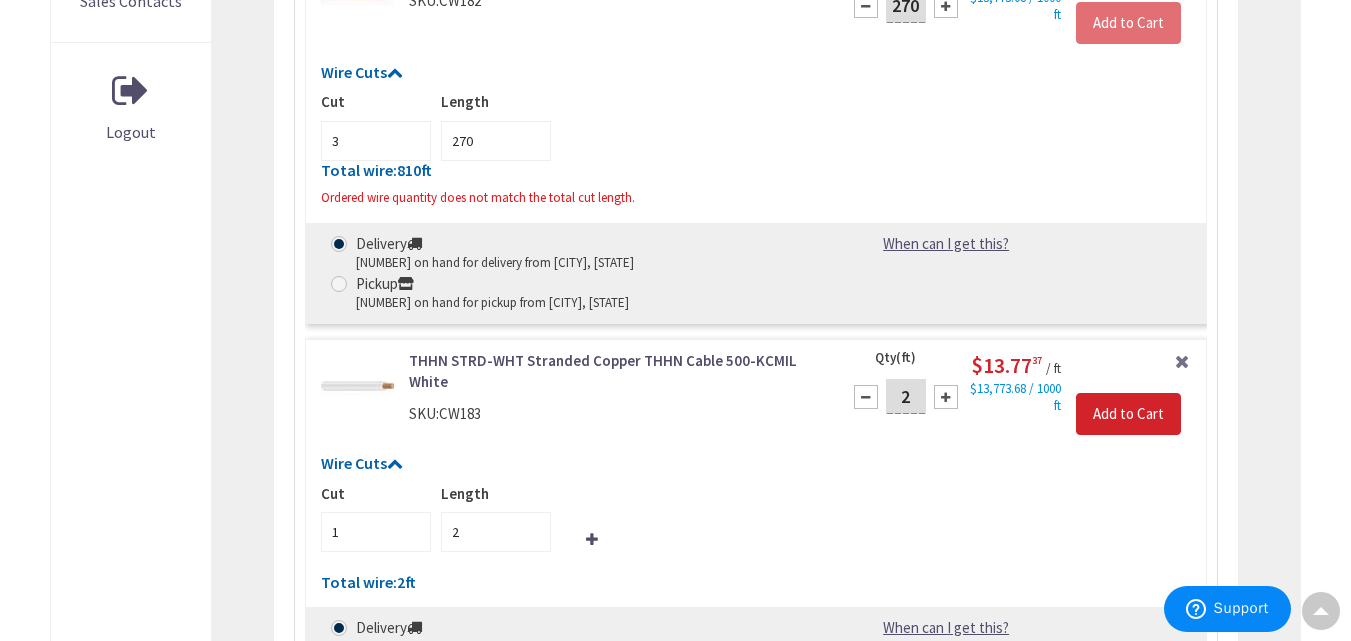 click on "2" at bounding box center [906, 396] 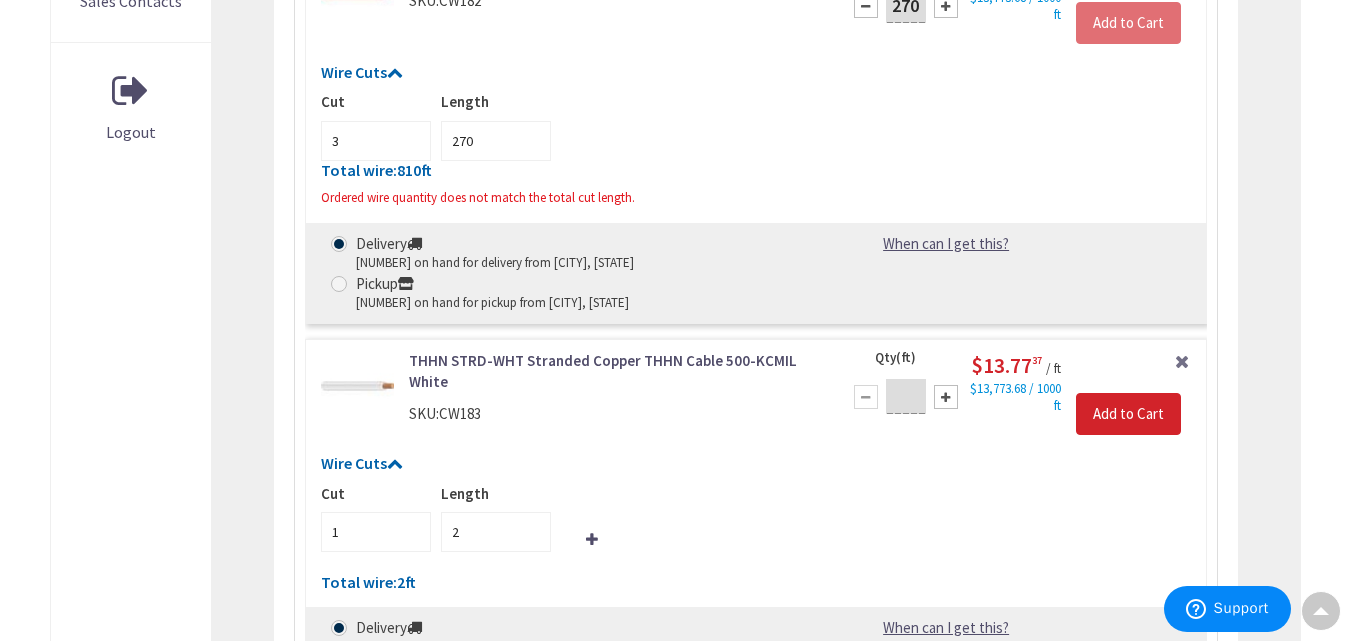 type on "7" 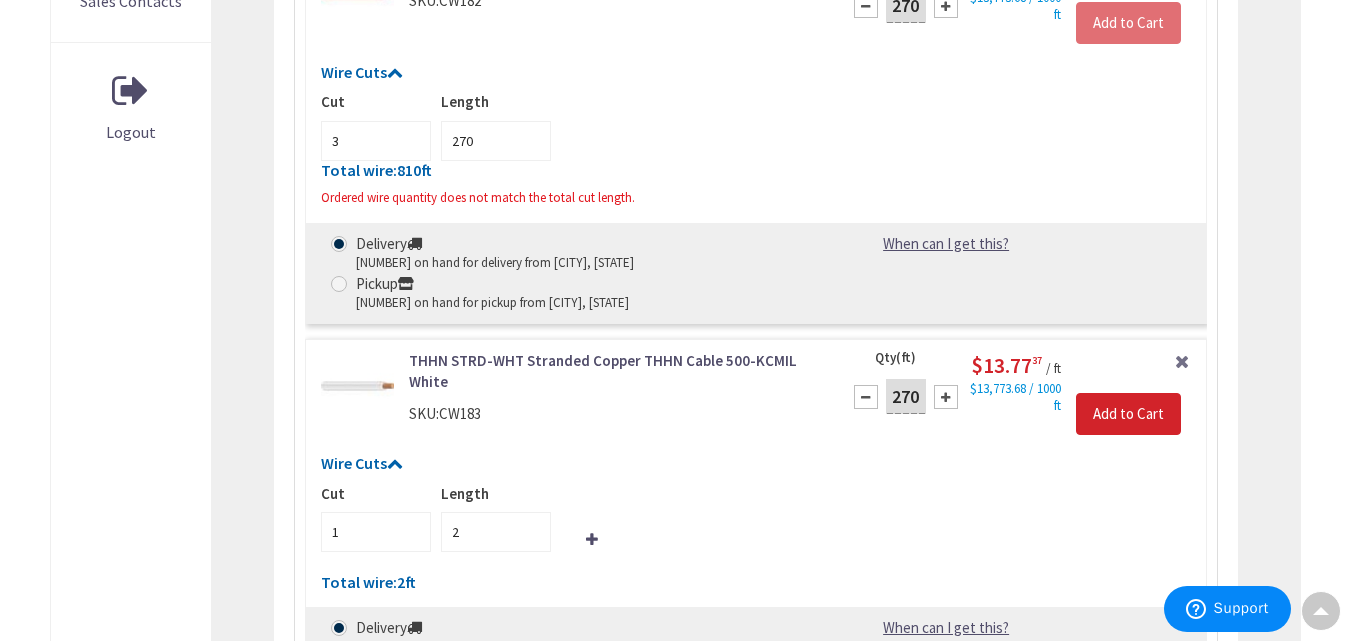 type on "270" 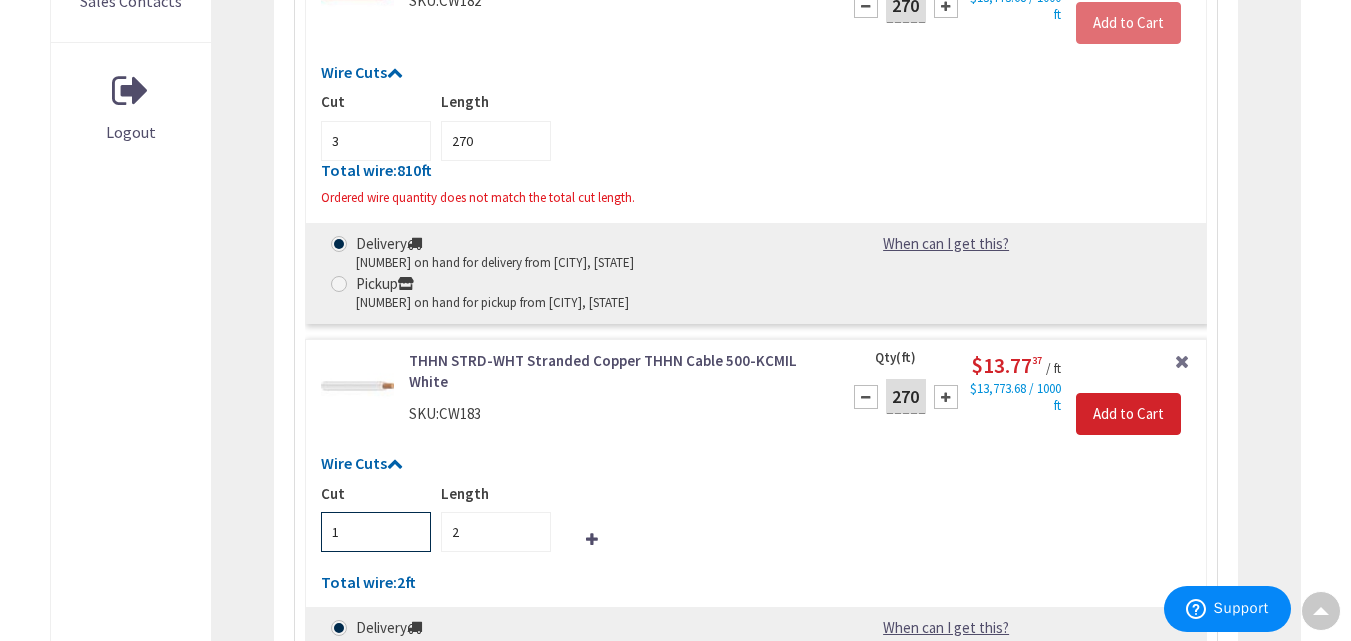 type on "0" 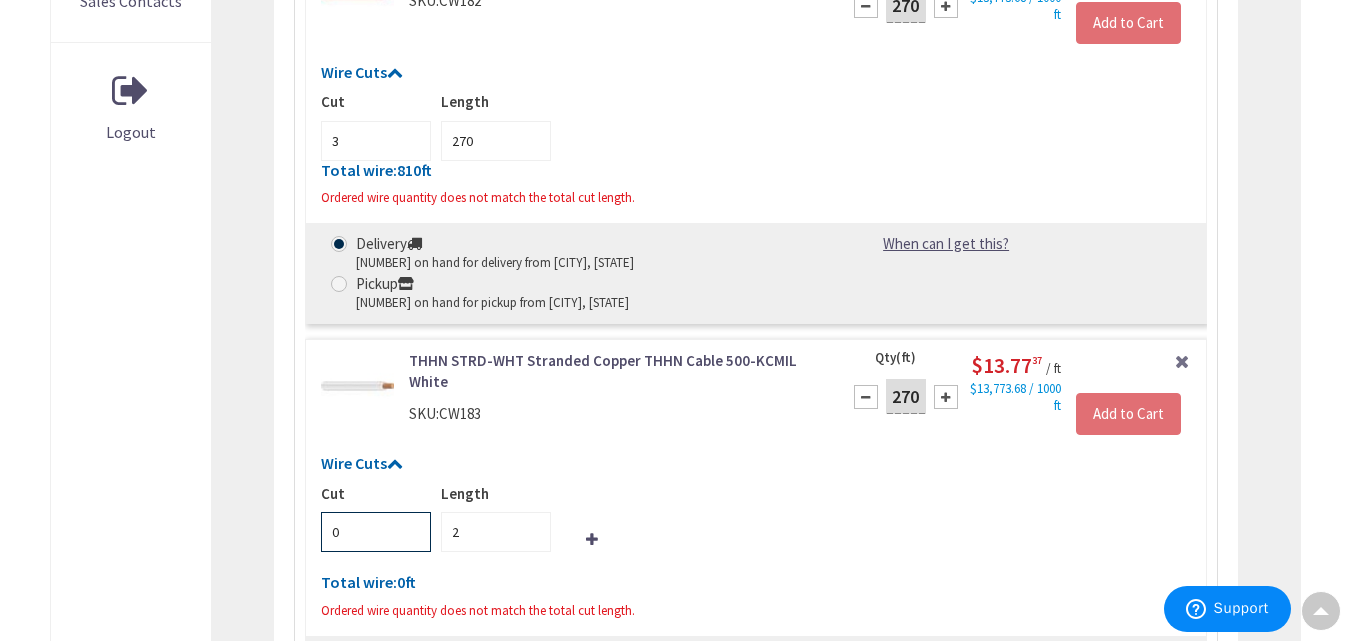 type on "270" 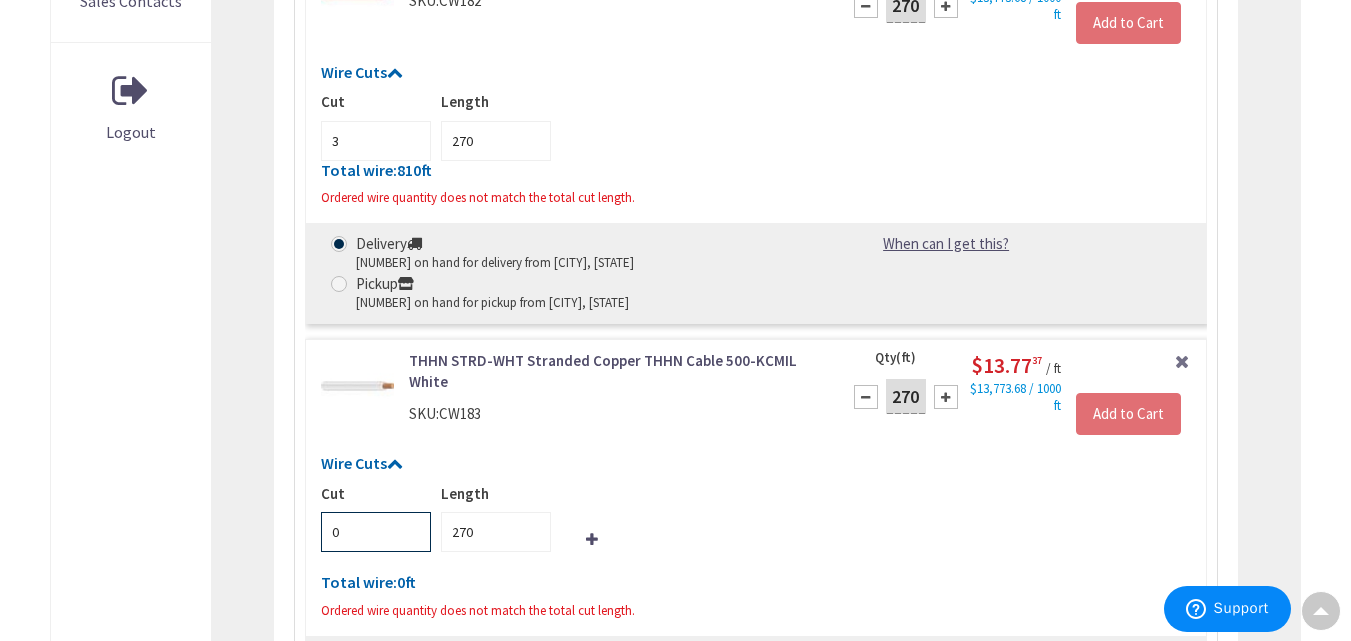 click on "0" at bounding box center [376, 532] 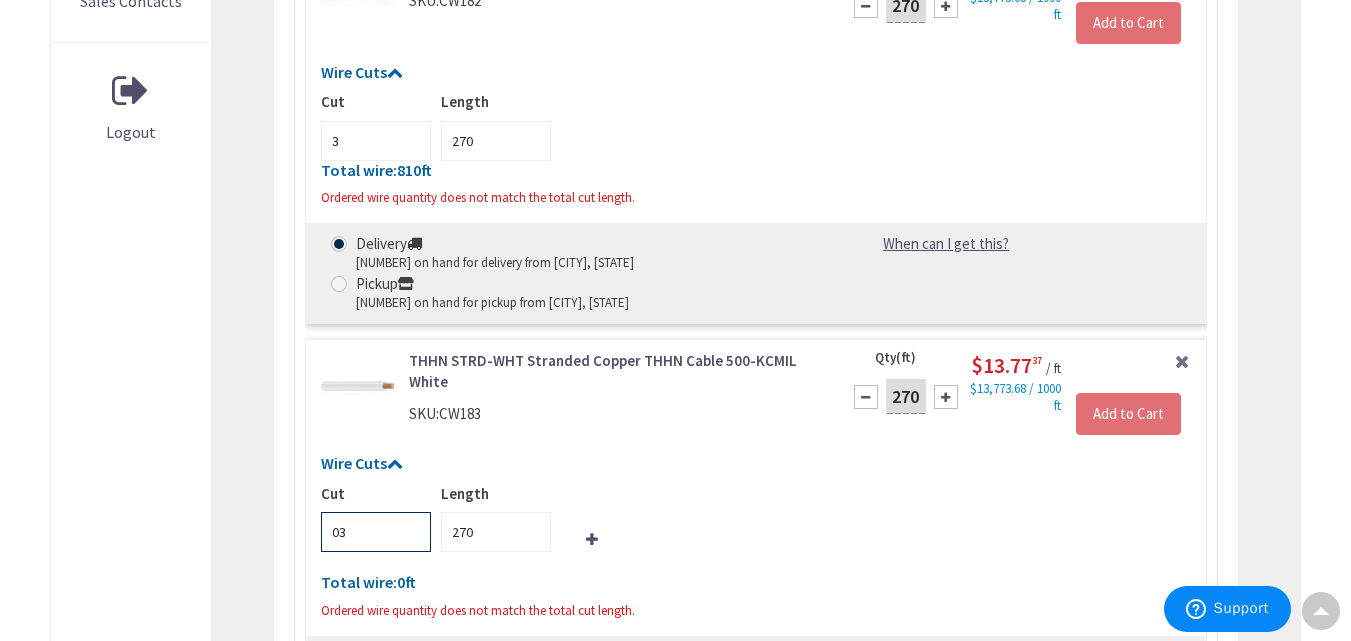 type on "0" 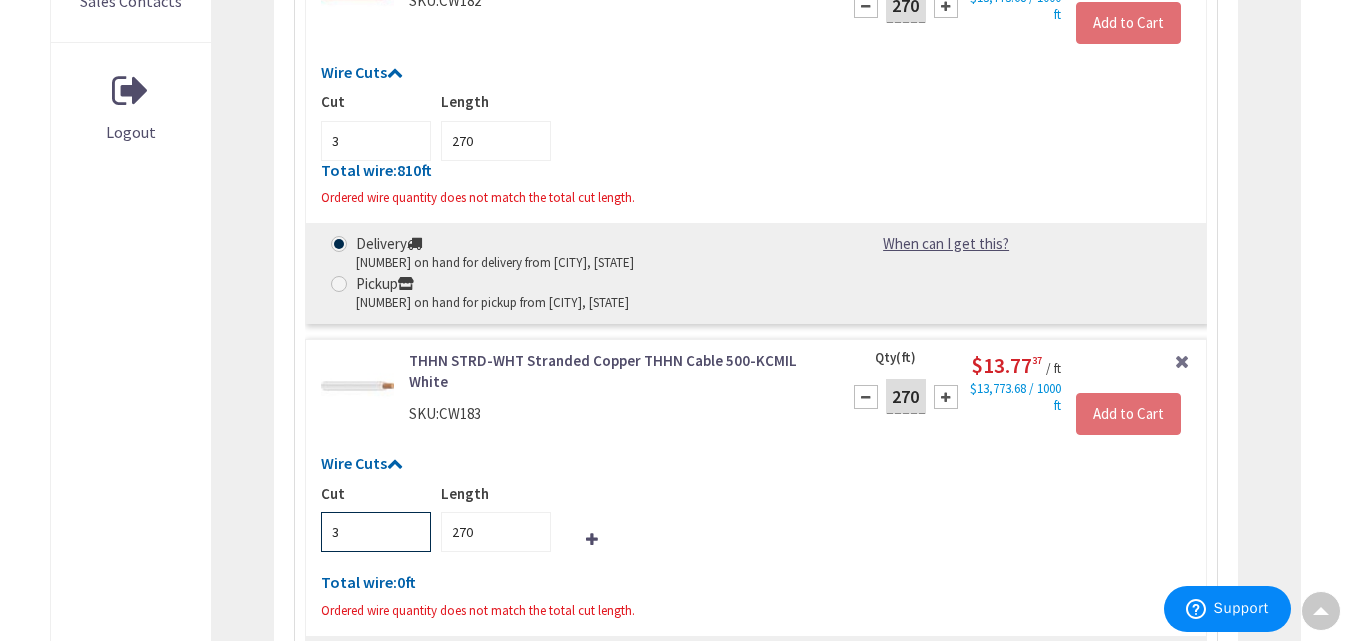 type on "3" 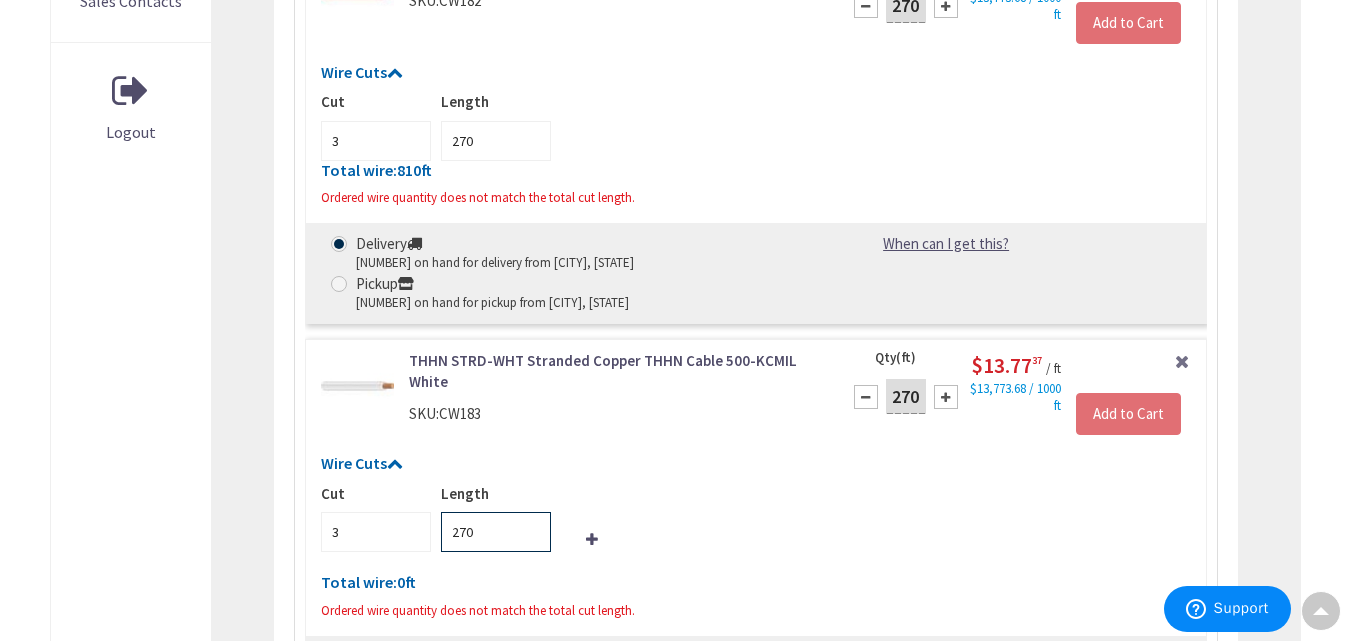 click on "270" at bounding box center (496, 532) 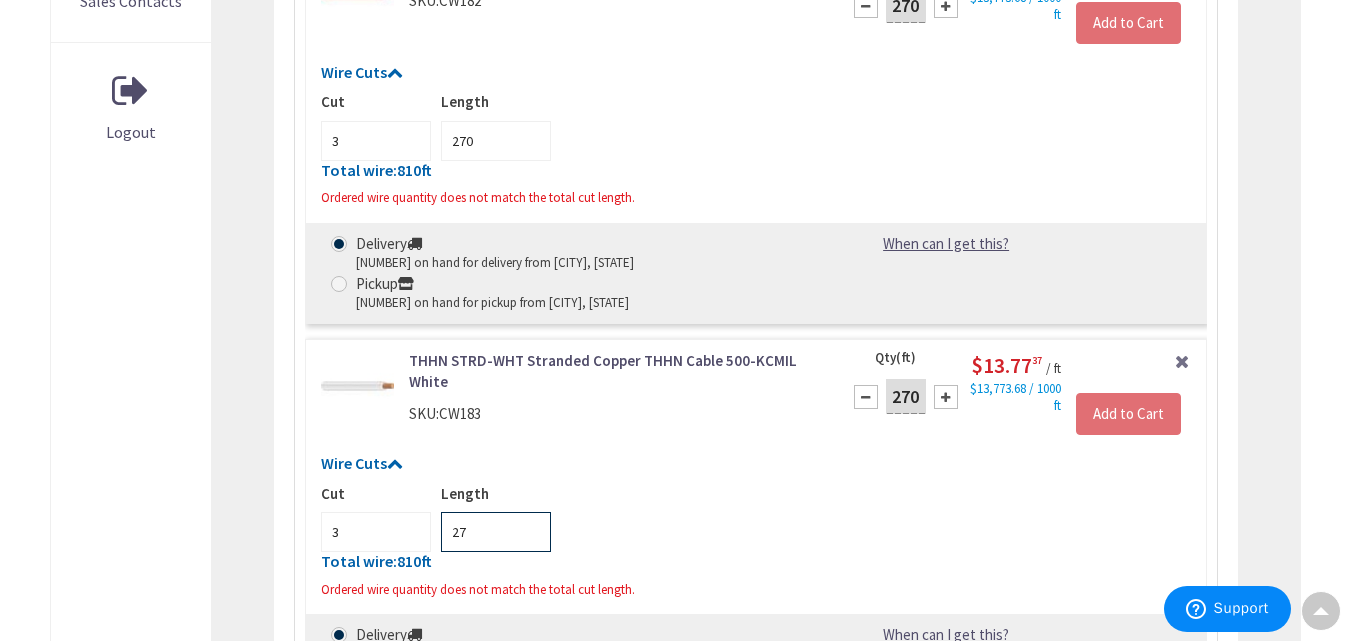 type on "2" 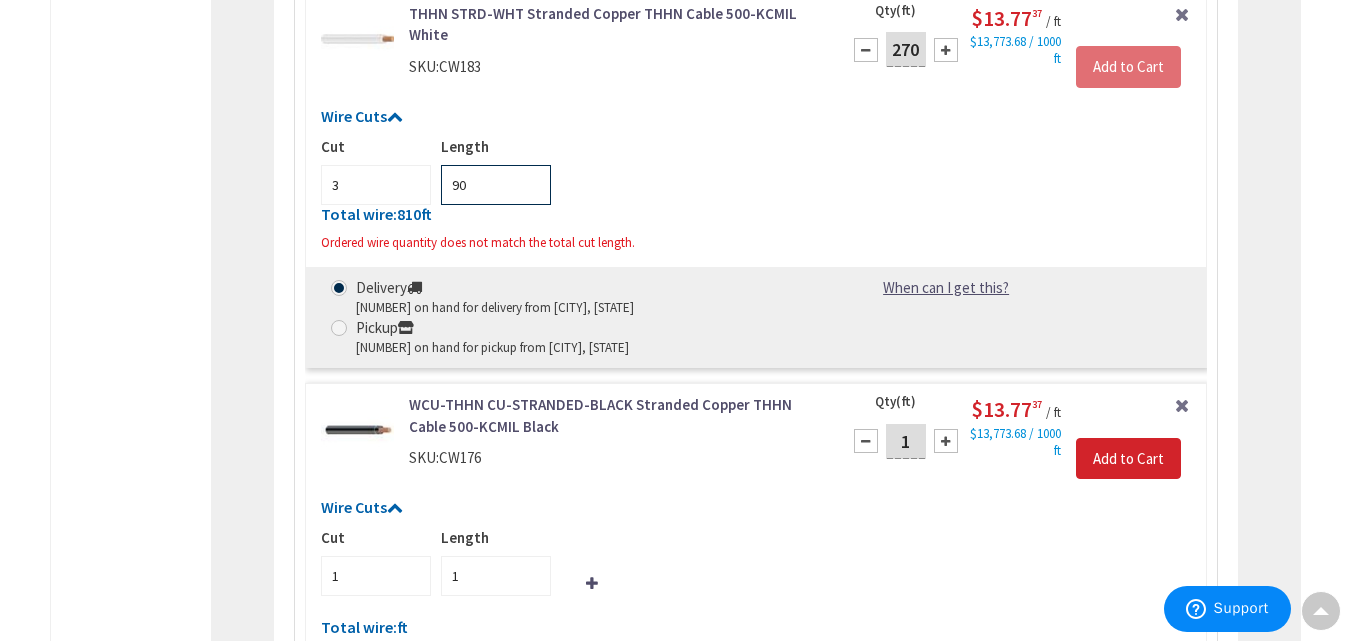 scroll, scrollTop: 1411, scrollLeft: 0, axis: vertical 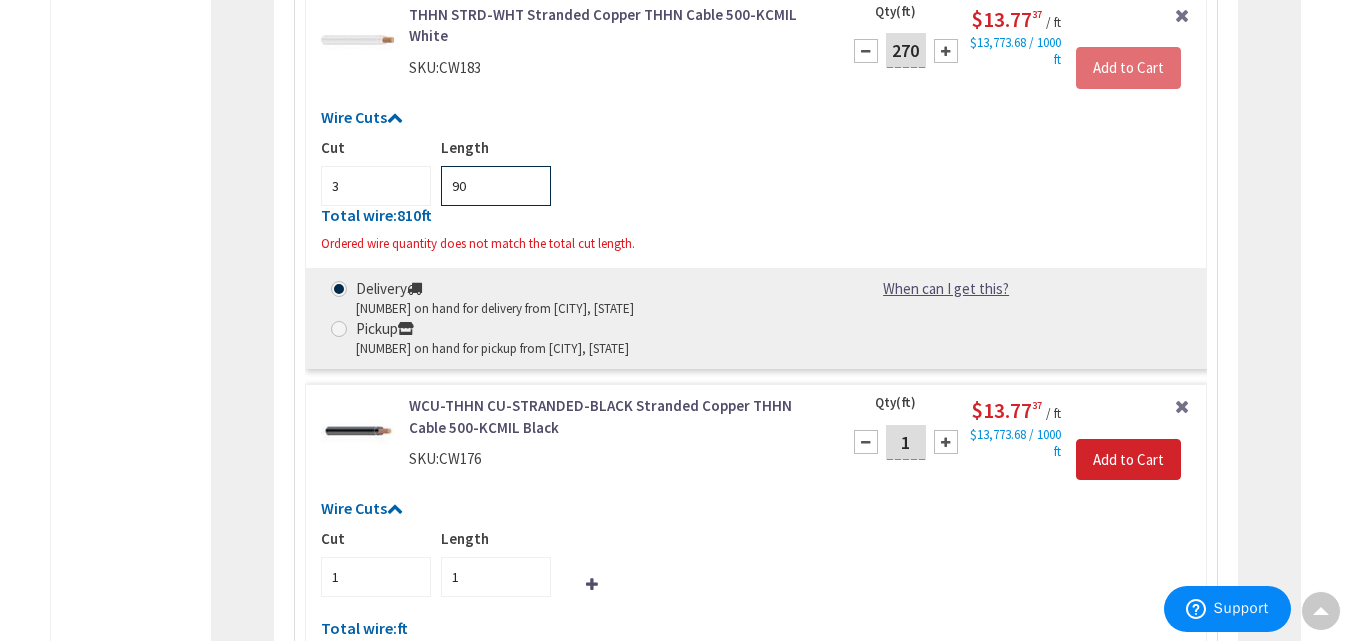 type on "90" 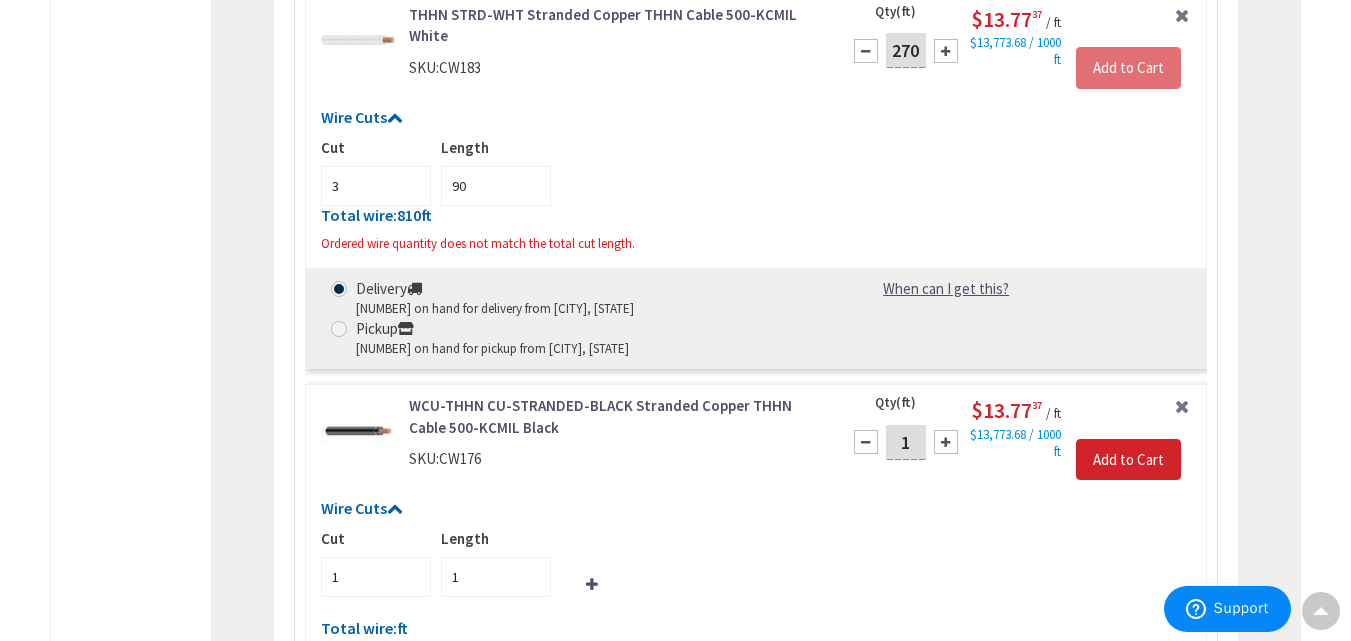 click on "Wire Cuts" at bounding box center (755, 509) 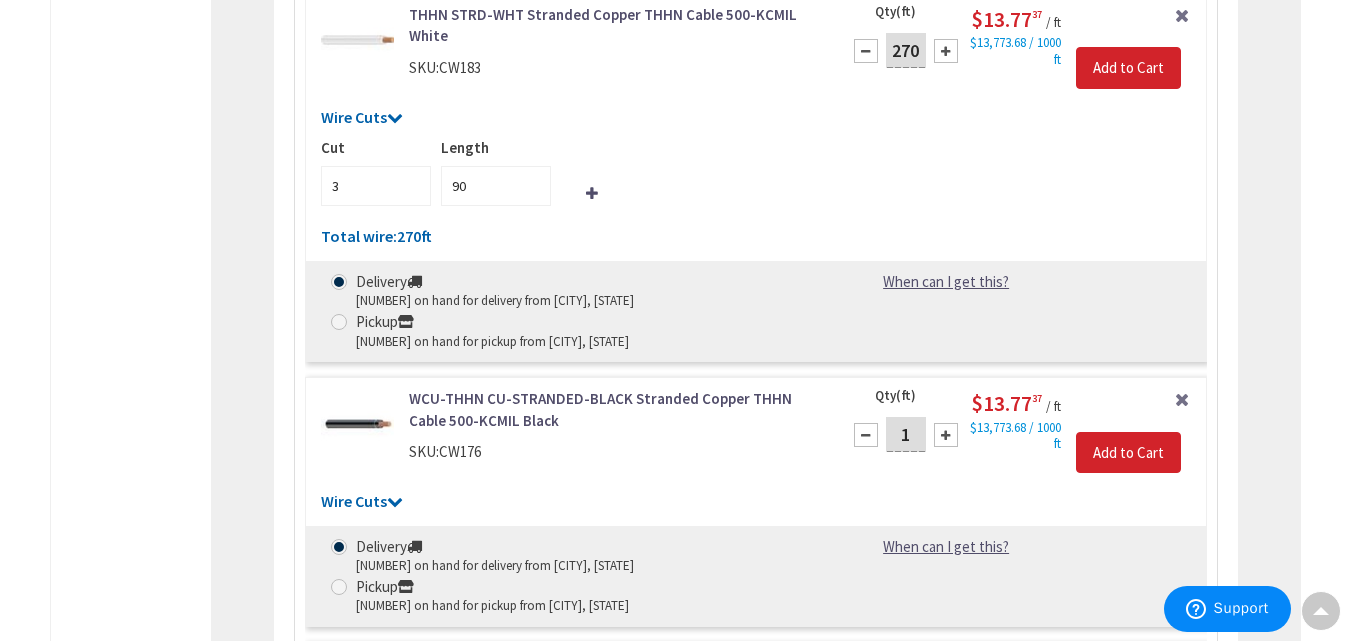 click on "1" at bounding box center [906, 434] 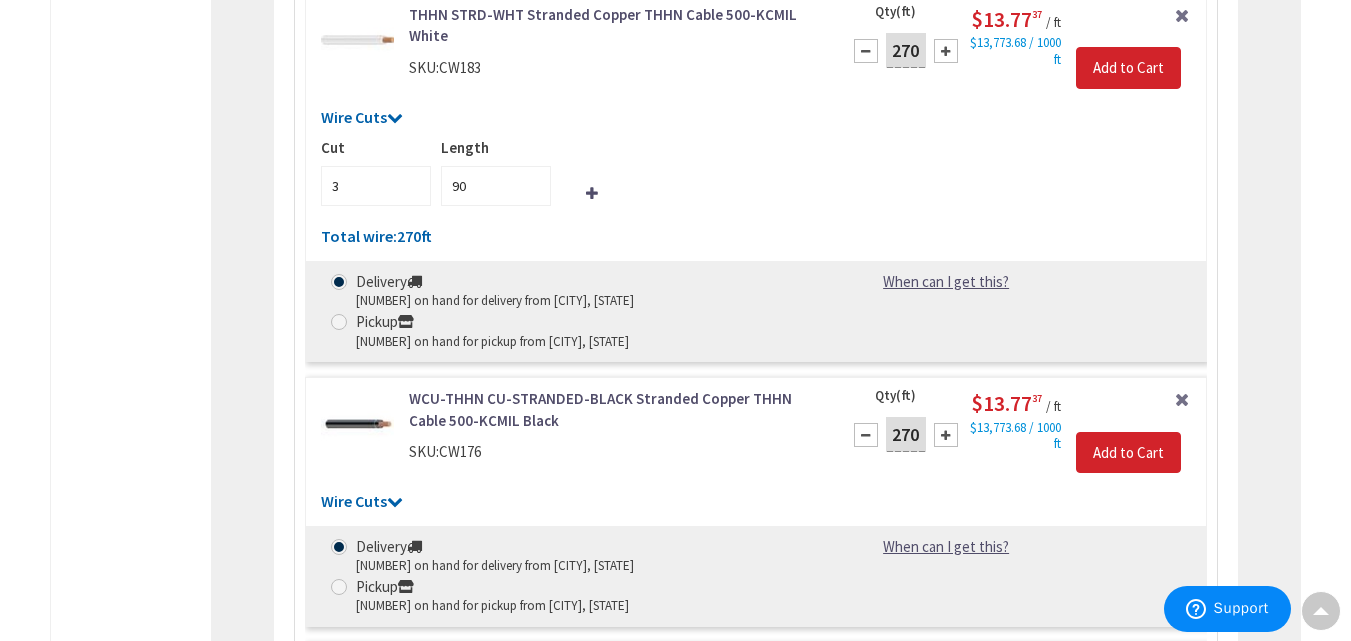 type on "270" 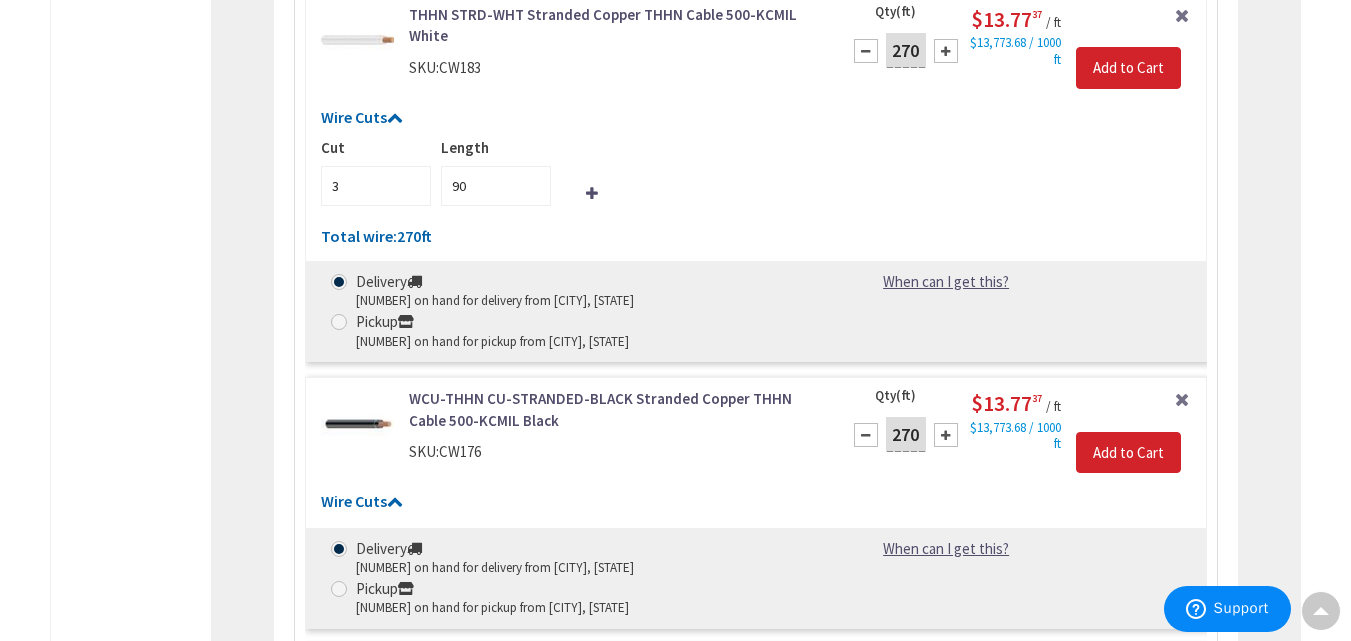type on "270" 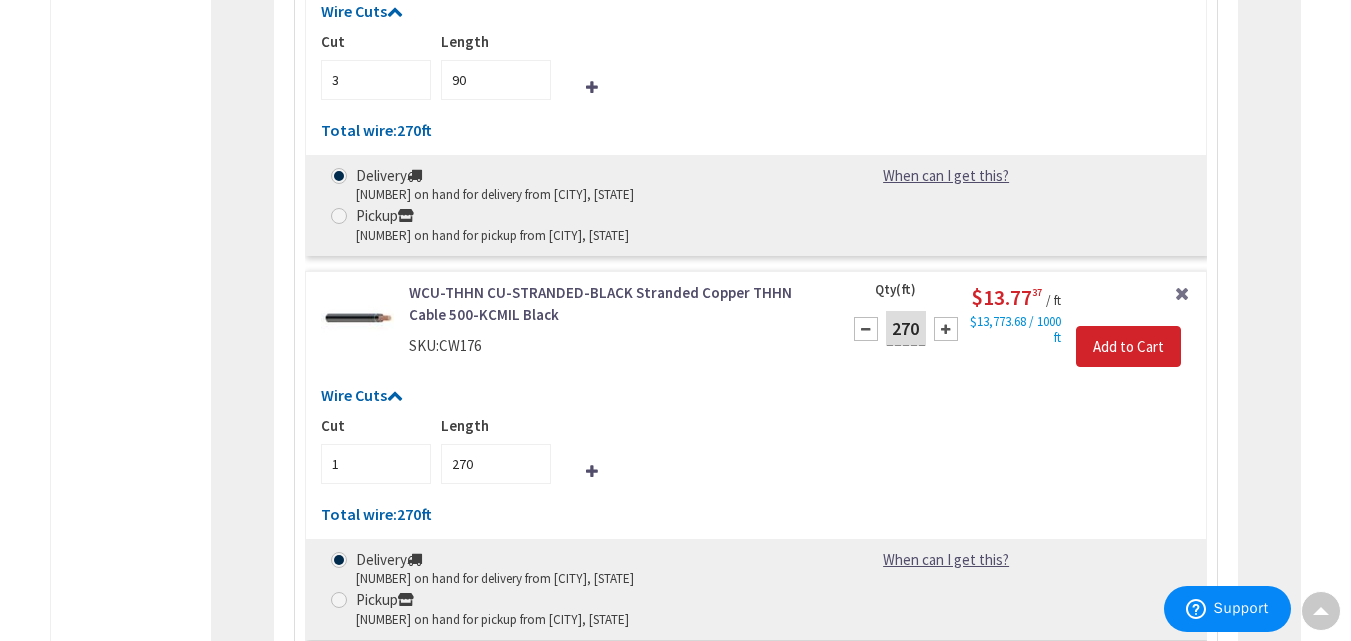 scroll, scrollTop: 1518, scrollLeft: 0, axis: vertical 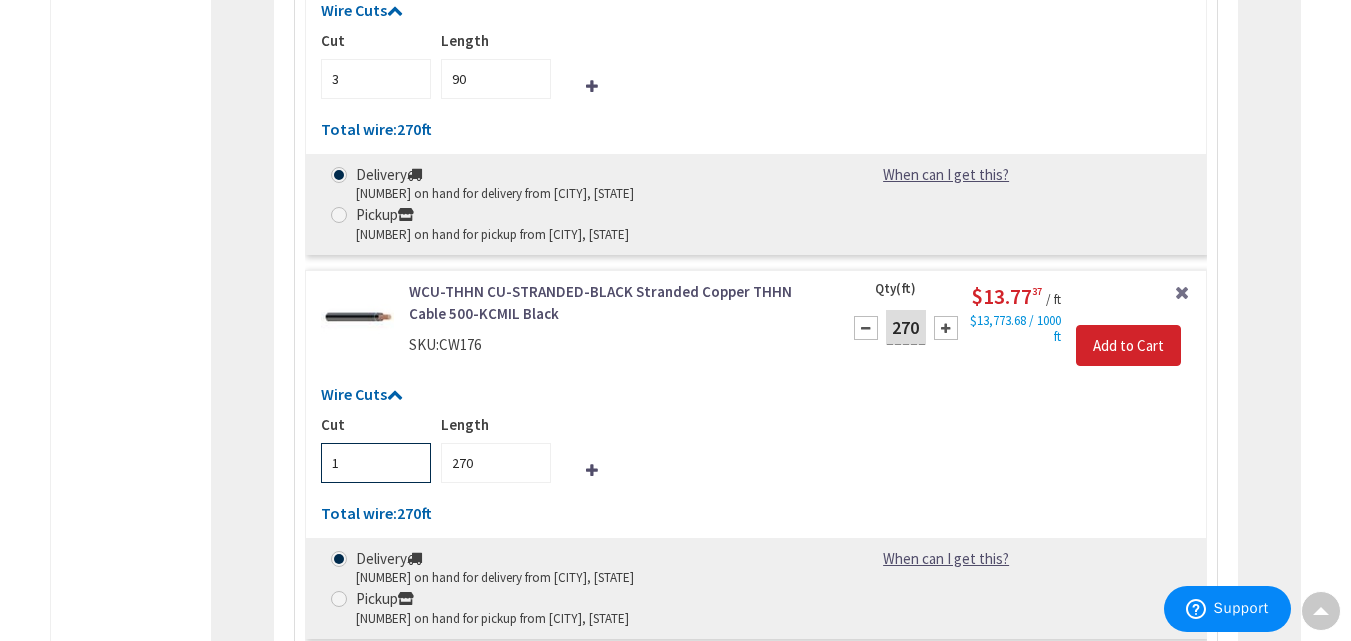 click on "1" at bounding box center [376, 463] 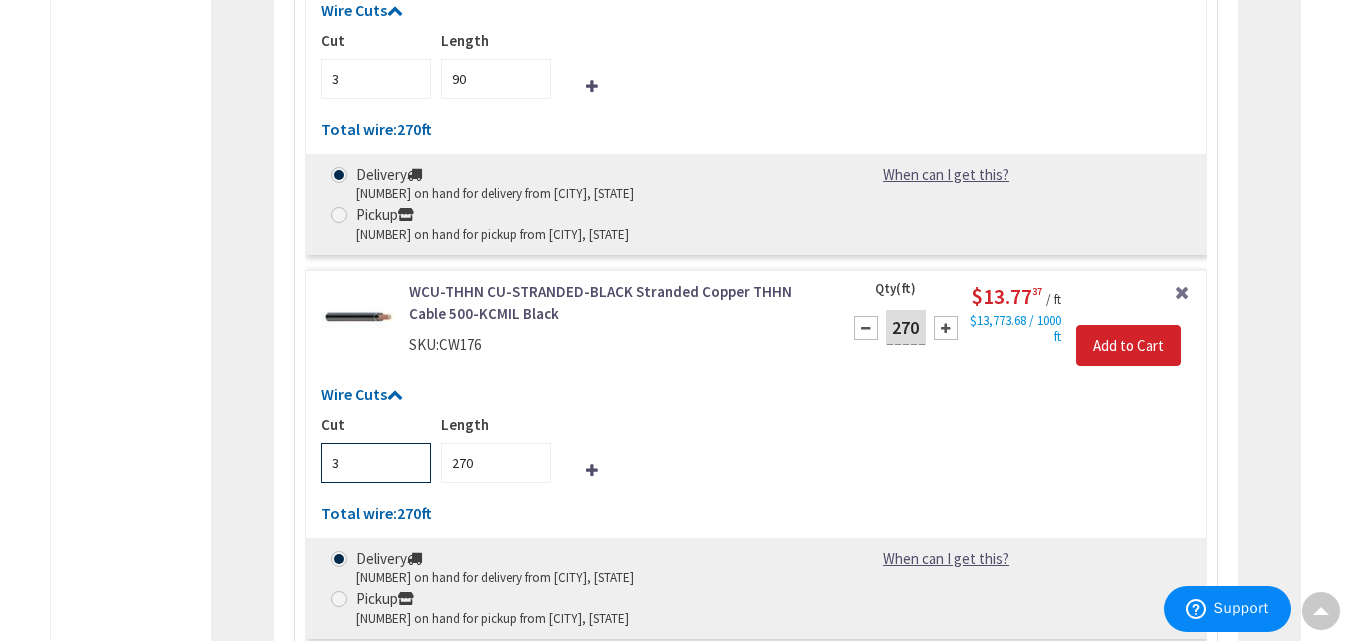 type on "3" 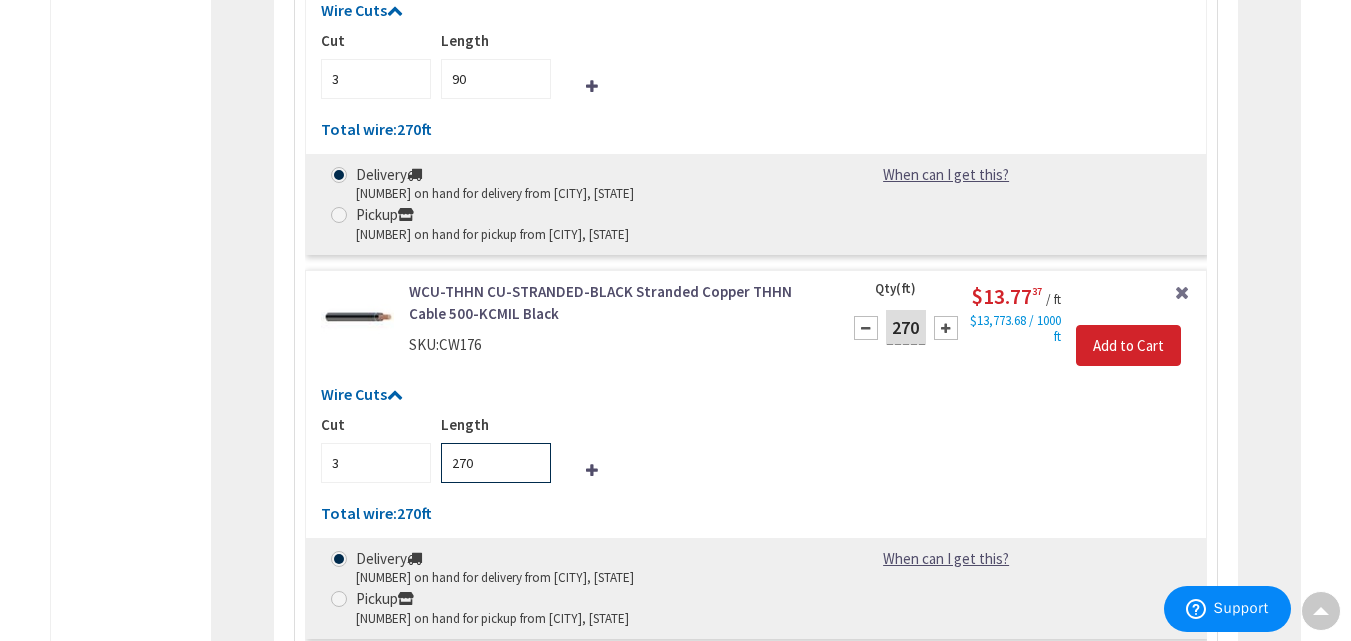 click on "270" at bounding box center (496, 463) 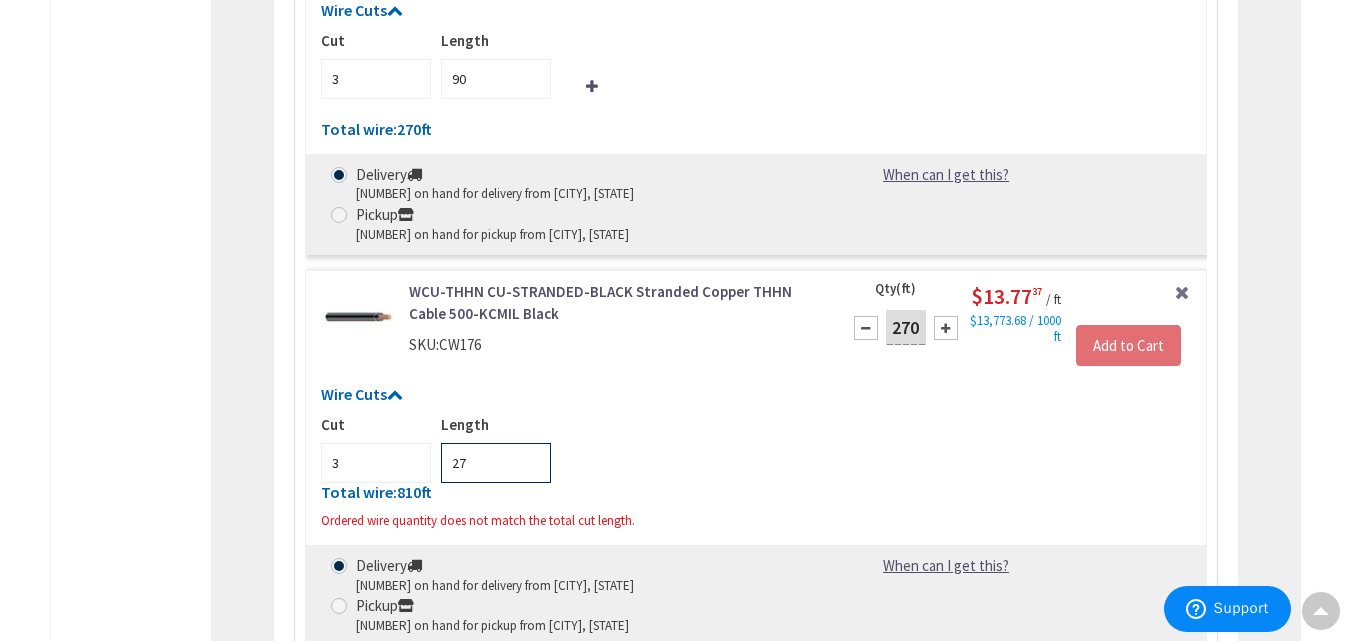 type on "2" 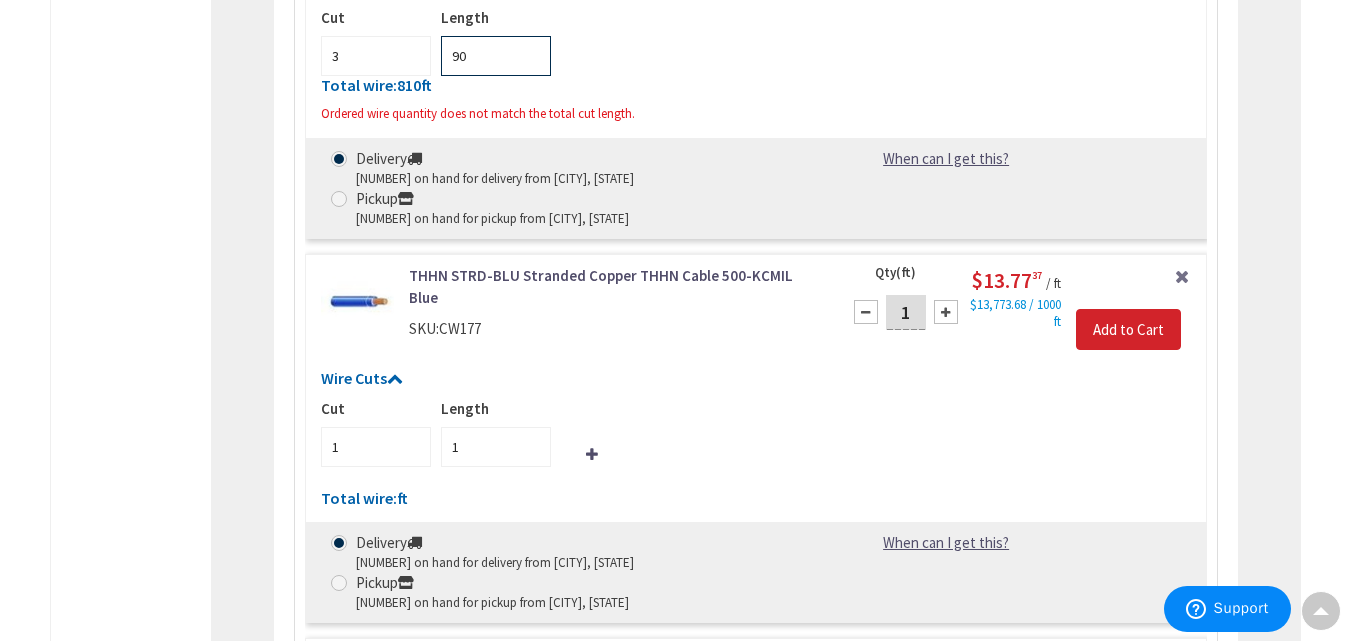 scroll, scrollTop: 1926, scrollLeft: 0, axis: vertical 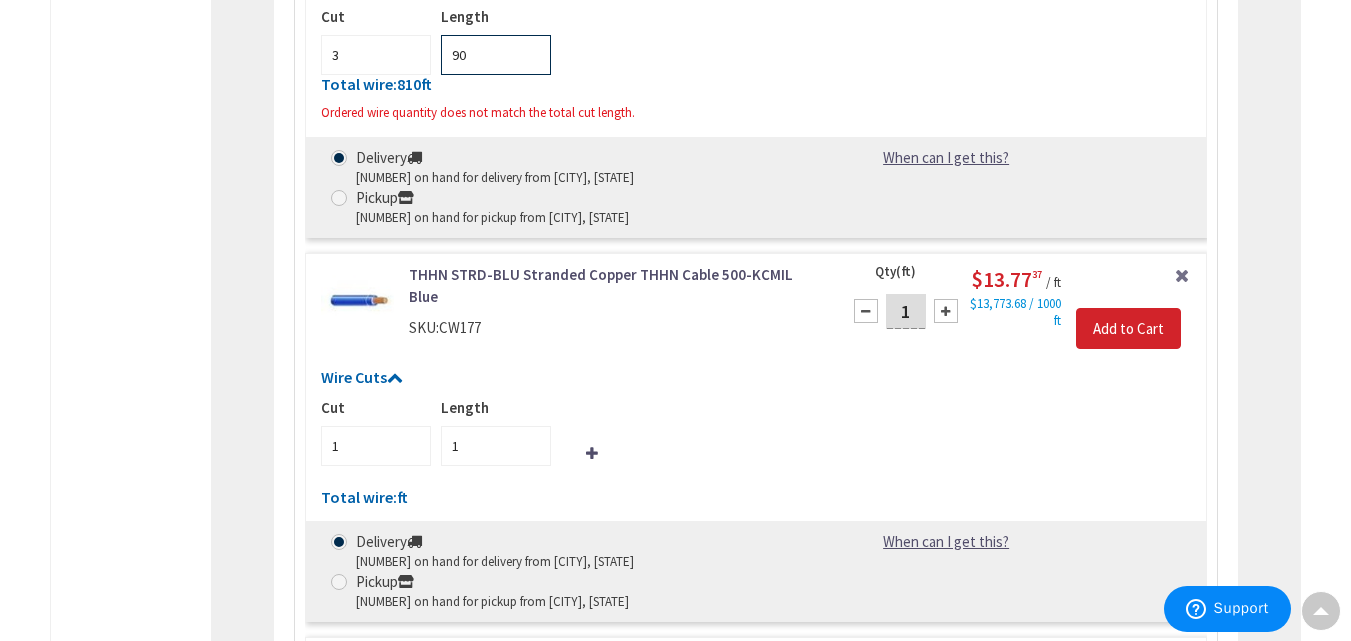 type on "90" 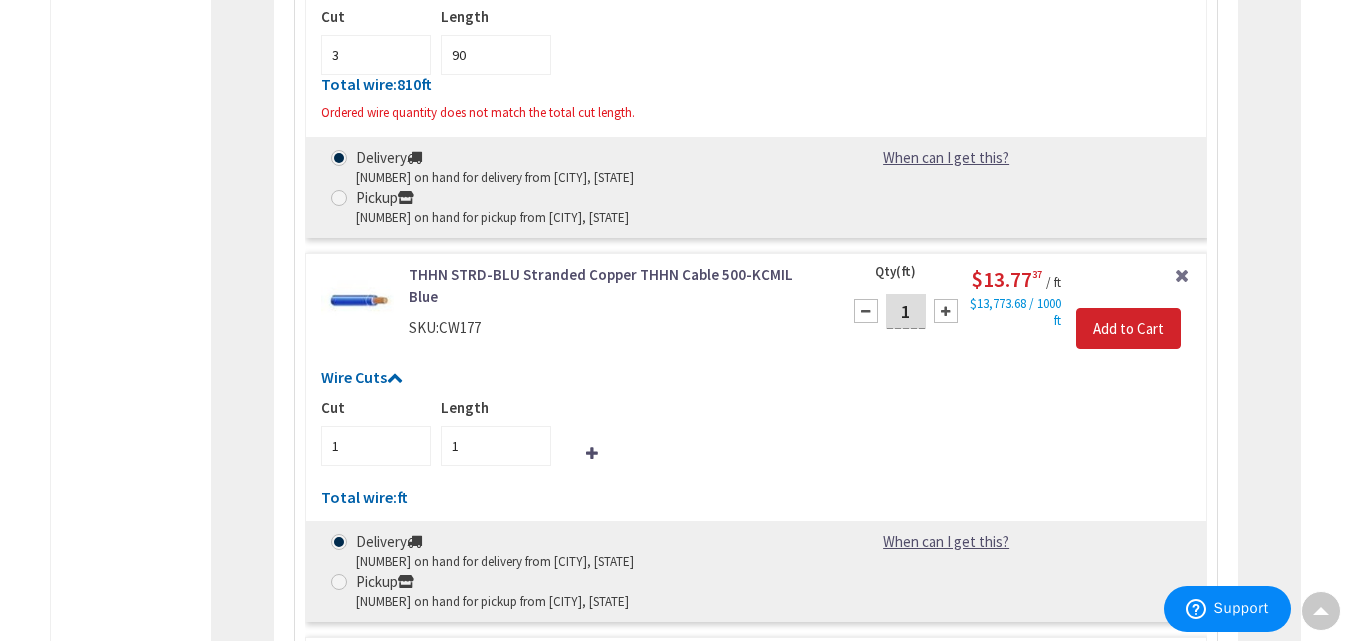 click on "1" at bounding box center (906, 311) 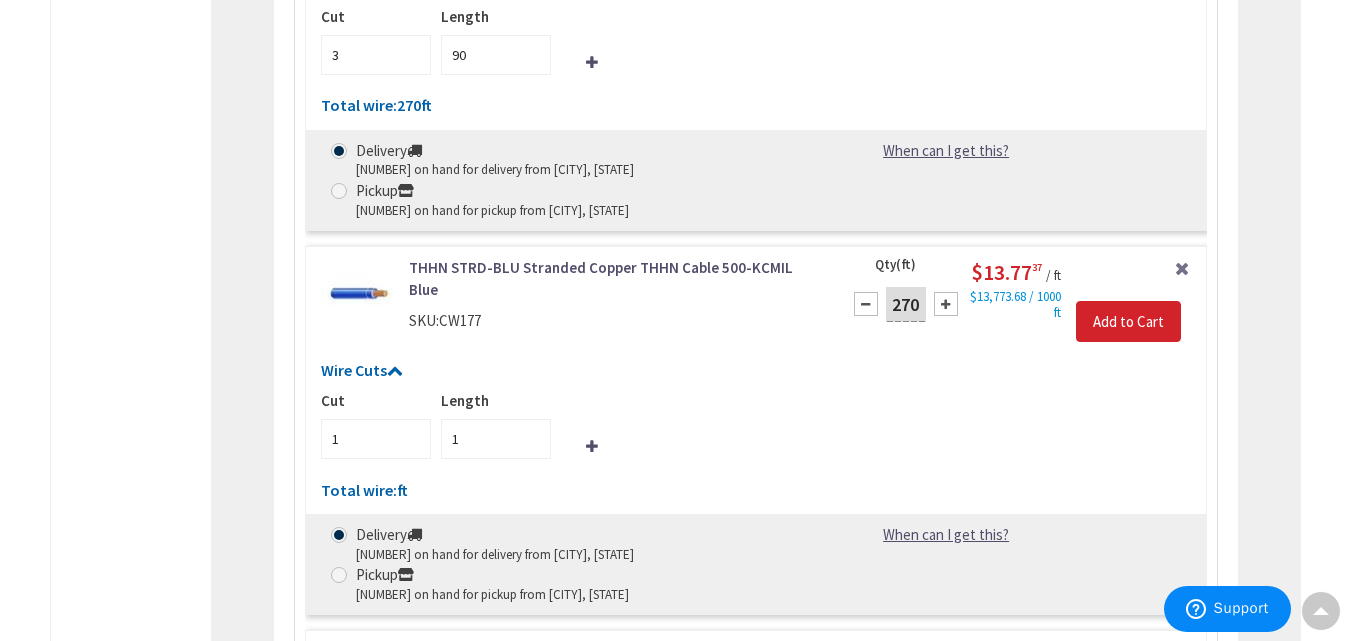 type on "270" 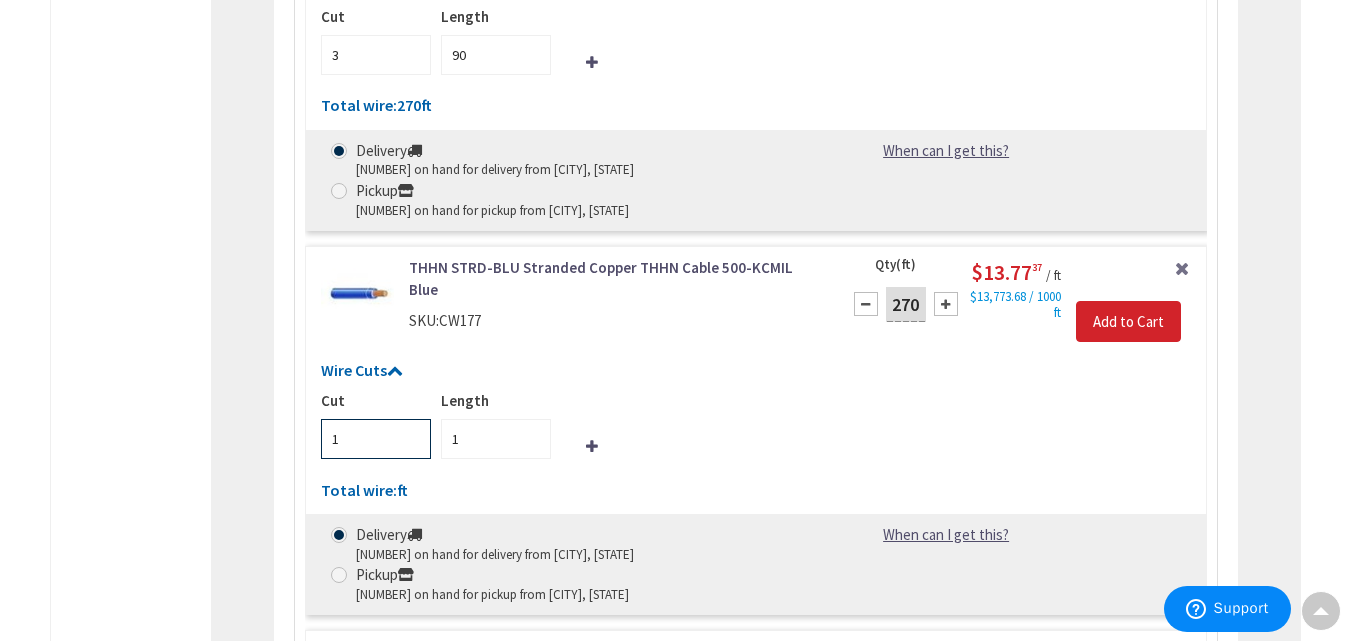 click on "1" at bounding box center [376, 439] 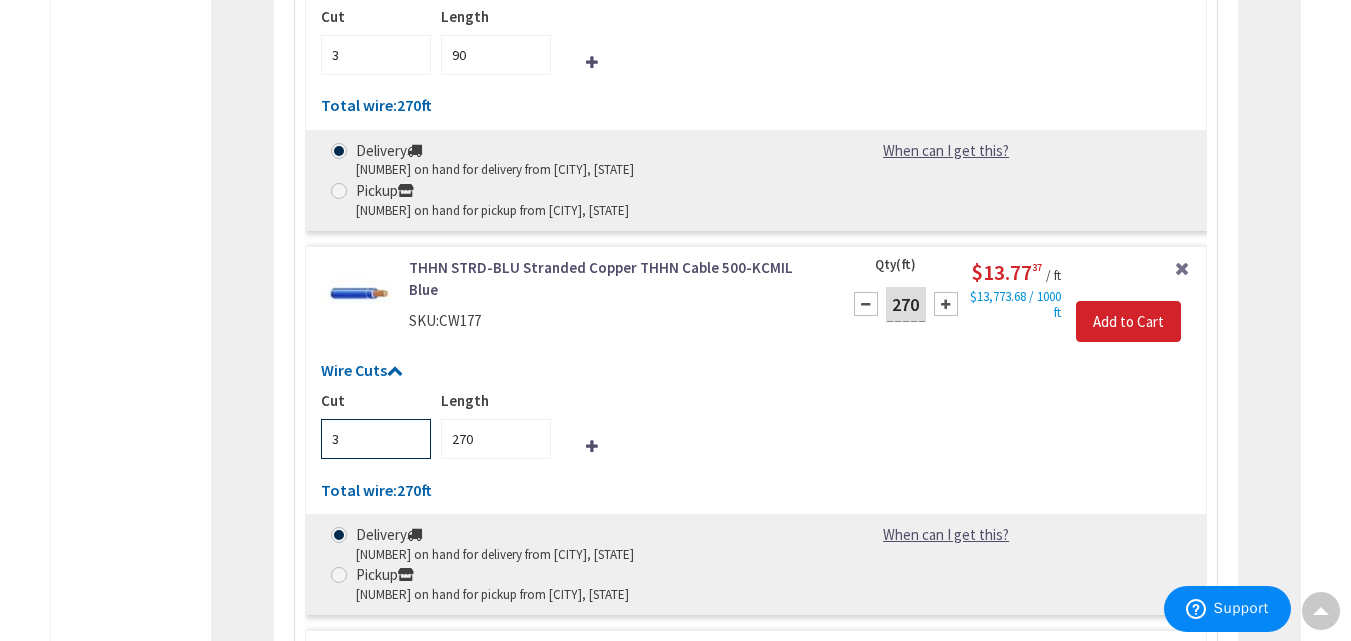 type on "3" 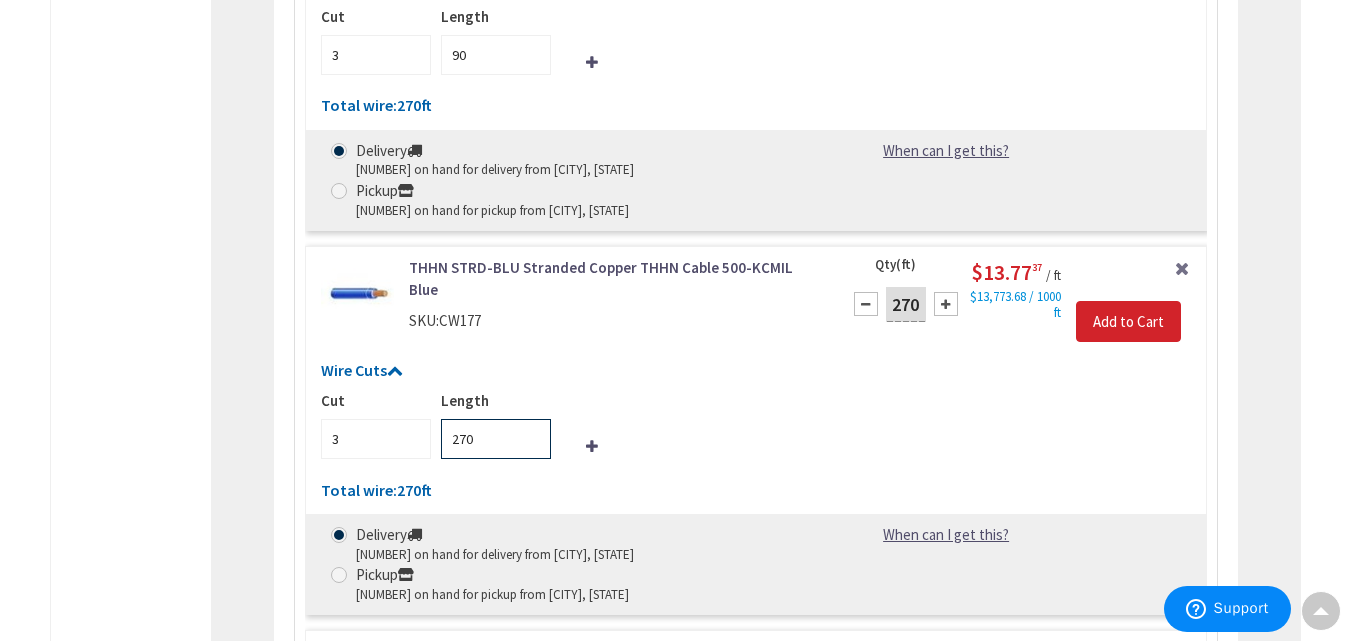 click on "270" at bounding box center [496, 439] 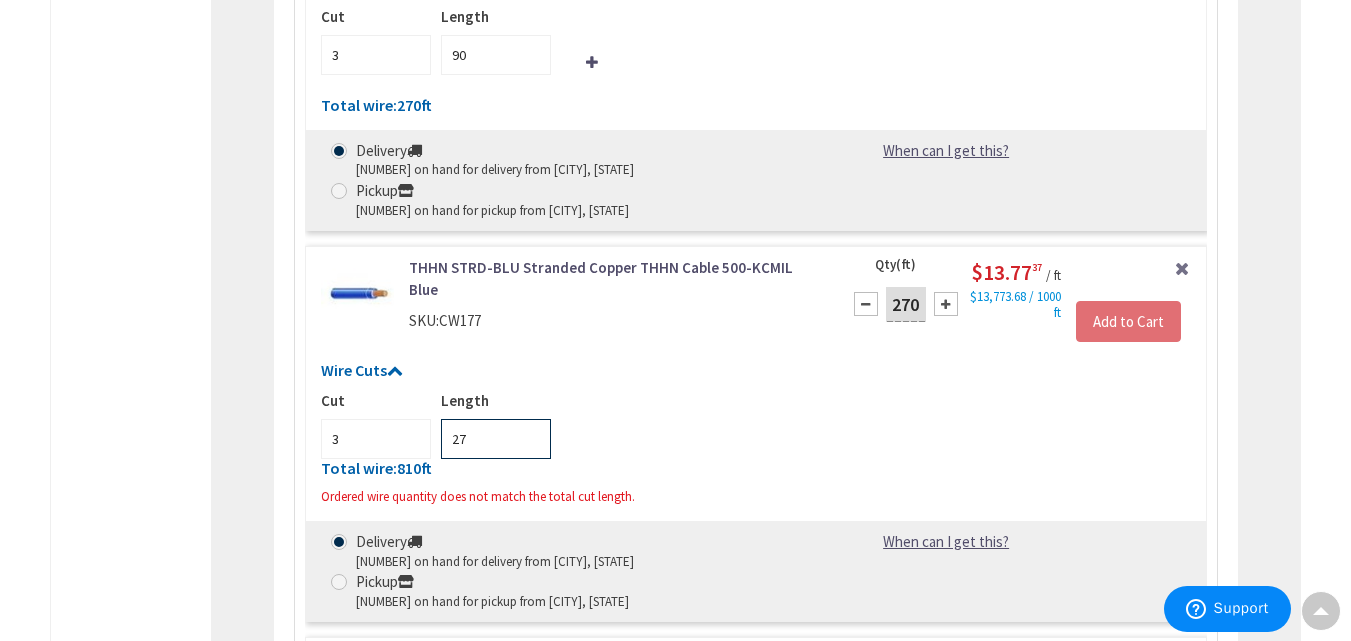 type on "2" 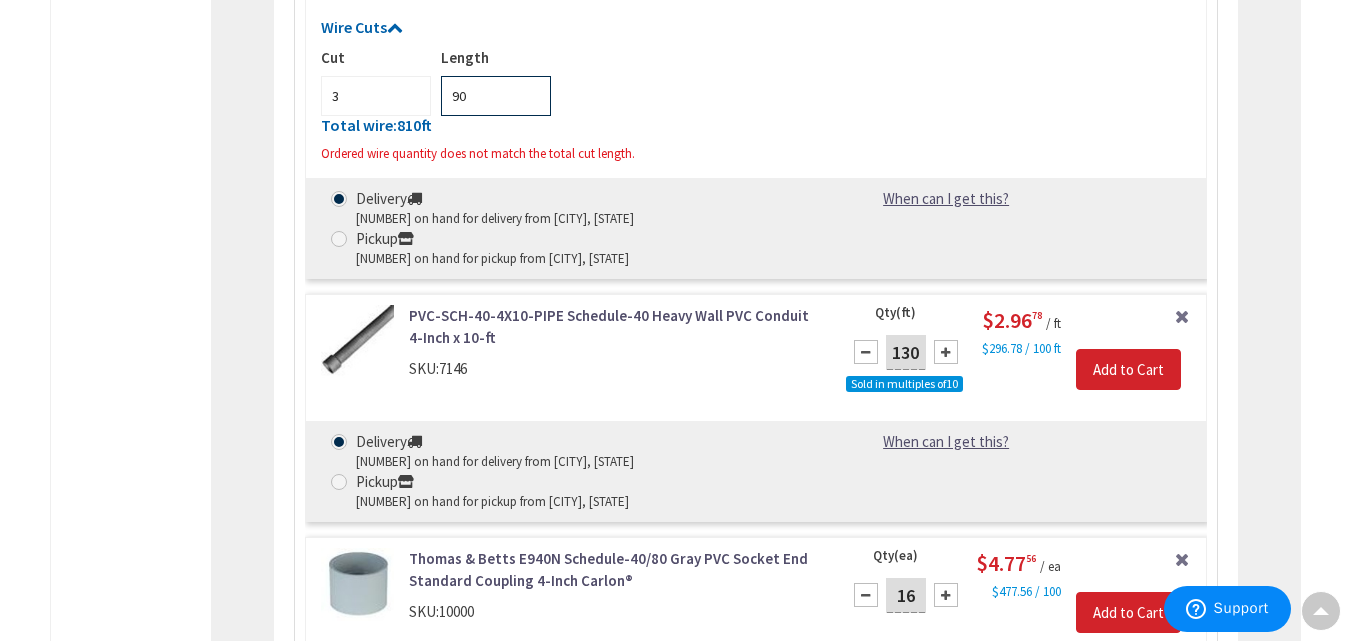 scroll, scrollTop: 2271, scrollLeft: 0, axis: vertical 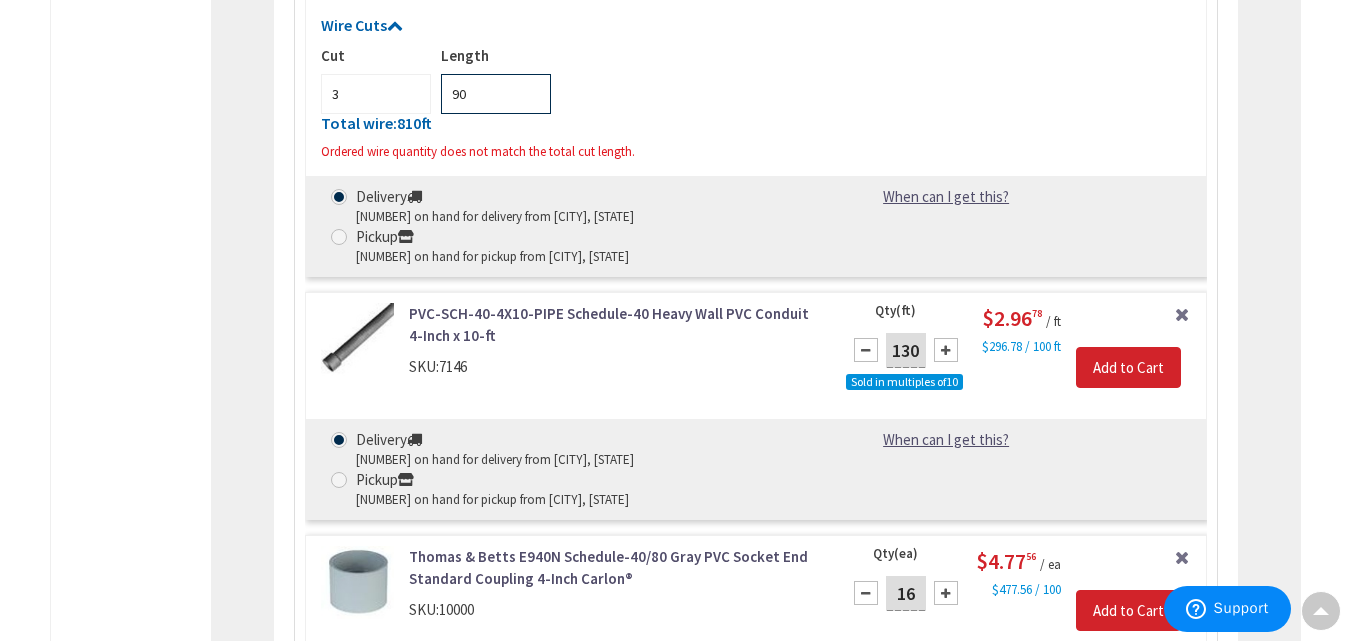 type on "90" 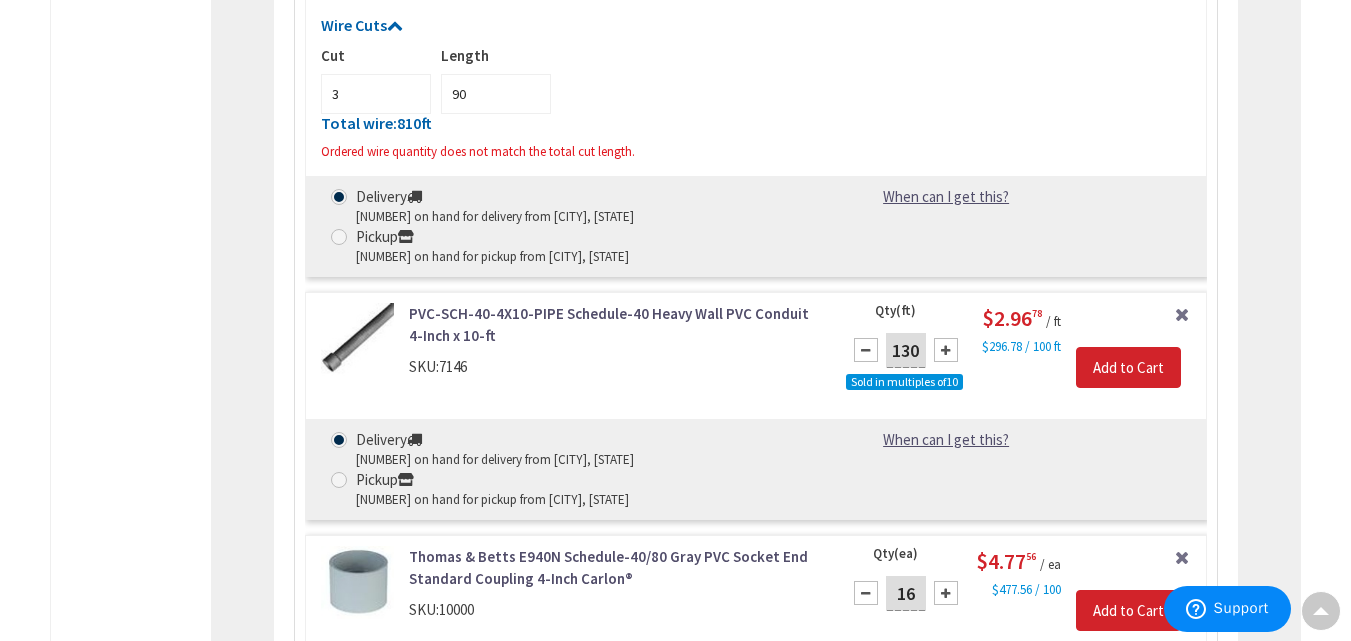 click on "PVC-SCH-40-4X10-PIPE Schedule-40 Heavy Wall PVC Conduit 4-Inch x 10-ft
SKU:  7146
Remove Item
Qty  (ft)
130
Sold in multiples of  10
Please select a quantity
$2.96 78  / ft" at bounding box center (755, 406) 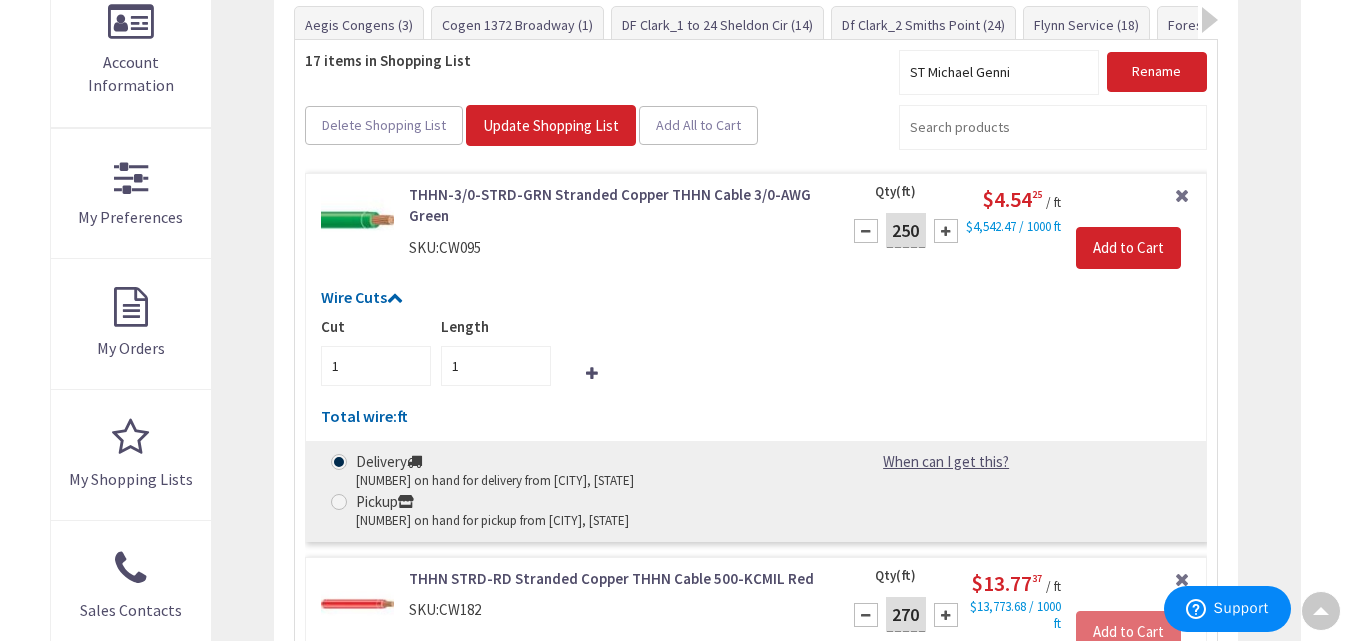 scroll, scrollTop: 454, scrollLeft: 0, axis: vertical 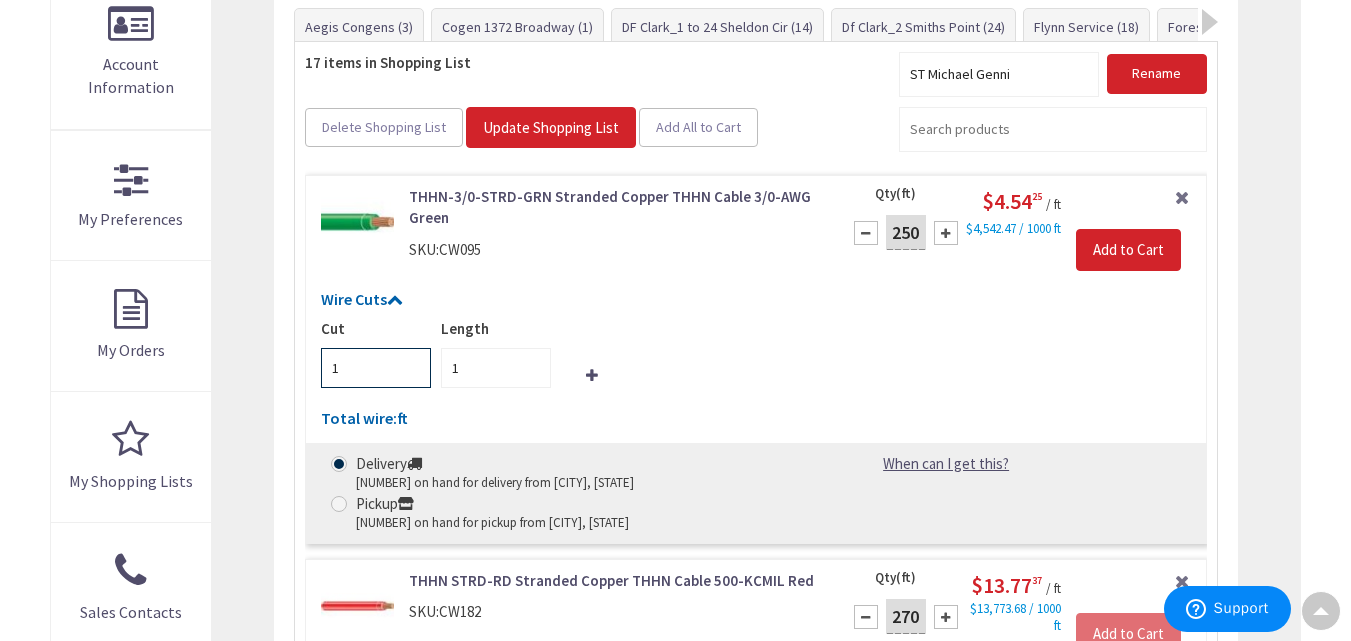 click on "1" at bounding box center (376, 368) 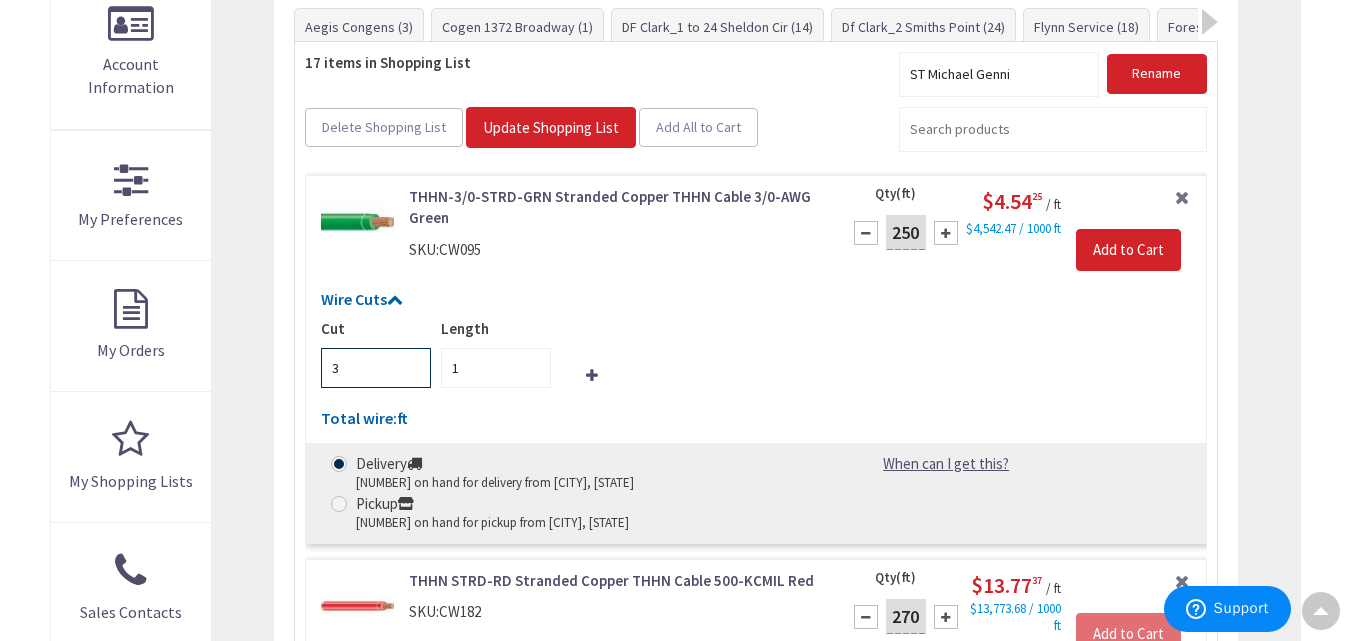 type on "3" 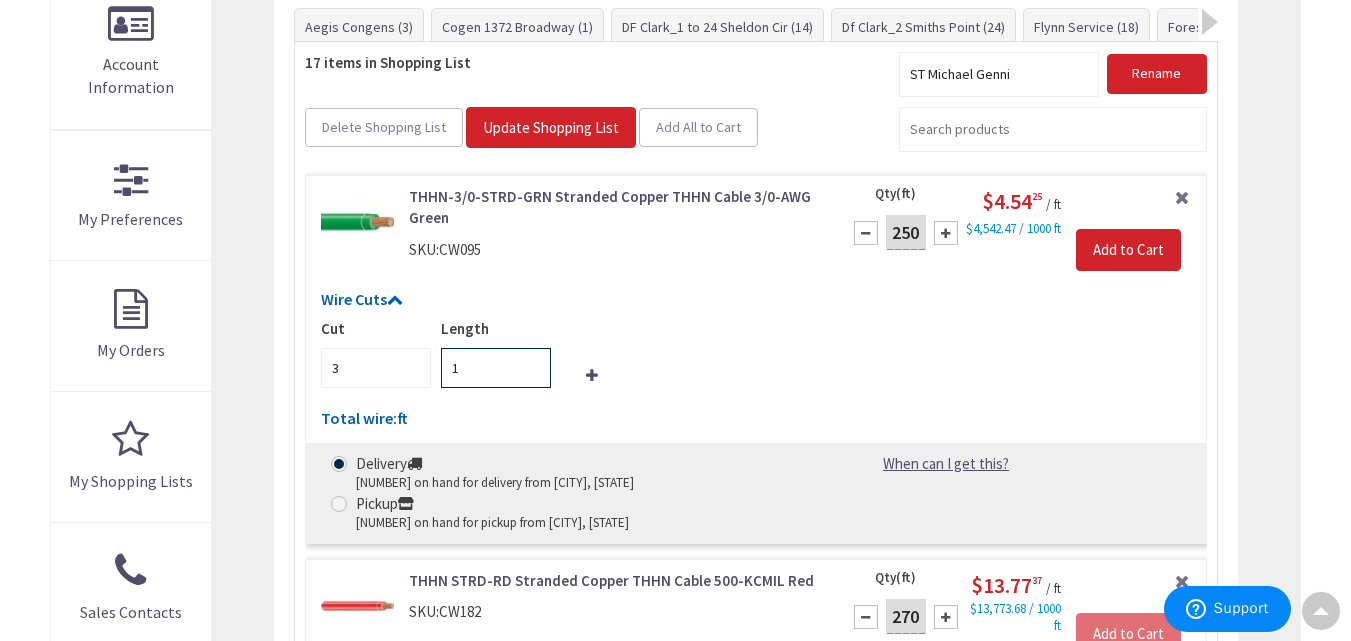 click on "1" at bounding box center [496, 368] 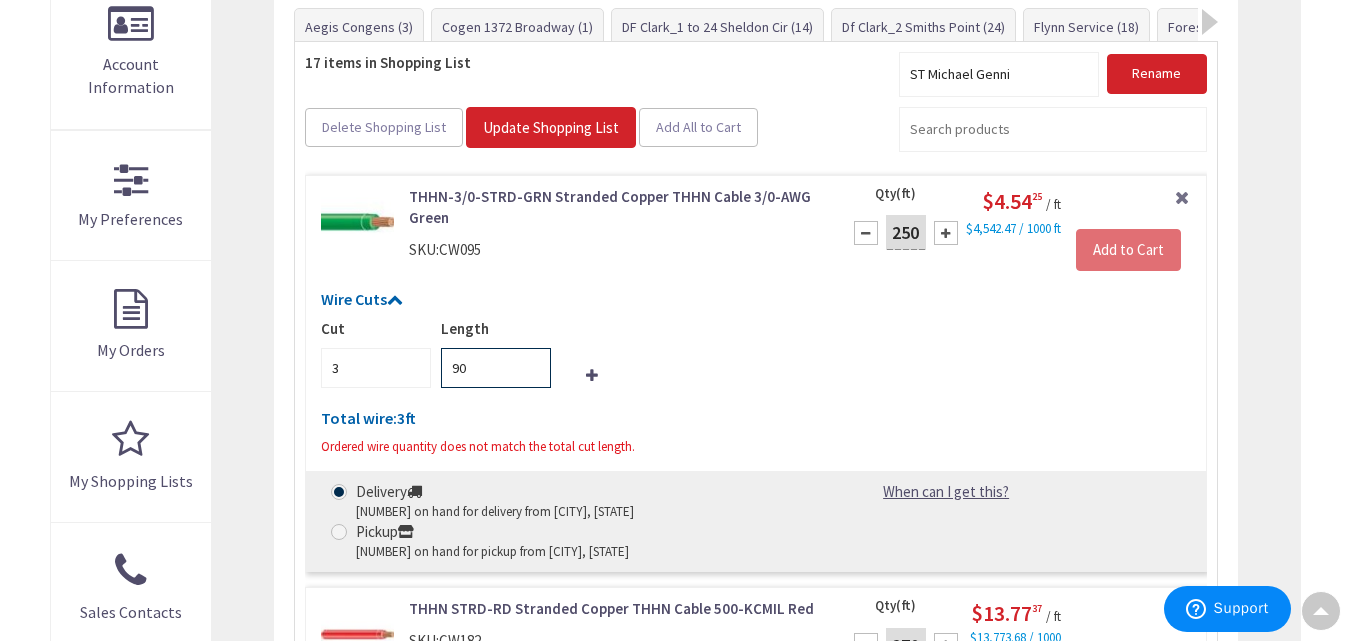 type on "90" 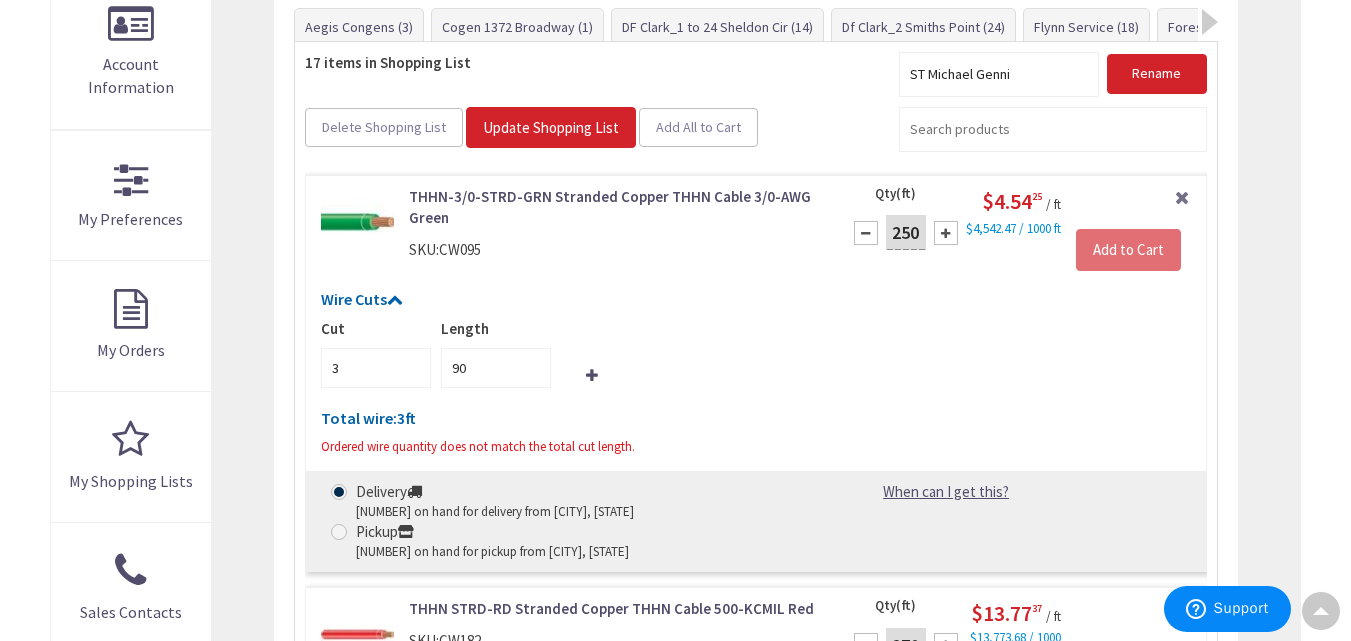 click on "250" at bounding box center [906, 232] 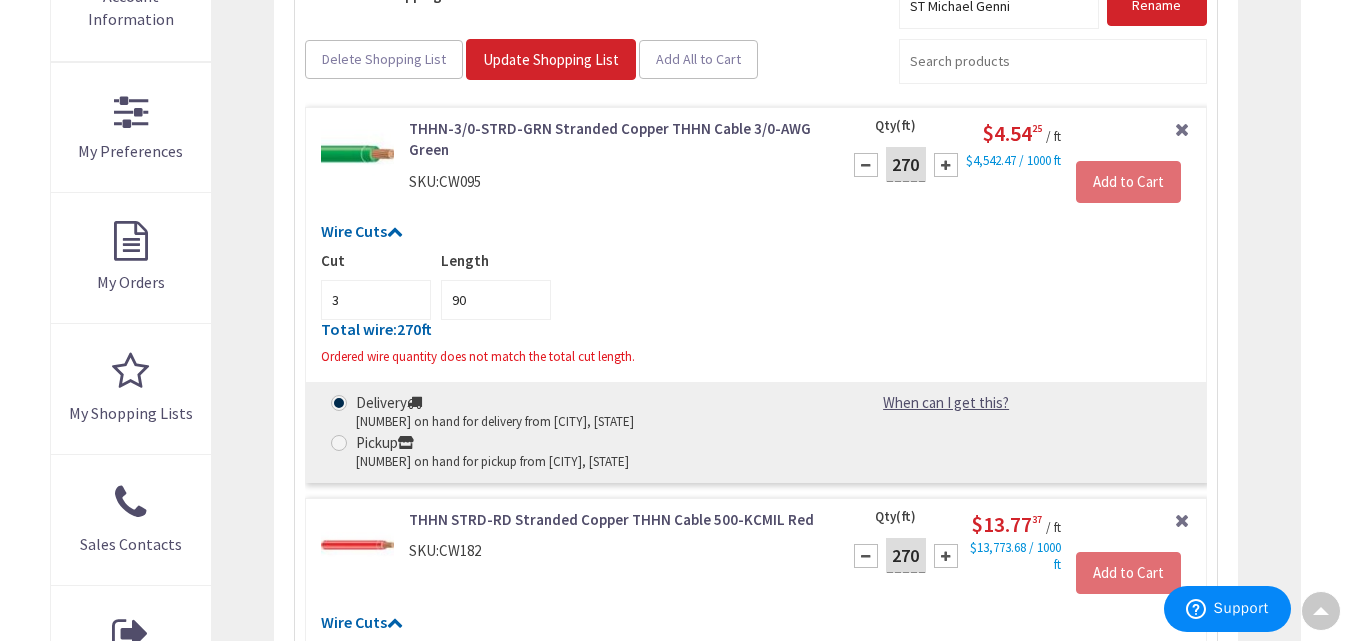 scroll, scrollTop: 525, scrollLeft: 0, axis: vertical 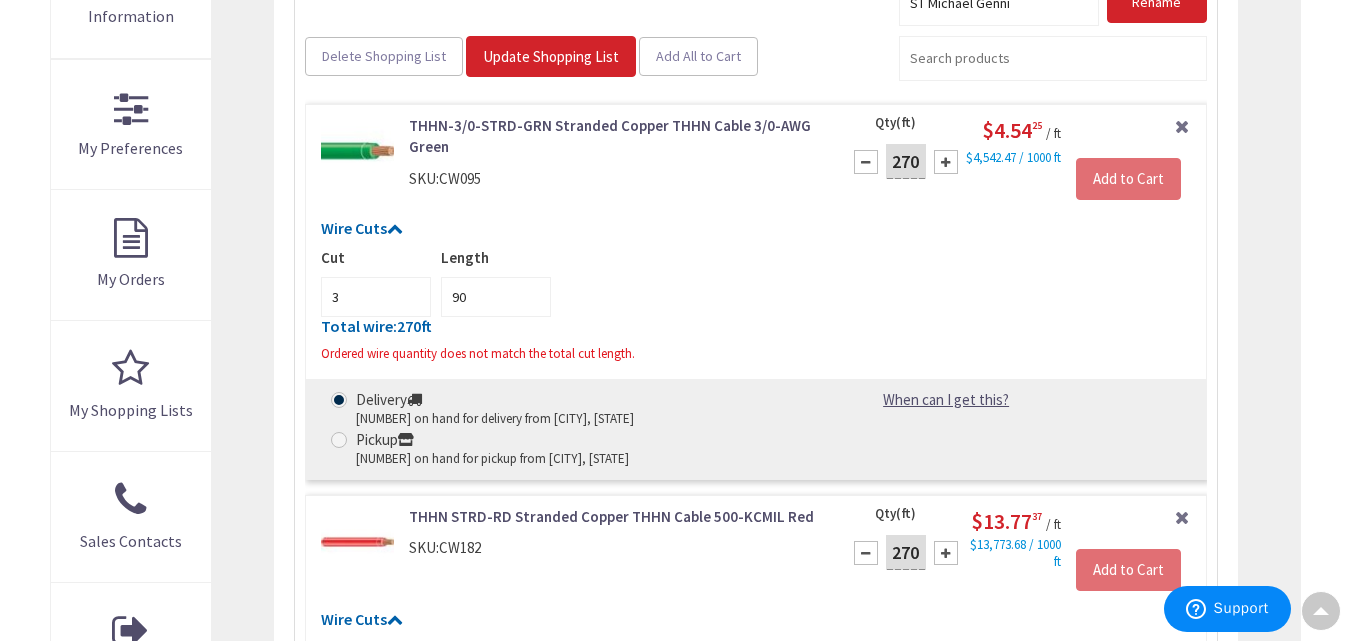 type on "270" 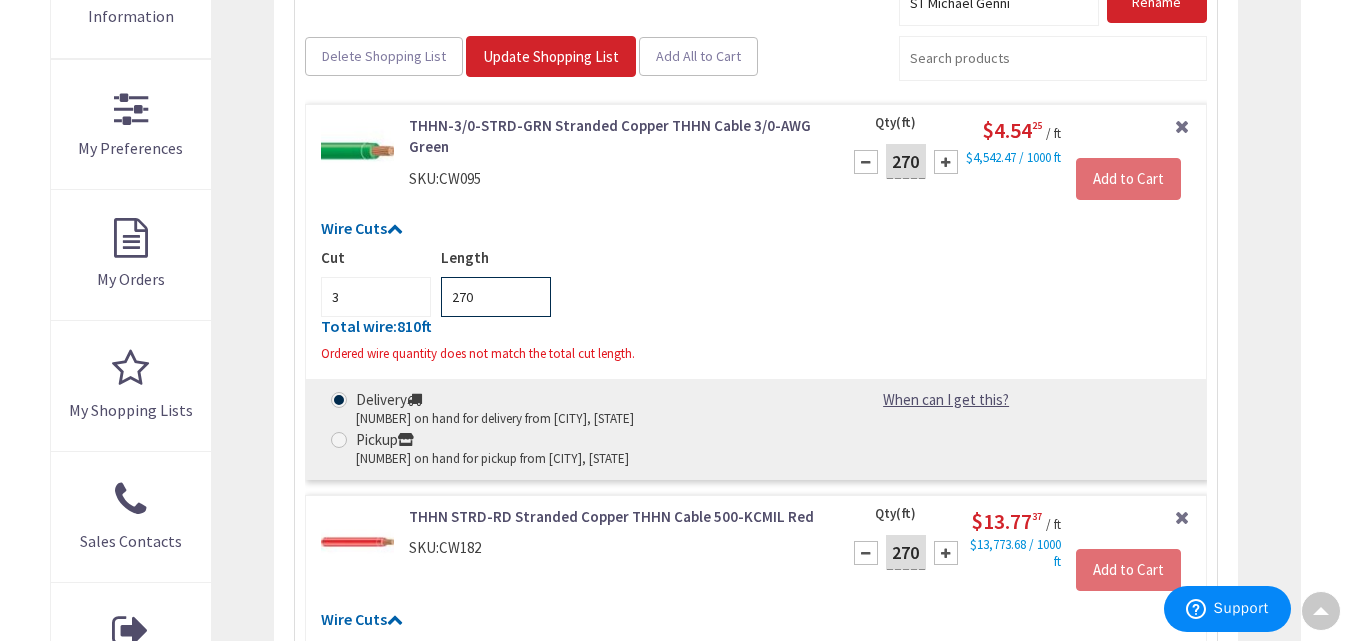 click on "270" at bounding box center (496, 297) 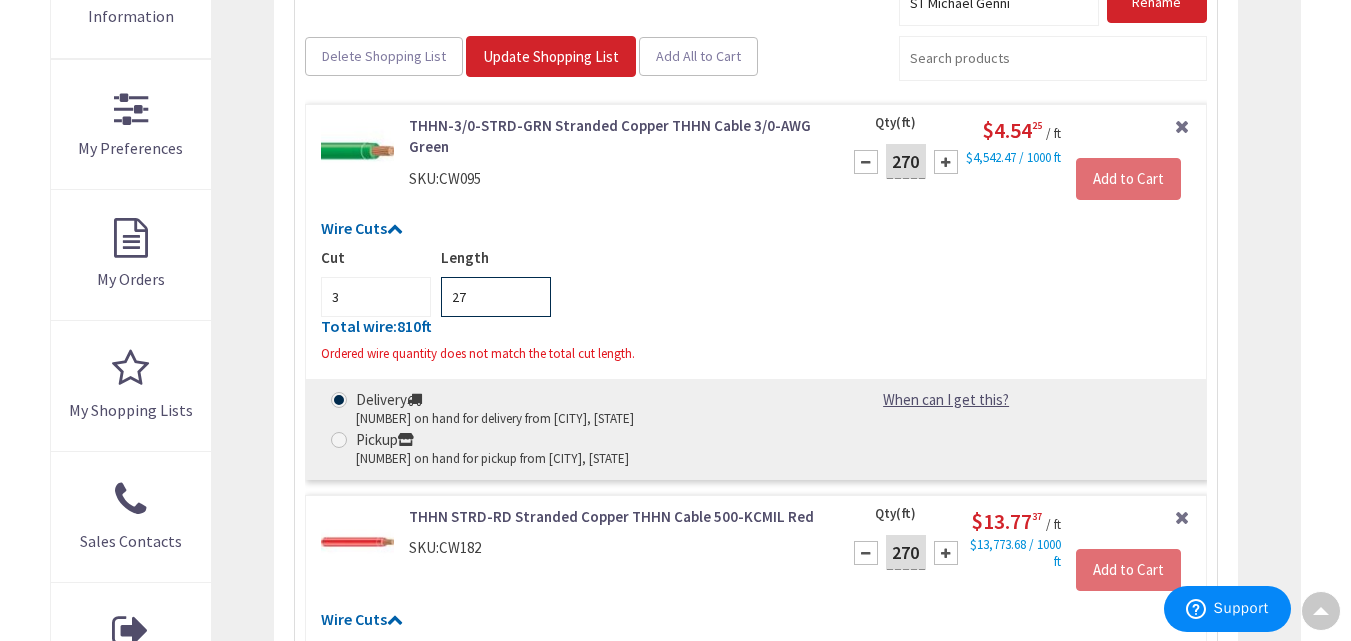 type on "2" 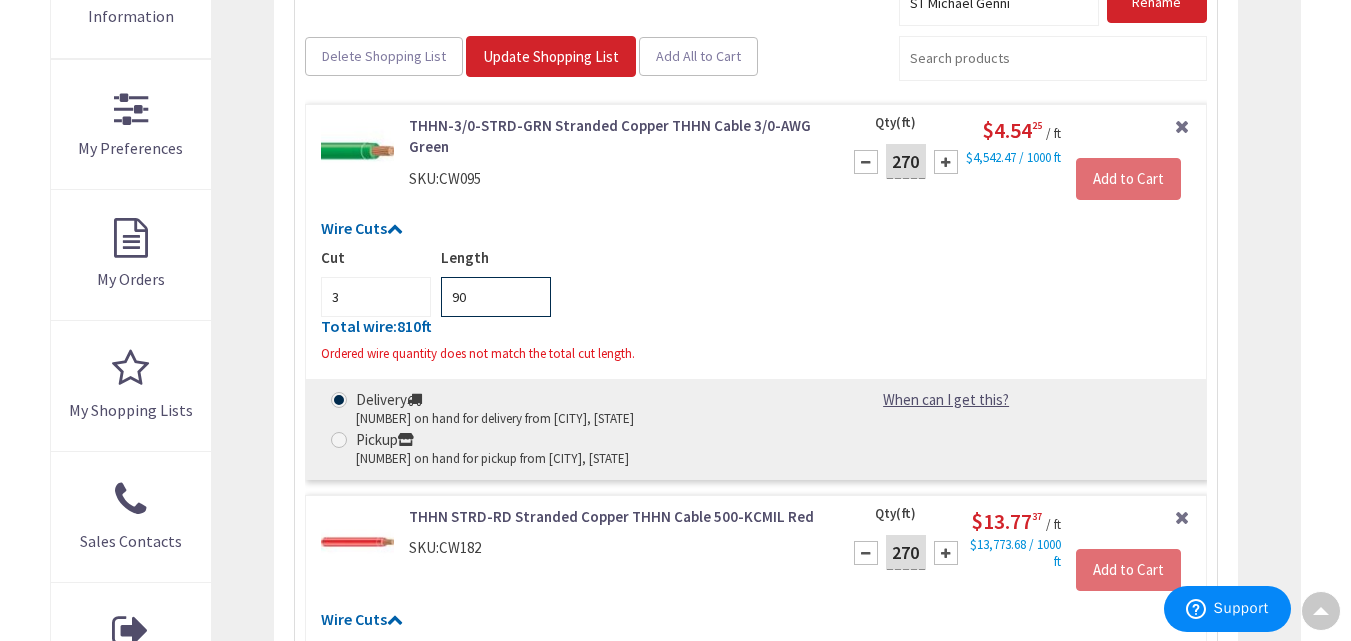 type on "90" 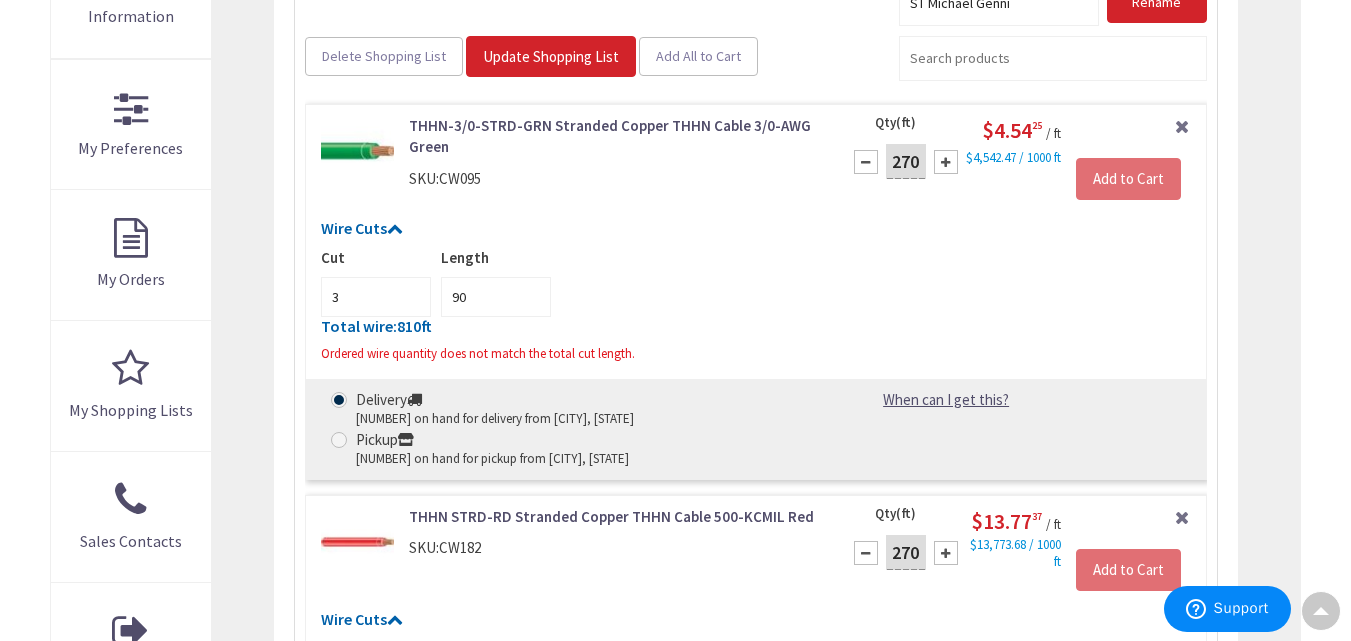 click on "THHN STRD-RD Stranded Copper THHN Cable 500-KCMIL Red
SKU:  CW182" at bounding box center (568, 542) 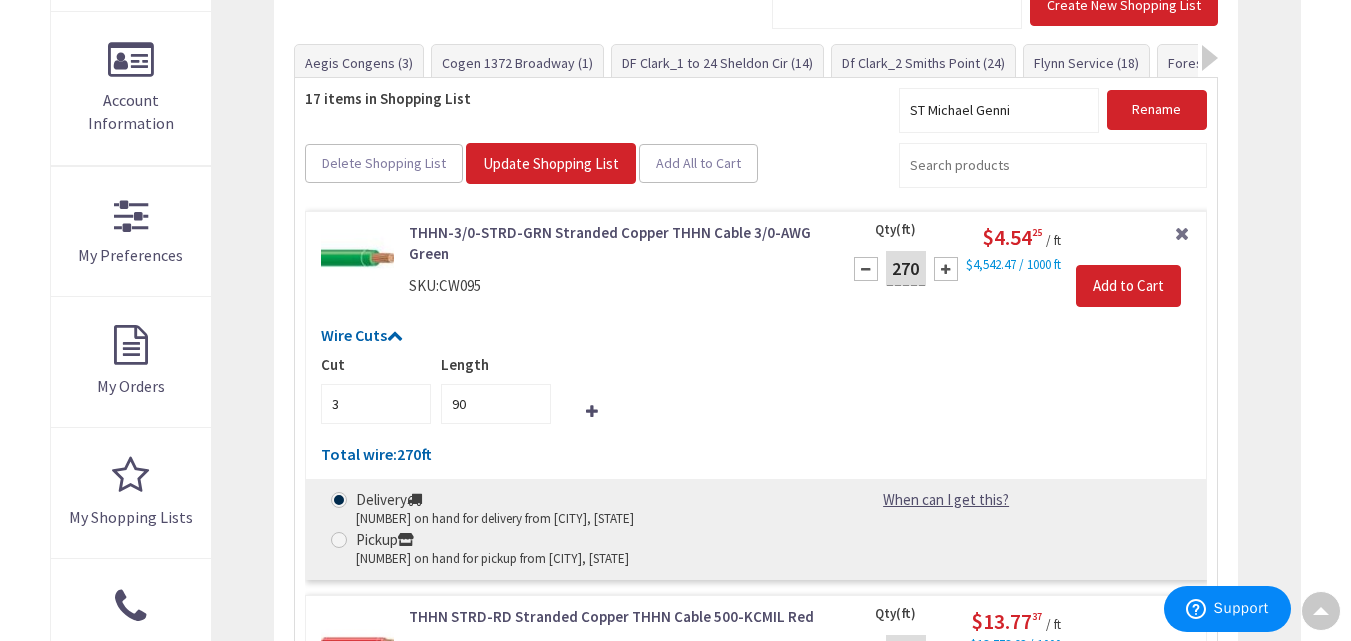 scroll, scrollTop: 0, scrollLeft: 0, axis: both 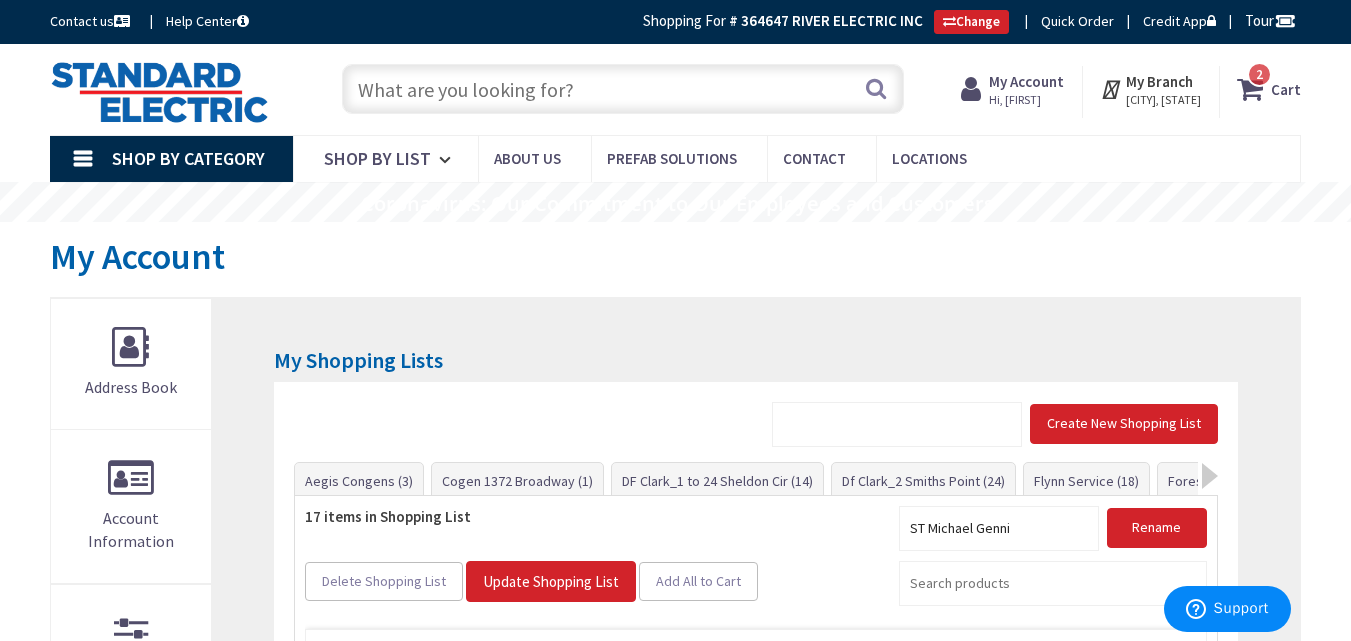 click on "My Account" at bounding box center (1026, 81) 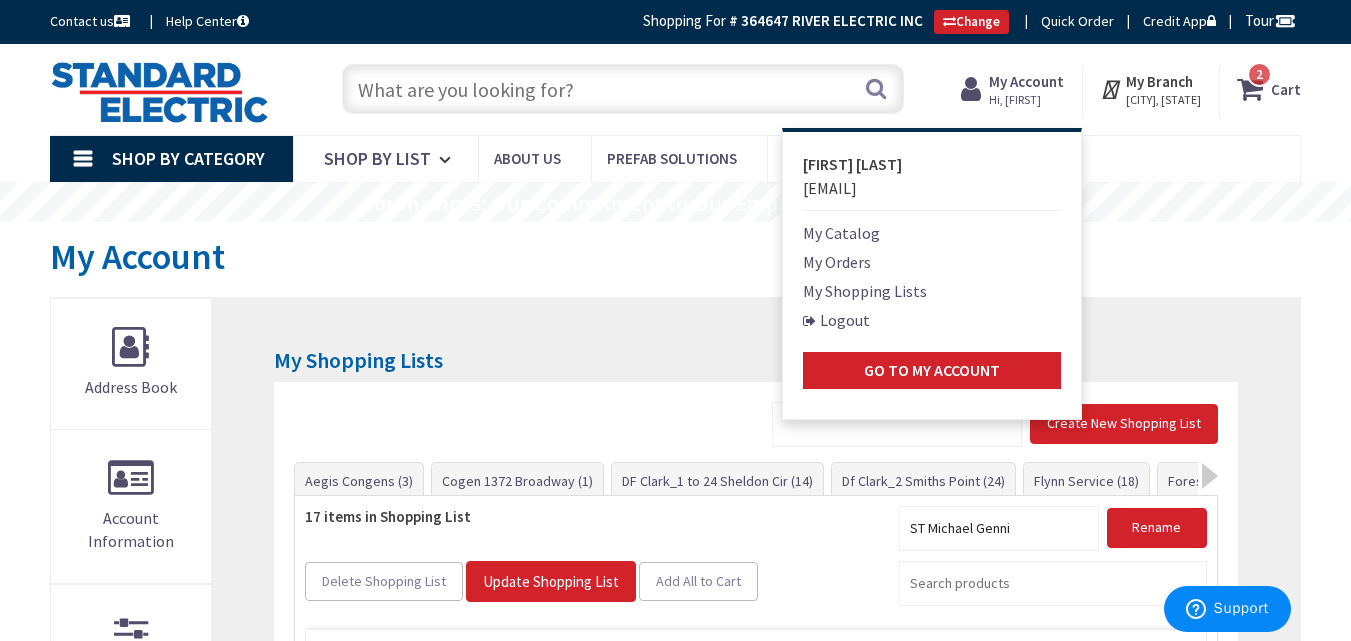 click on "My Shopping Lists" at bounding box center [865, 291] 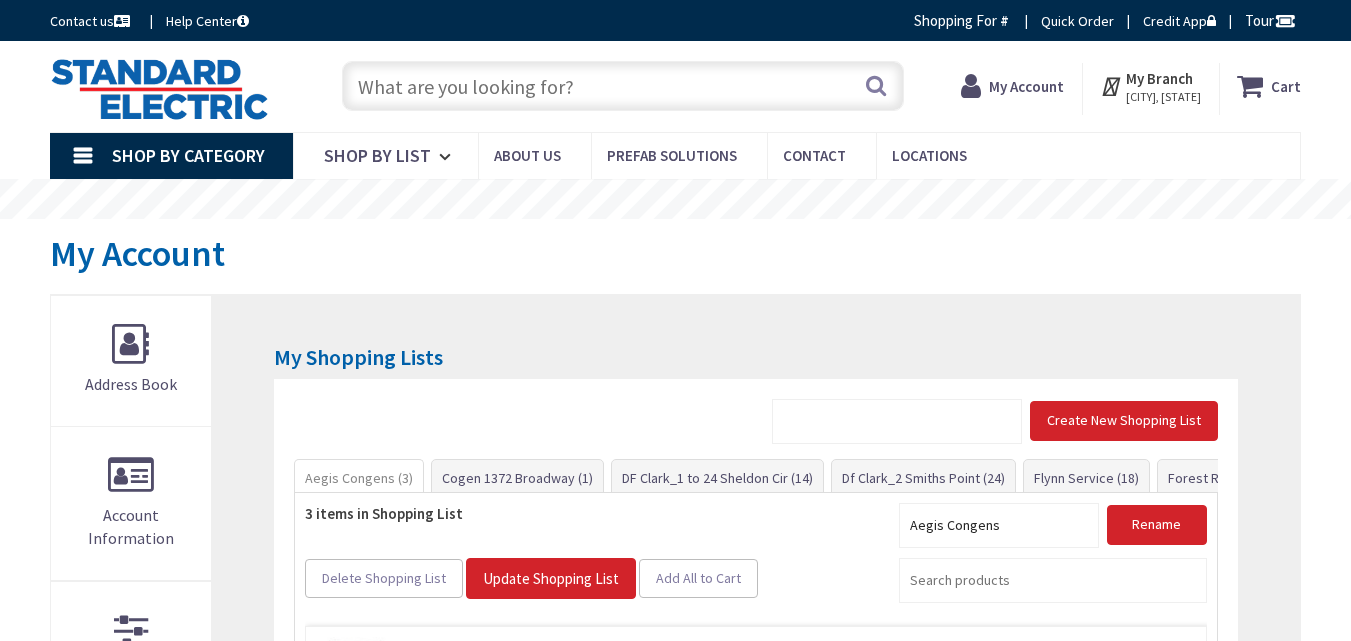 scroll, scrollTop: 0, scrollLeft: 0, axis: both 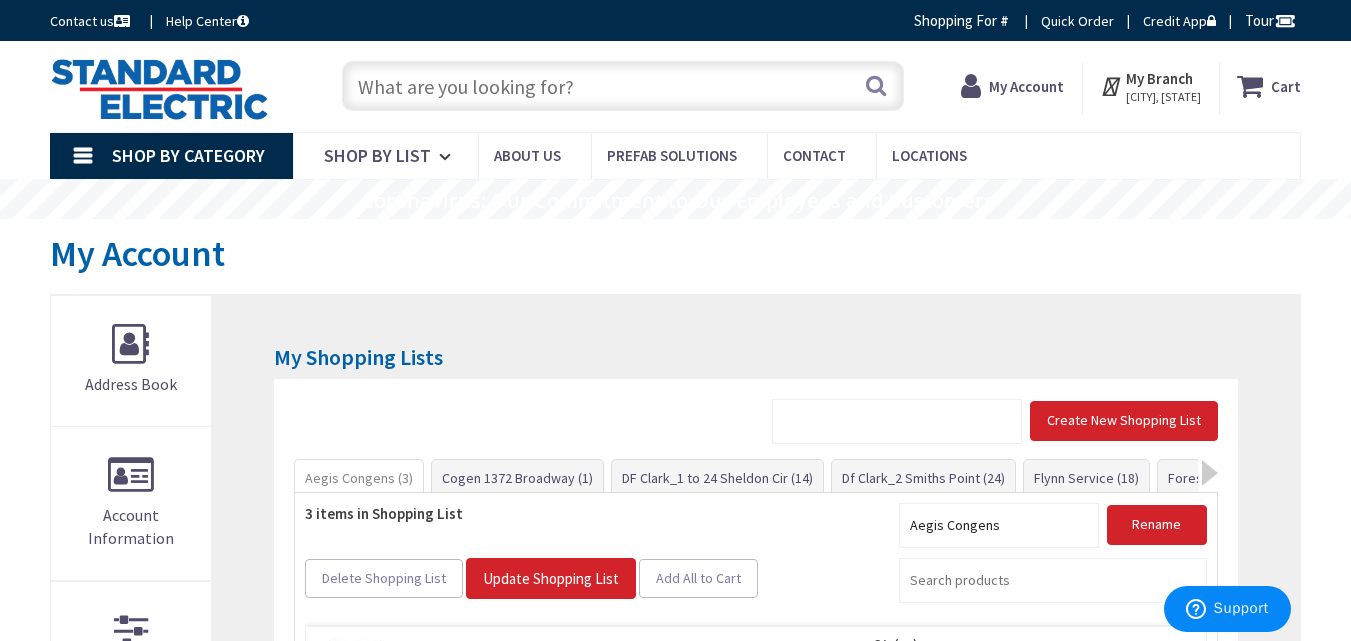 click on "Aegis Congens (3)
Cogen 1372 Broadway (1)
DF Clark_1 to 24 Sheldon Cir (14)" at bounding box center [755, 476] 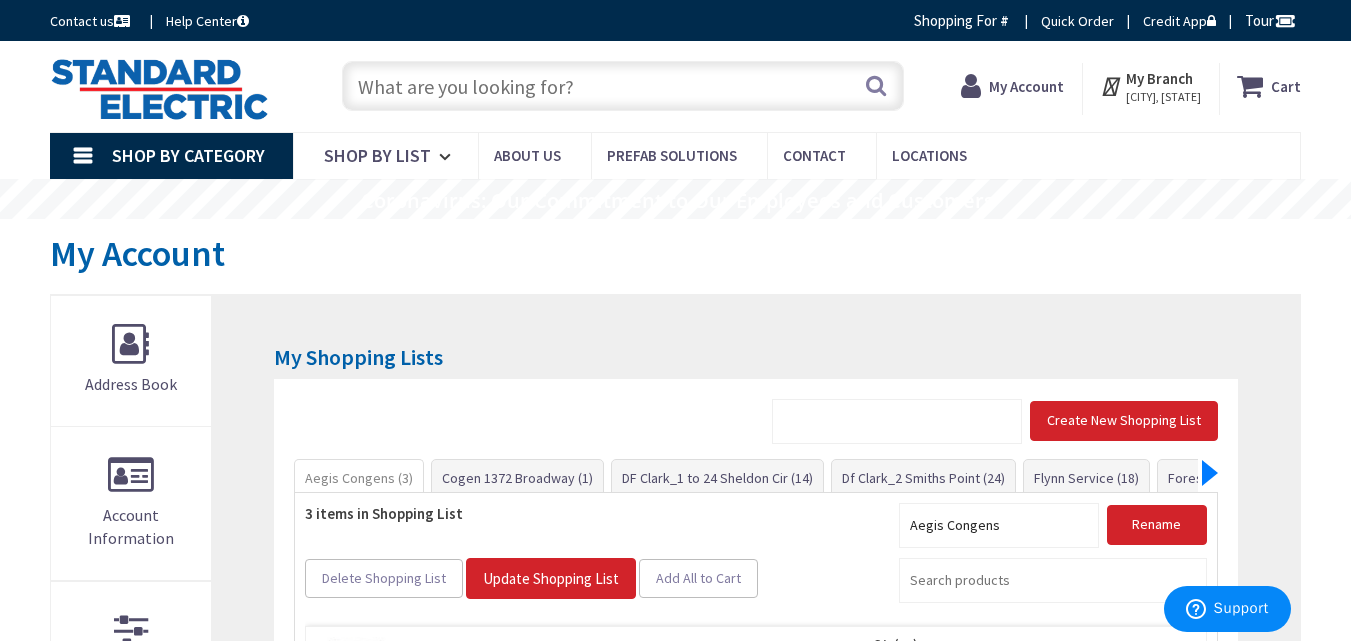 click at bounding box center [1210, 473] 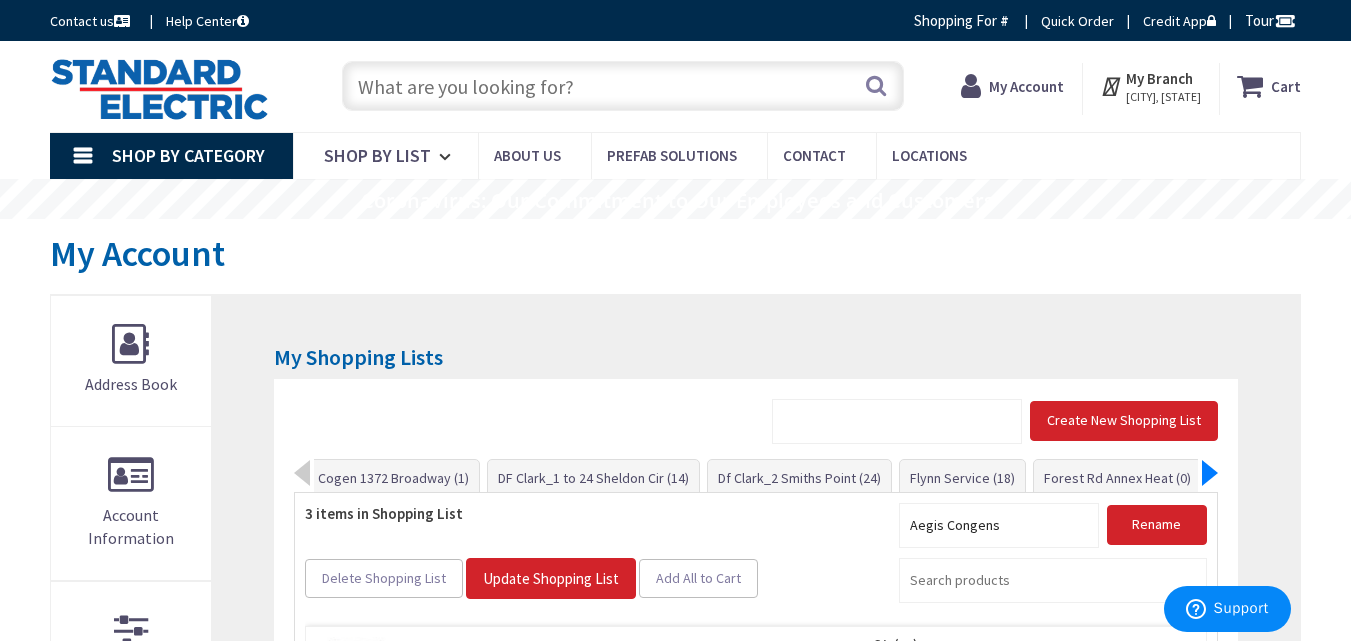 click at bounding box center (1210, 473) 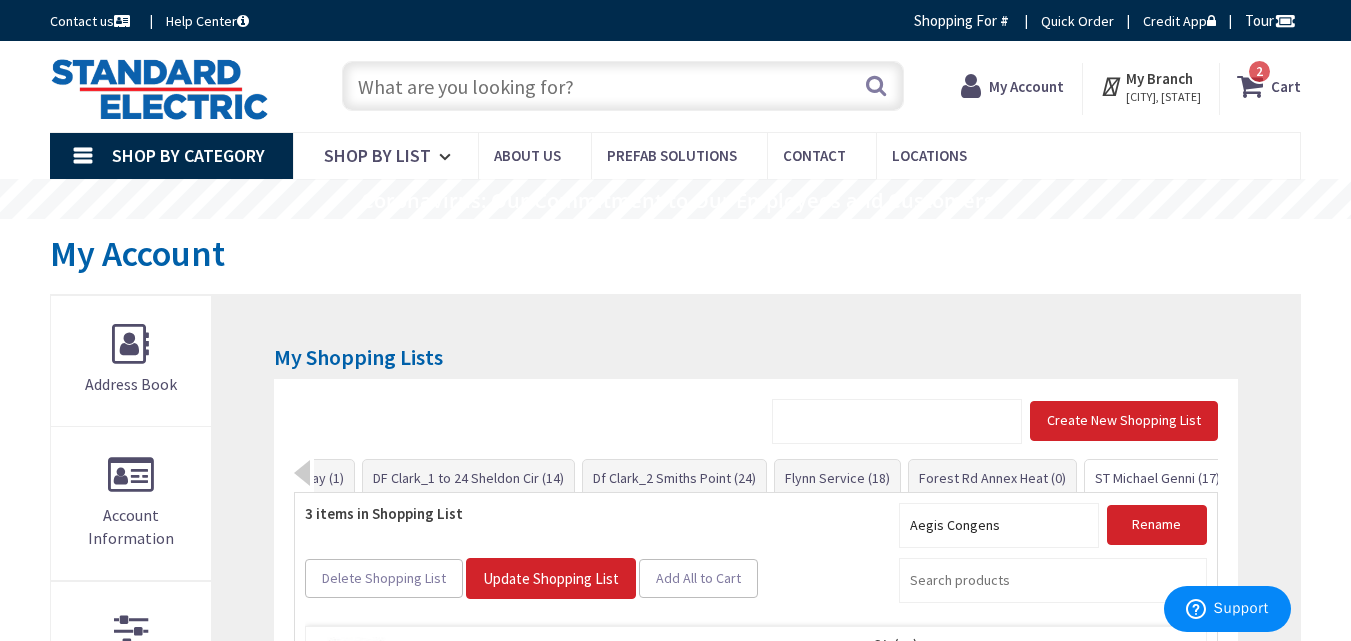 click on "ST Michael Genni (17)" at bounding box center [1157, 478] 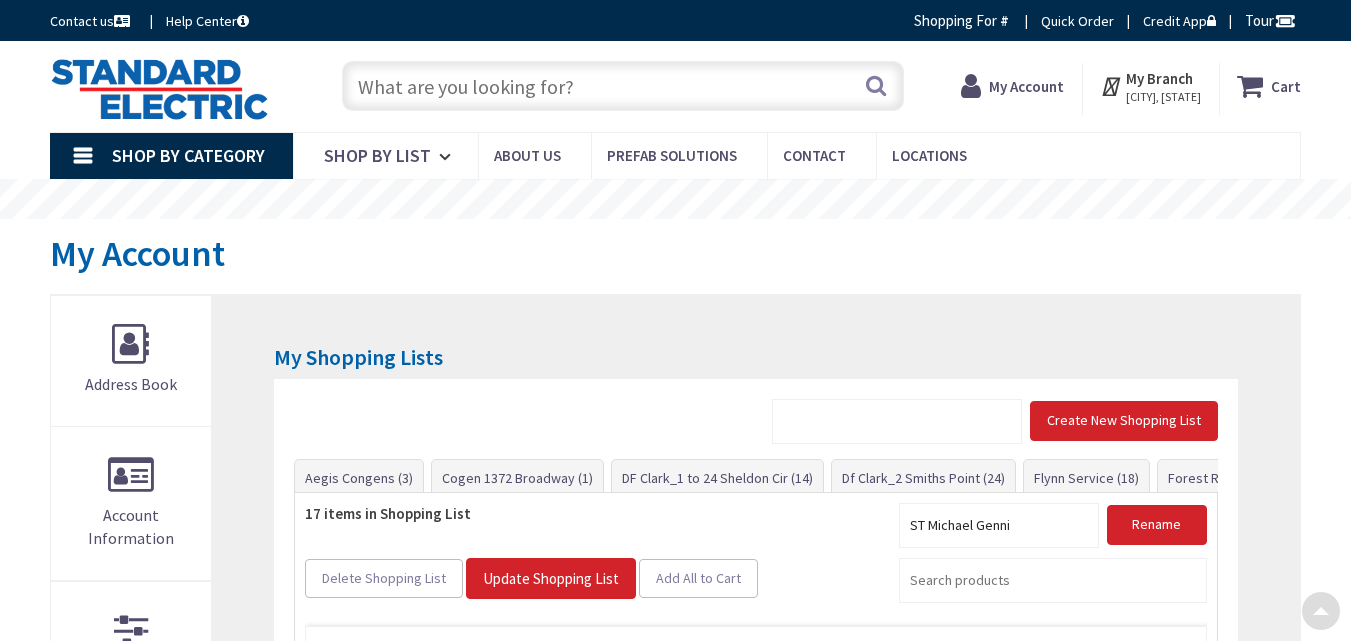 scroll, scrollTop: 418, scrollLeft: 0, axis: vertical 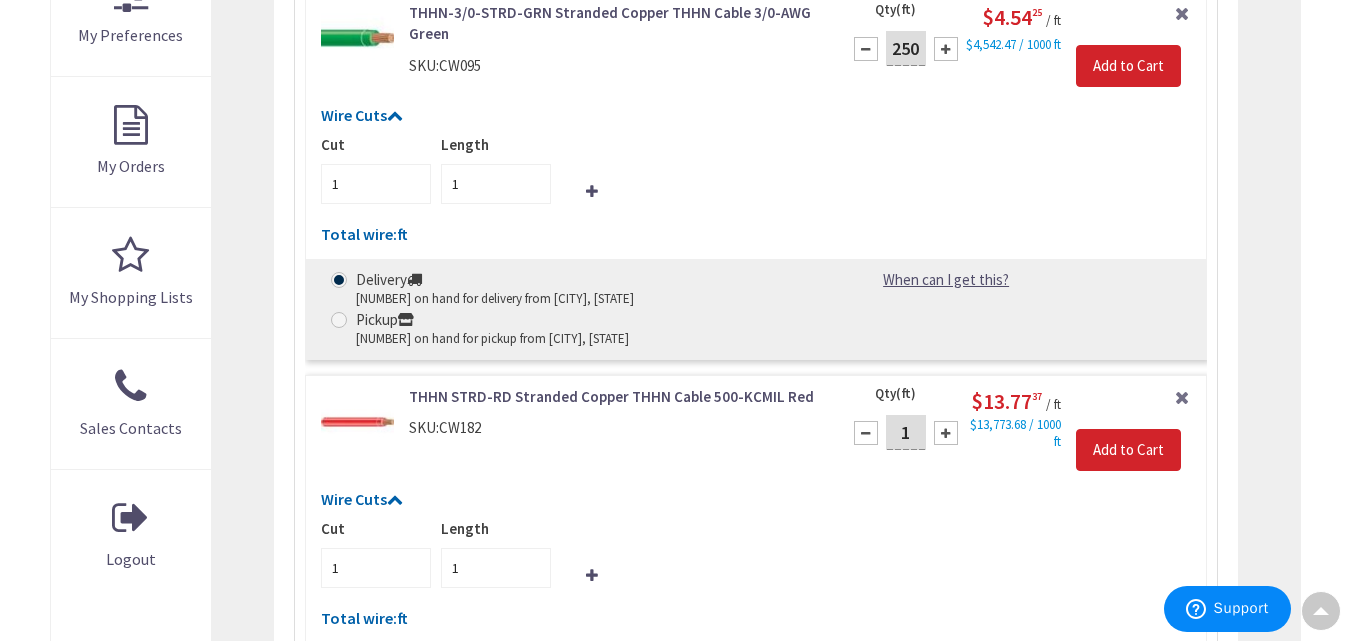 click on "250" at bounding box center (906, 48) 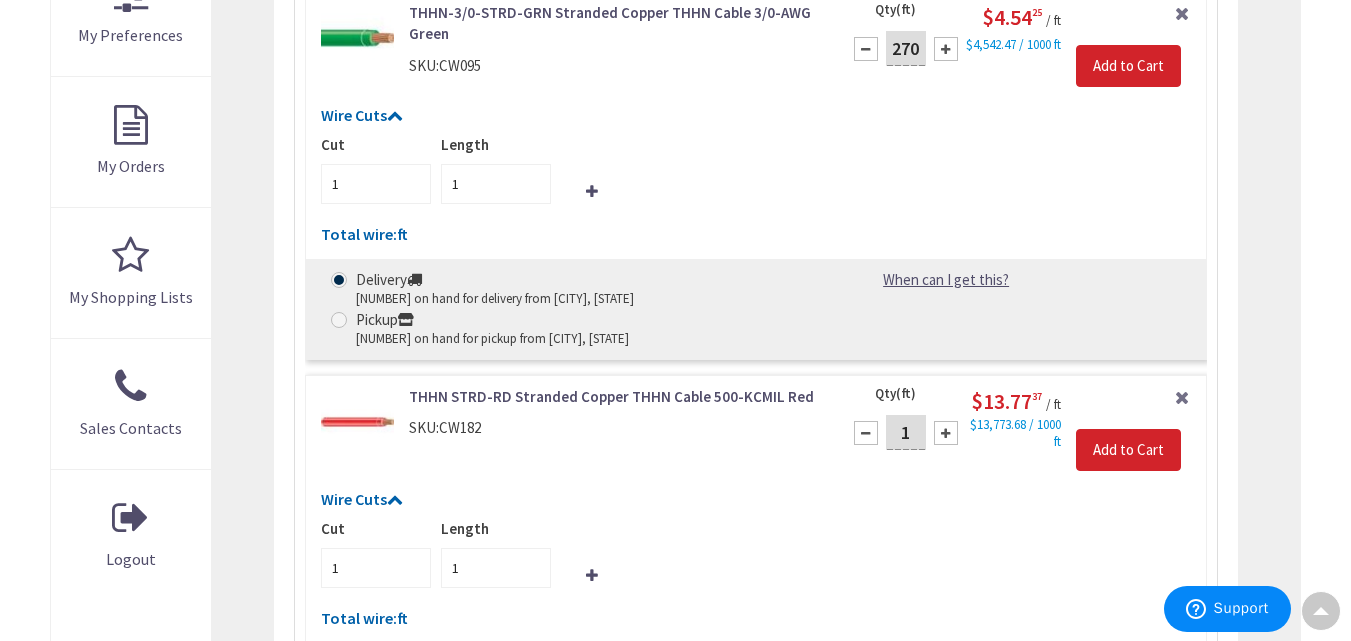 type on "270" 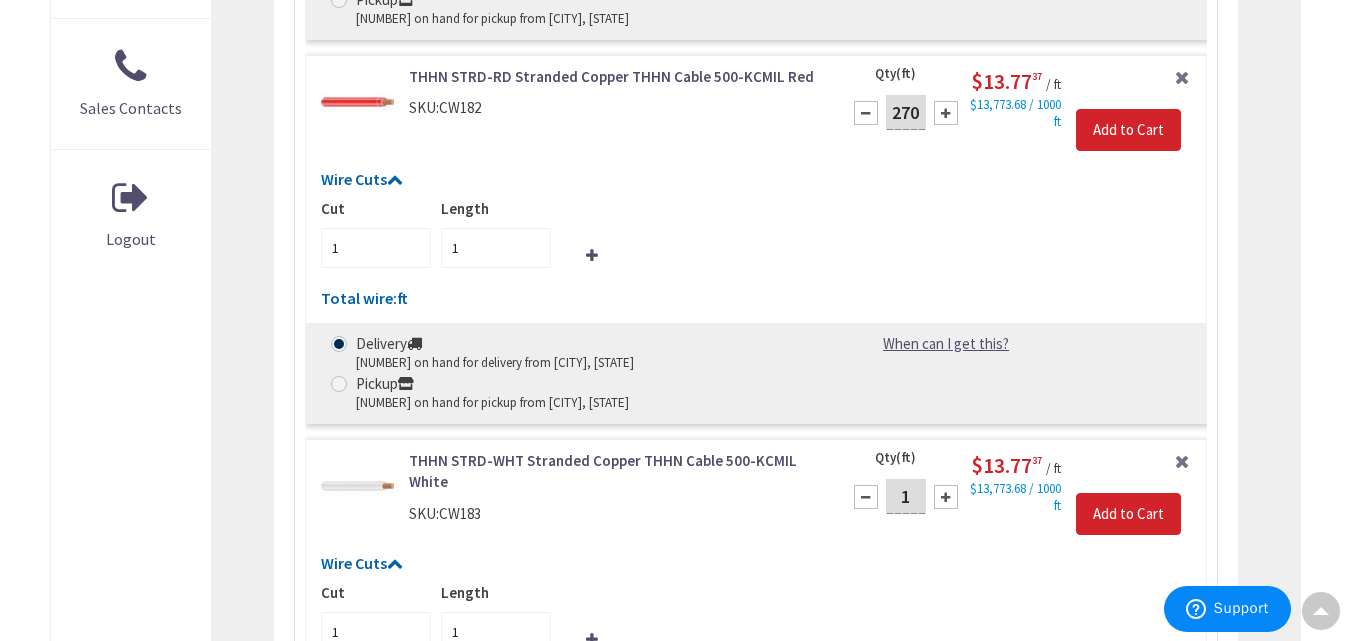 scroll, scrollTop: 963, scrollLeft: 0, axis: vertical 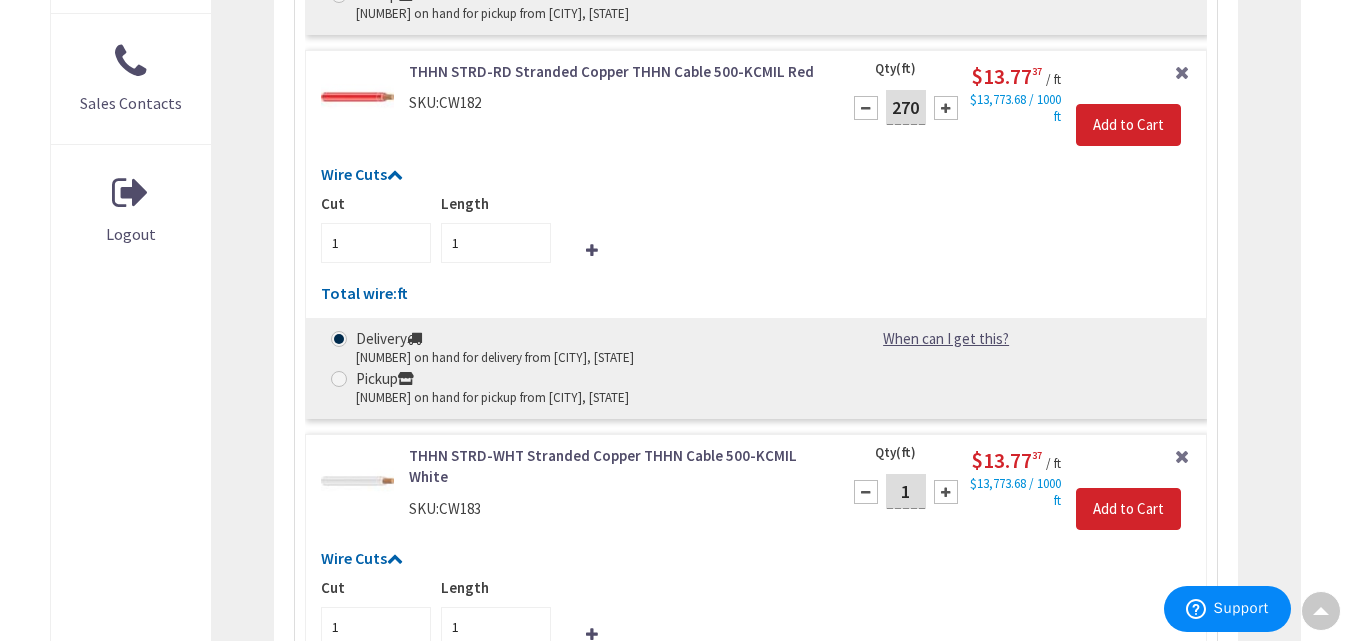 type on "270" 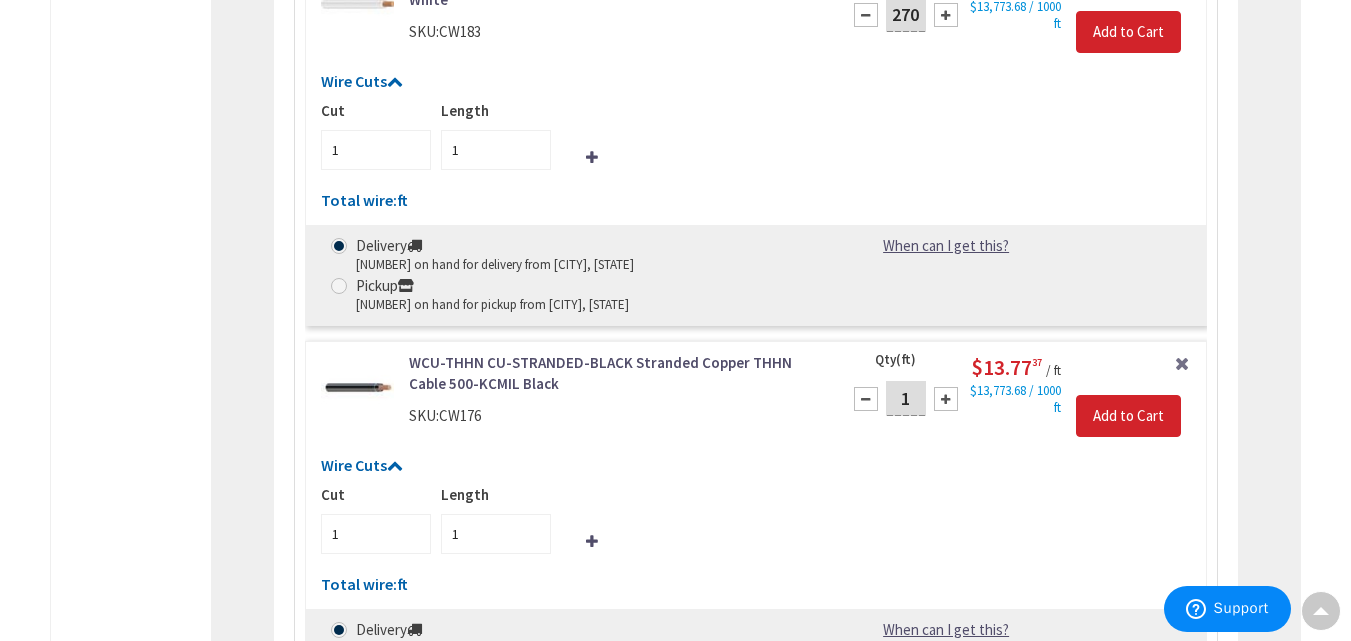 scroll, scrollTop: 1443, scrollLeft: 0, axis: vertical 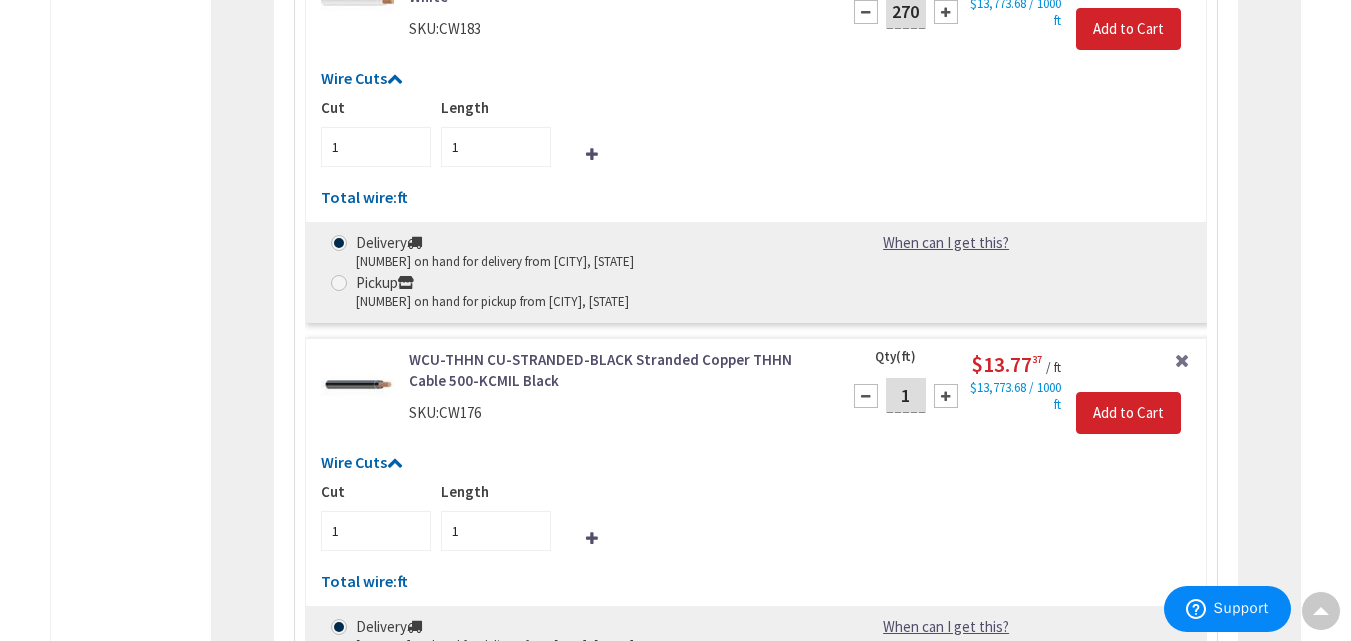 type on "270" 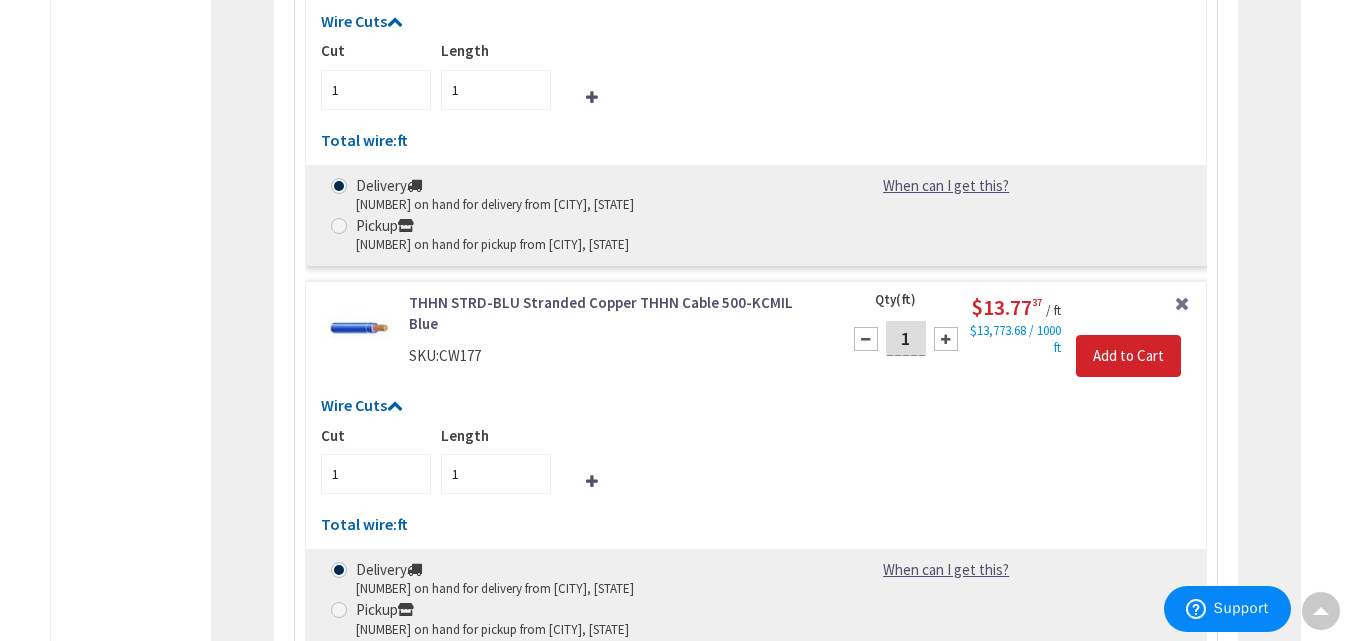 scroll, scrollTop: 1889, scrollLeft: 0, axis: vertical 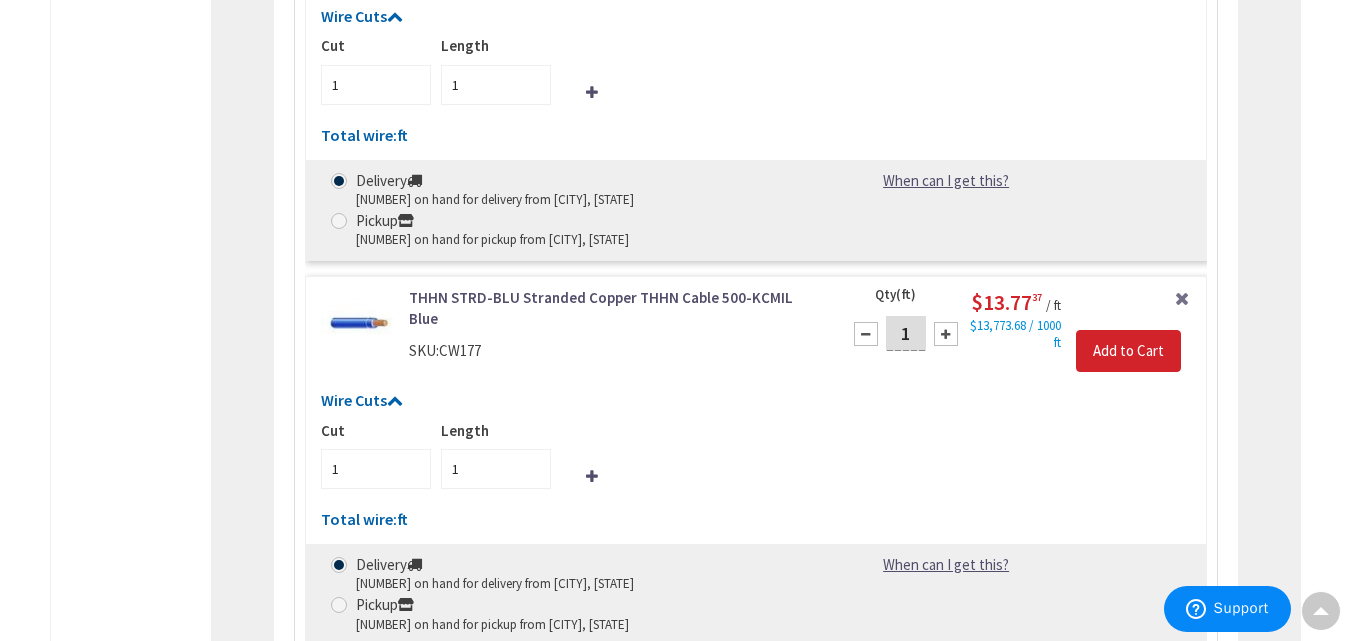 type on "270" 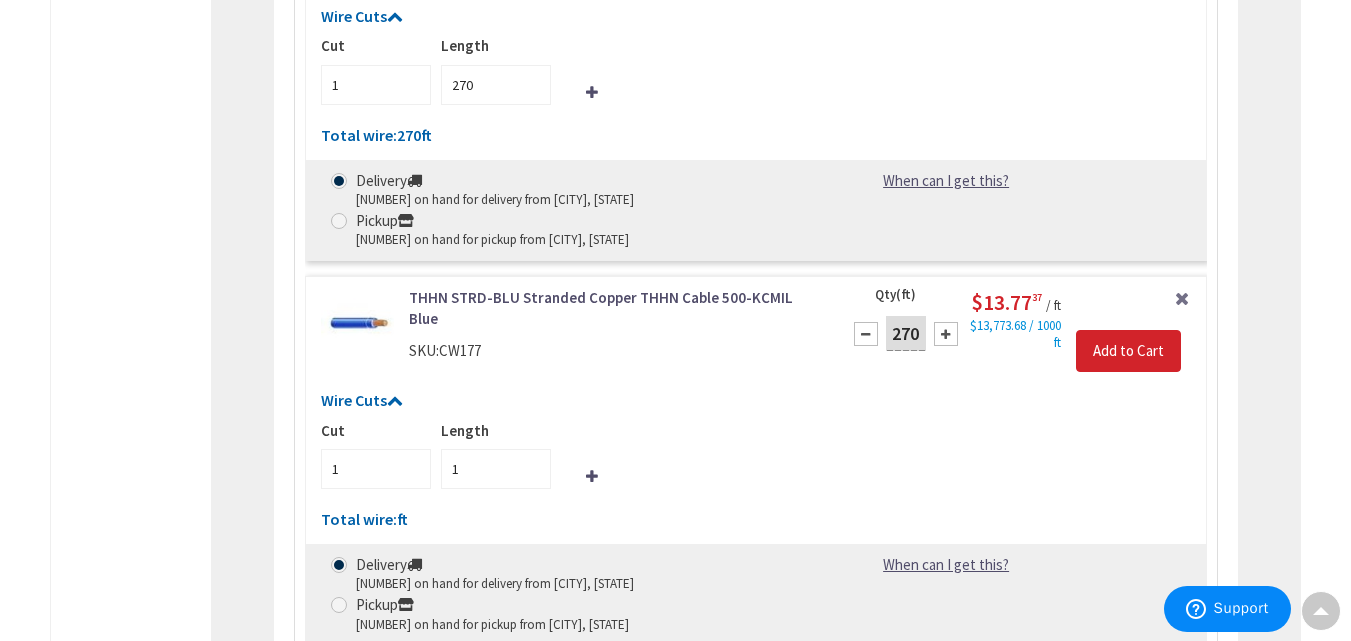 type on "270" 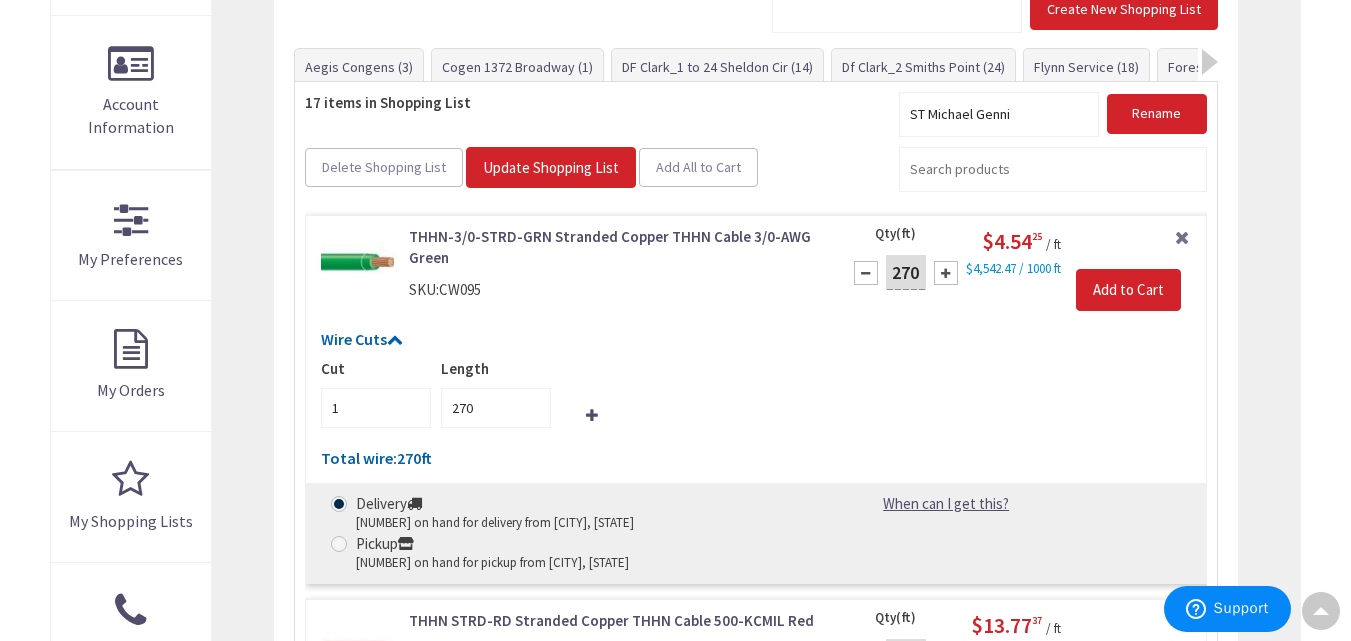 scroll, scrollTop: 410, scrollLeft: 0, axis: vertical 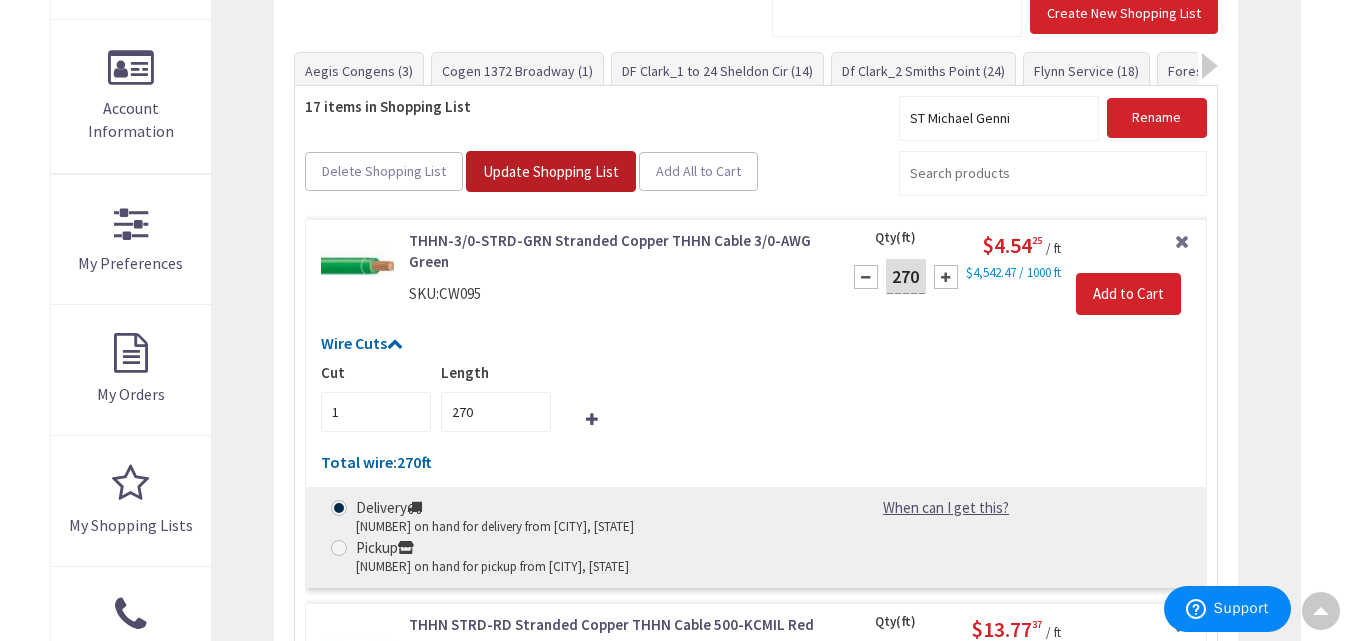click on "Update Shopping List" at bounding box center (551, 171) 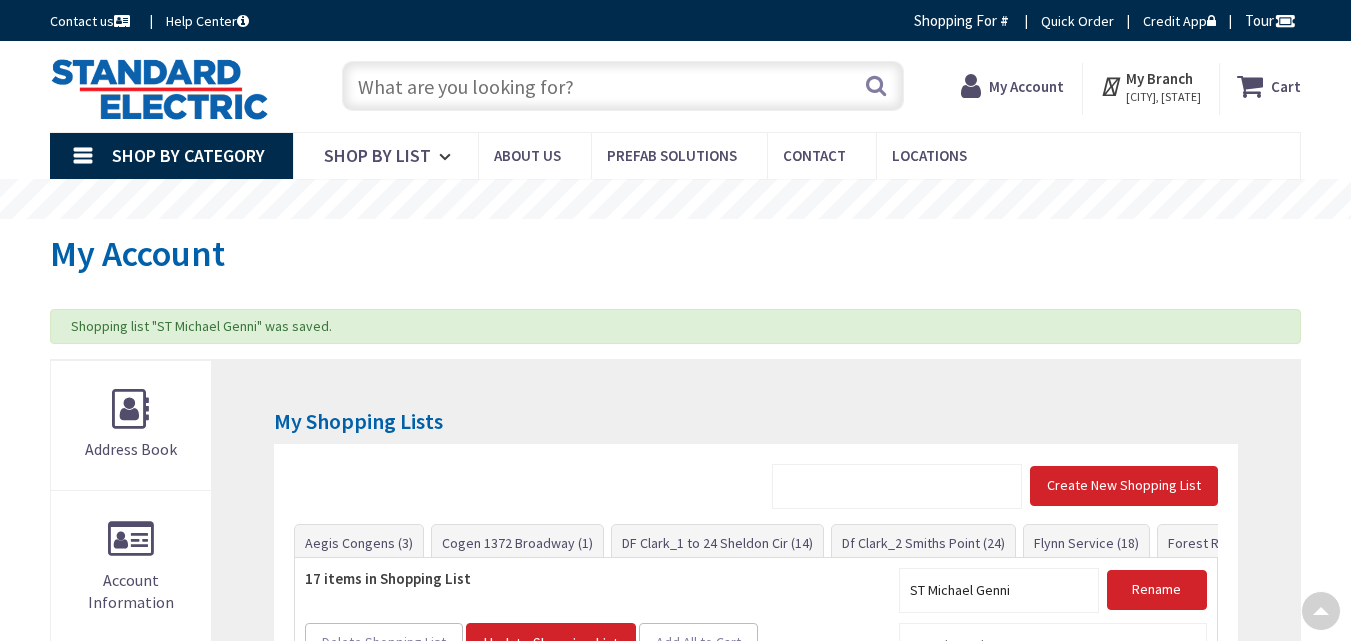 scroll, scrollTop: 418, scrollLeft: 0, axis: vertical 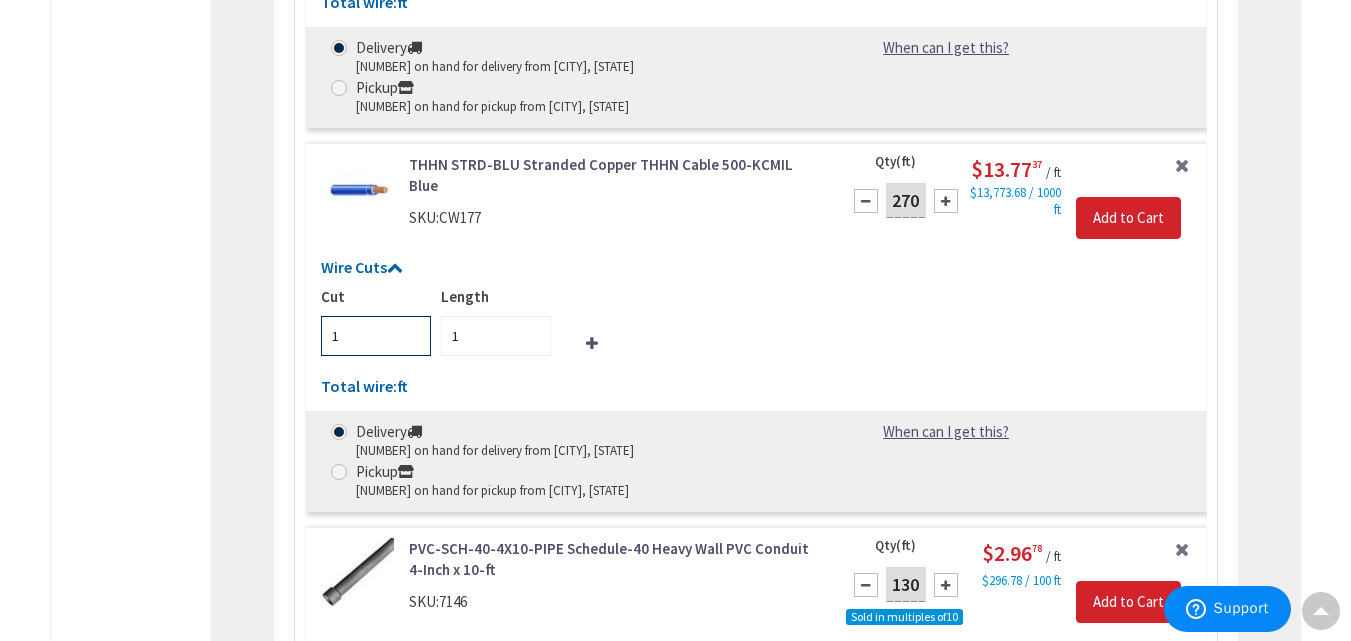 click on "1" at bounding box center [376, 336] 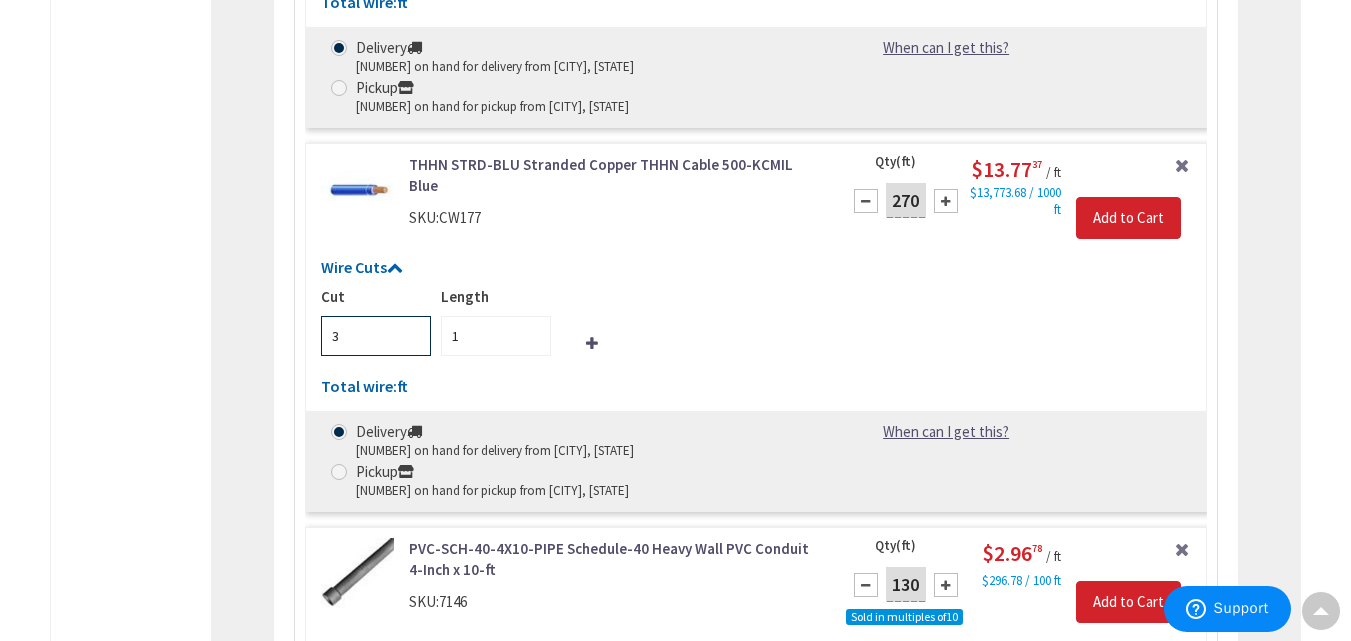 type on "3" 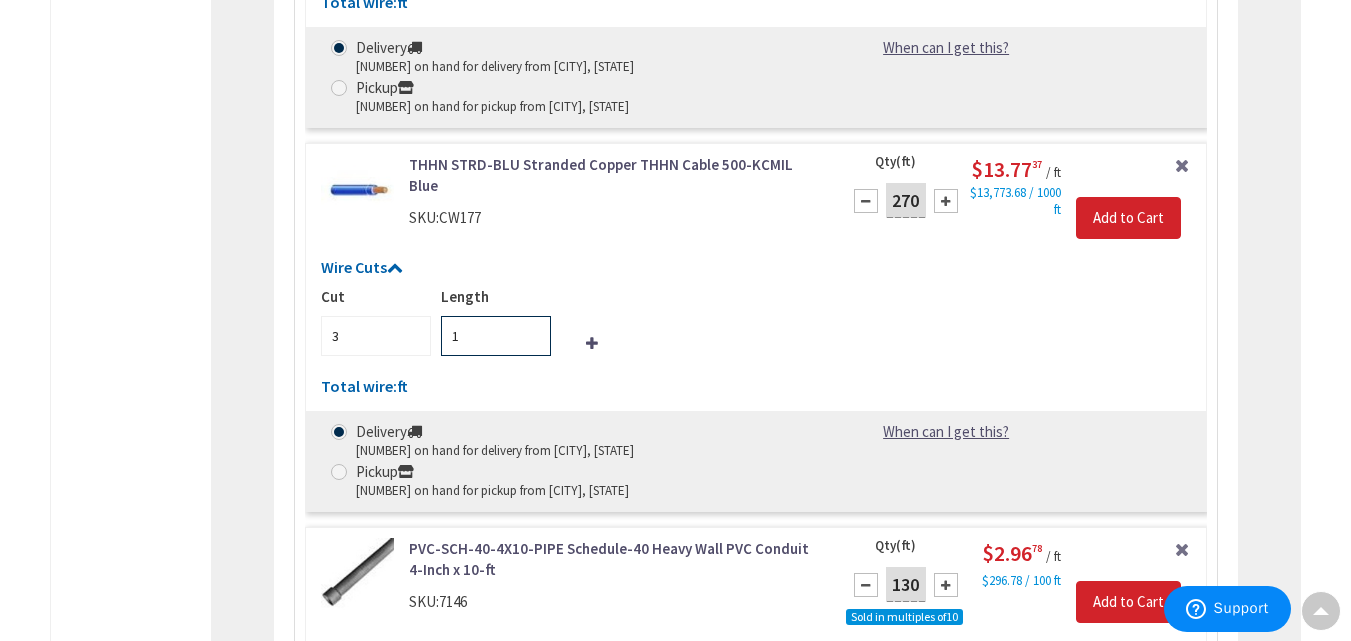 click on "1" at bounding box center (496, 336) 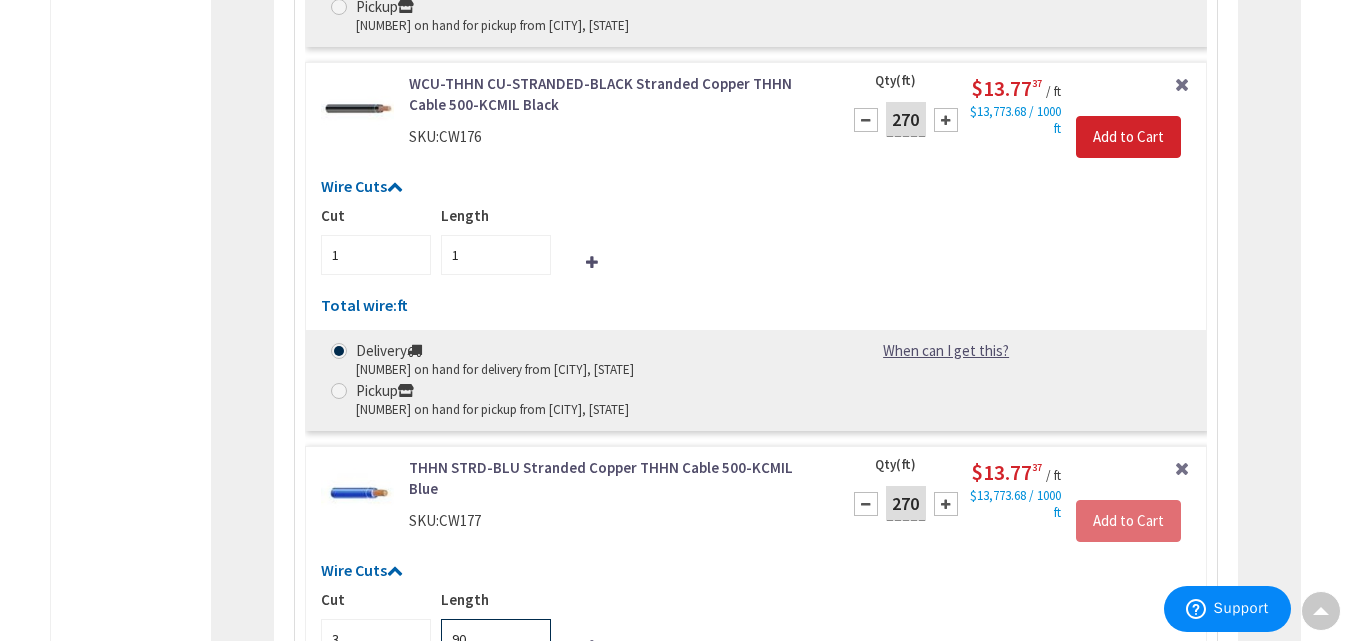 scroll, scrollTop: 1781, scrollLeft: 0, axis: vertical 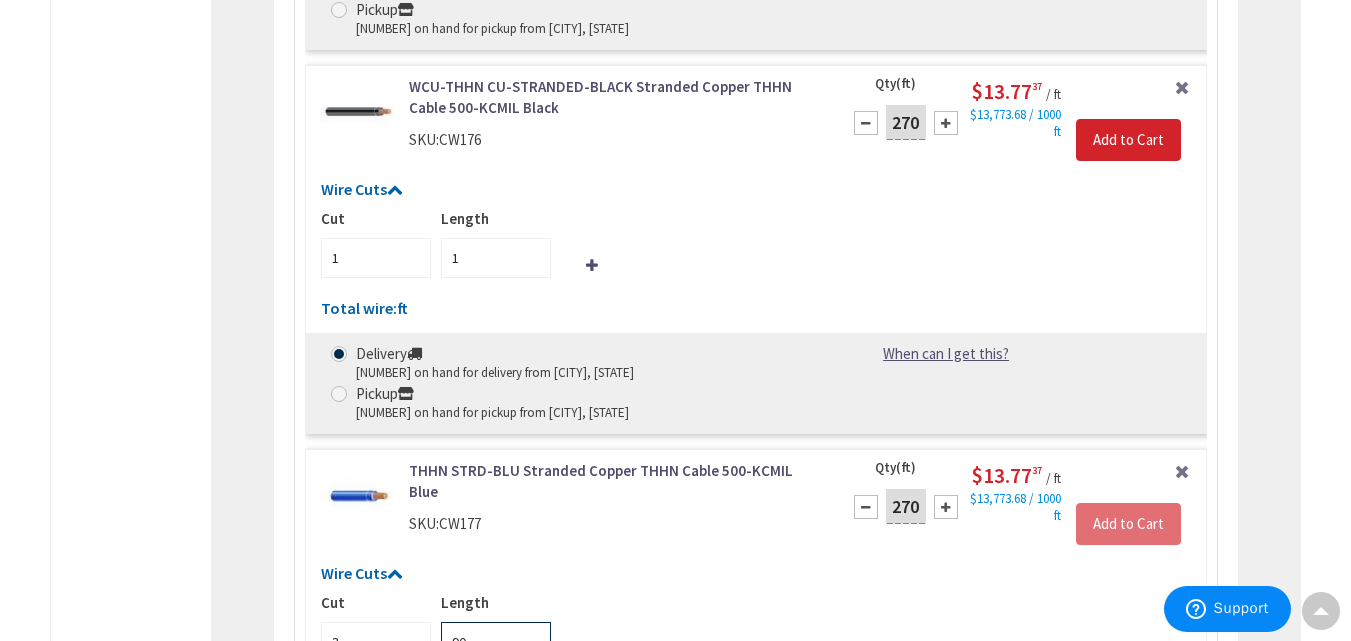 type on "90" 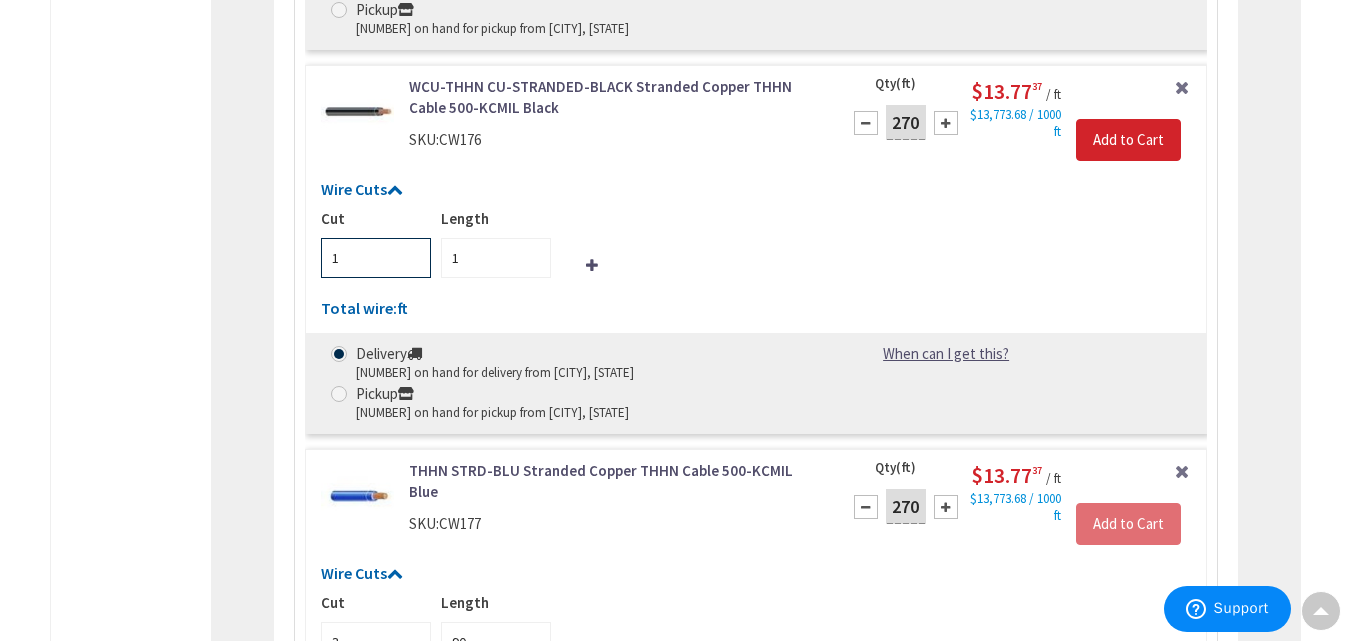 click on "1" at bounding box center (376, 258) 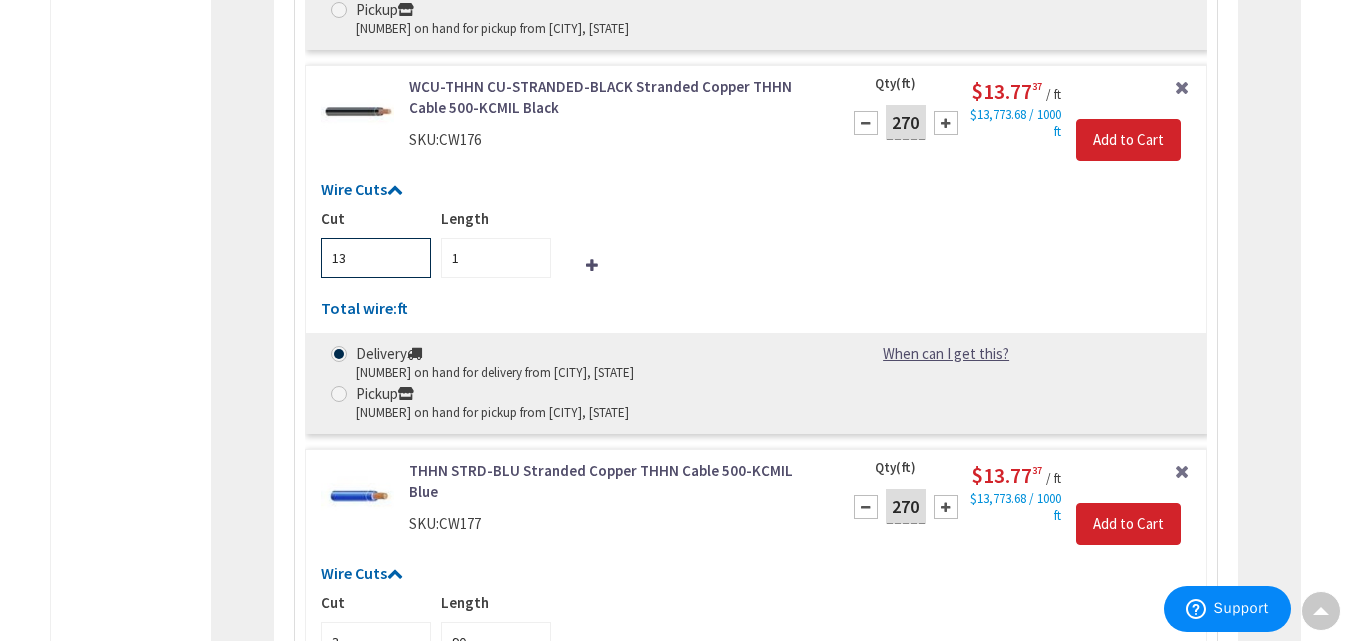 type on "1" 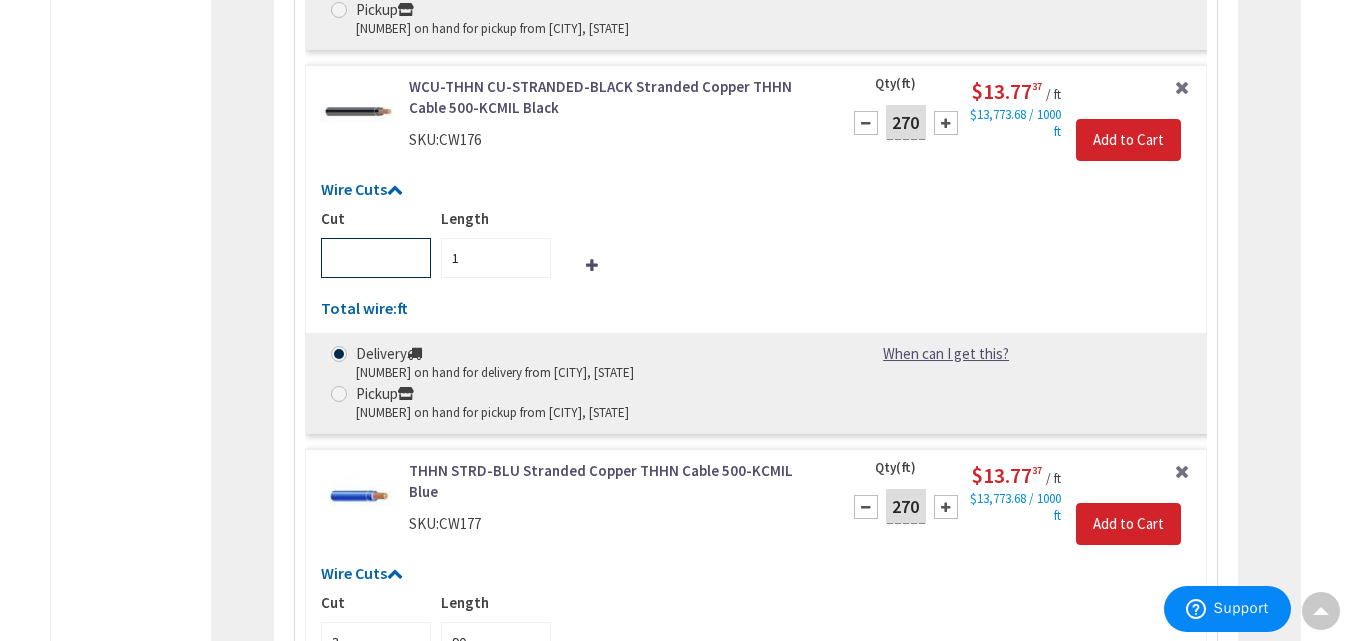 type 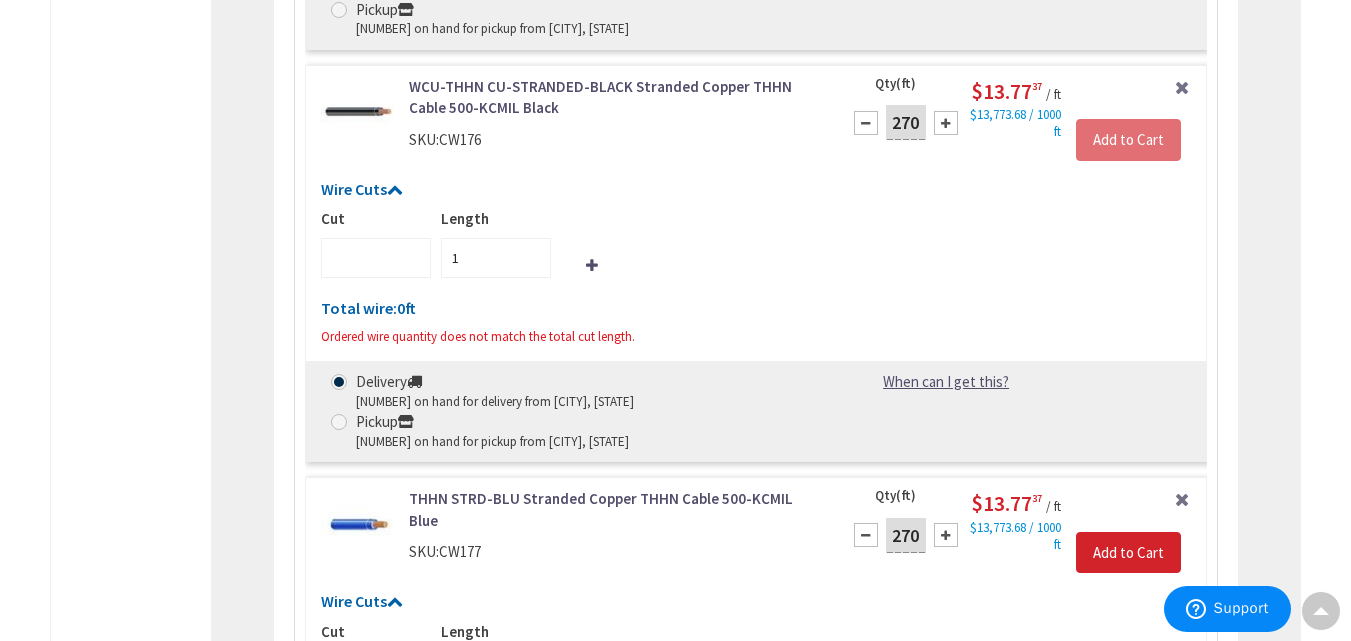 click on "THHN-3/0-STRD-GRN Stranded Copper THHN Cable 3/0-AWG Green
SKU:  CW095
Remove Item
Qty  (ft)
270
Please select a quantity
$4.54 25
/ ft" at bounding box center [755, 1313] 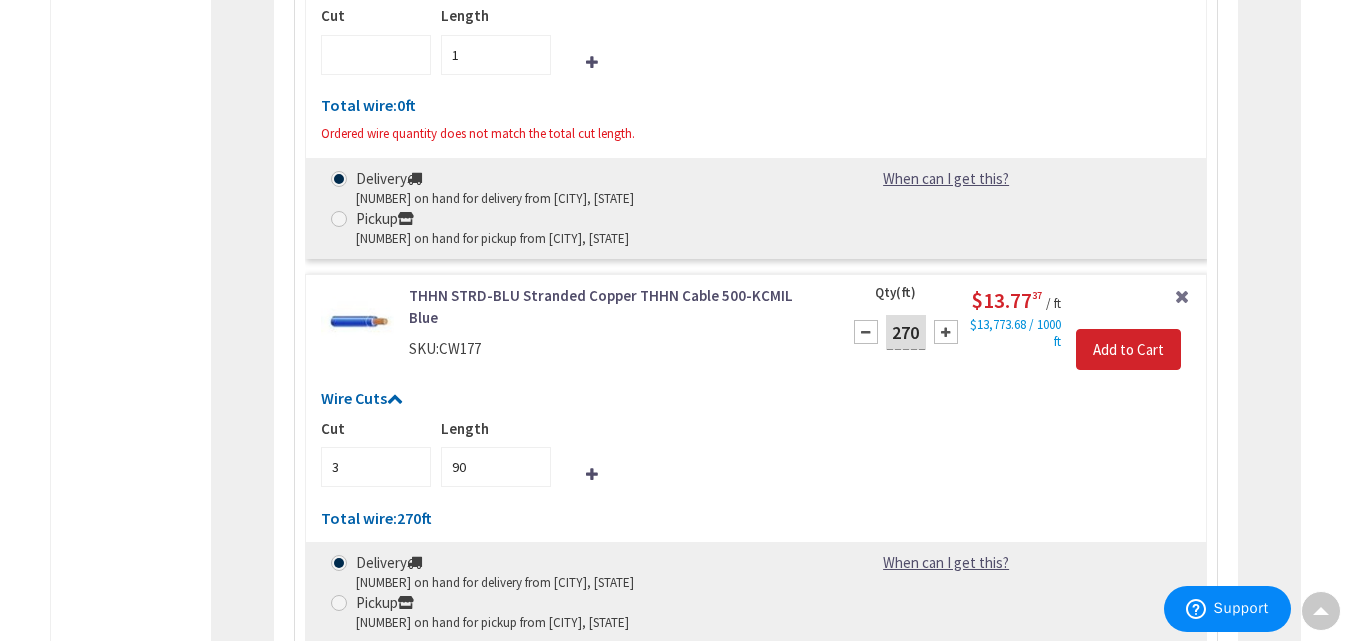 scroll, scrollTop: 1985, scrollLeft: 0, axis: vertical 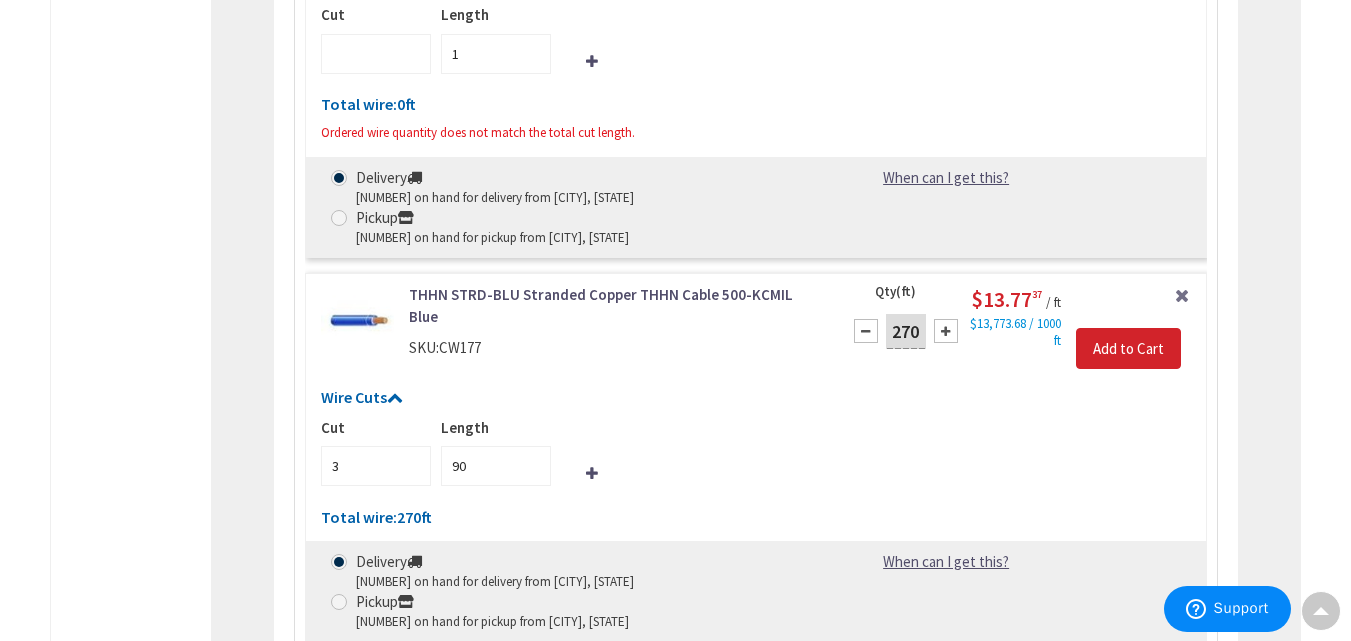 click on "My Account
My Account
Shopping list "ST Michael Genni" was saved.
My Shopping Lists
Create New Shopping List
Aegis Congens (3)
Cogen 1372 Broadway (1)
Rename" at bounding box center [675, 965] 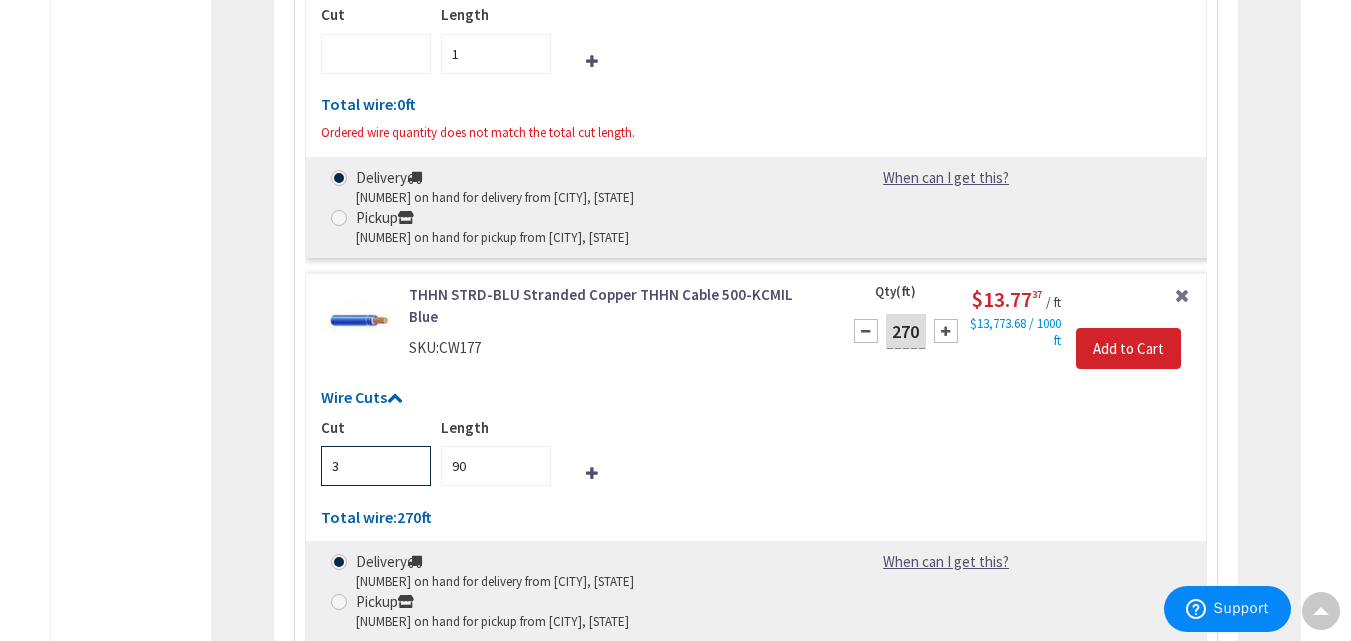 click on "3" at bounding box center [376, 466] 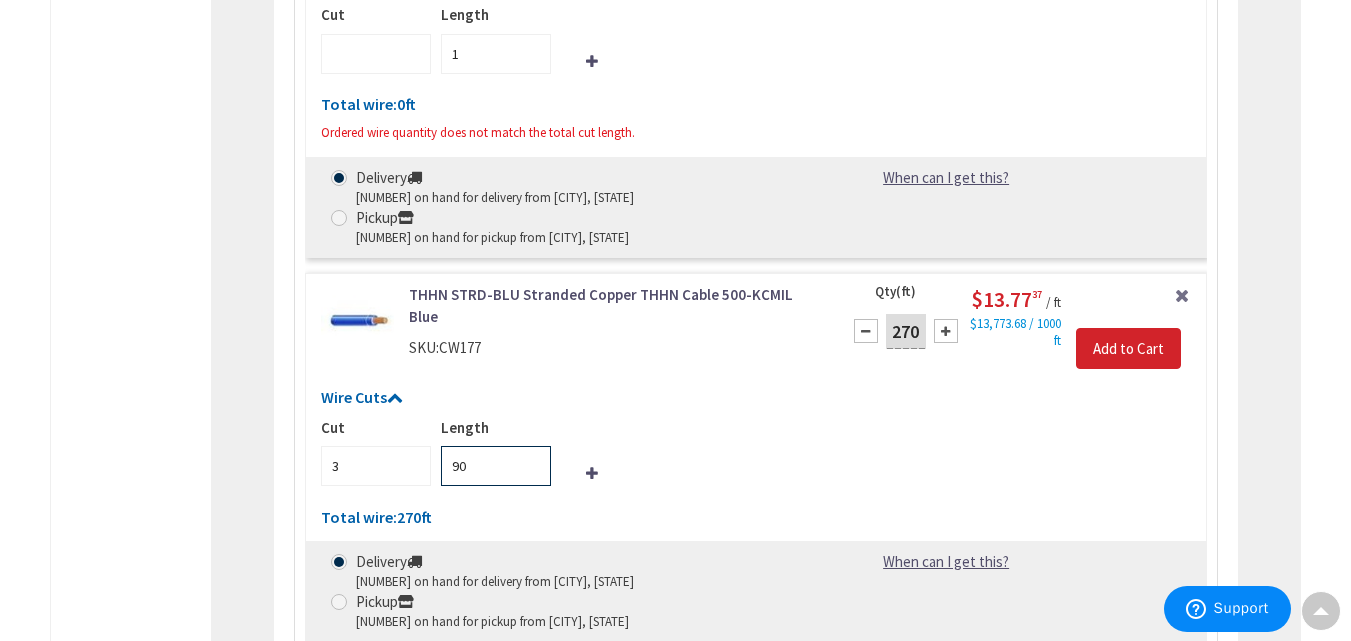 click on "90" at bounding box center (496, 466) 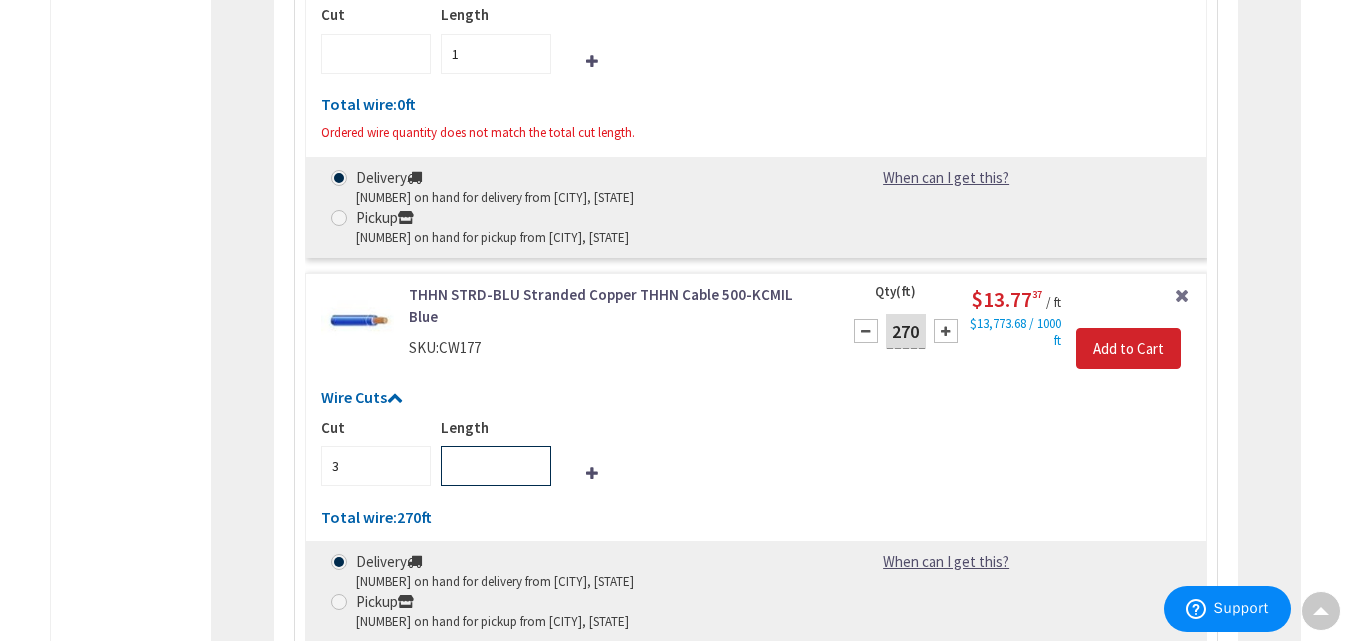 type 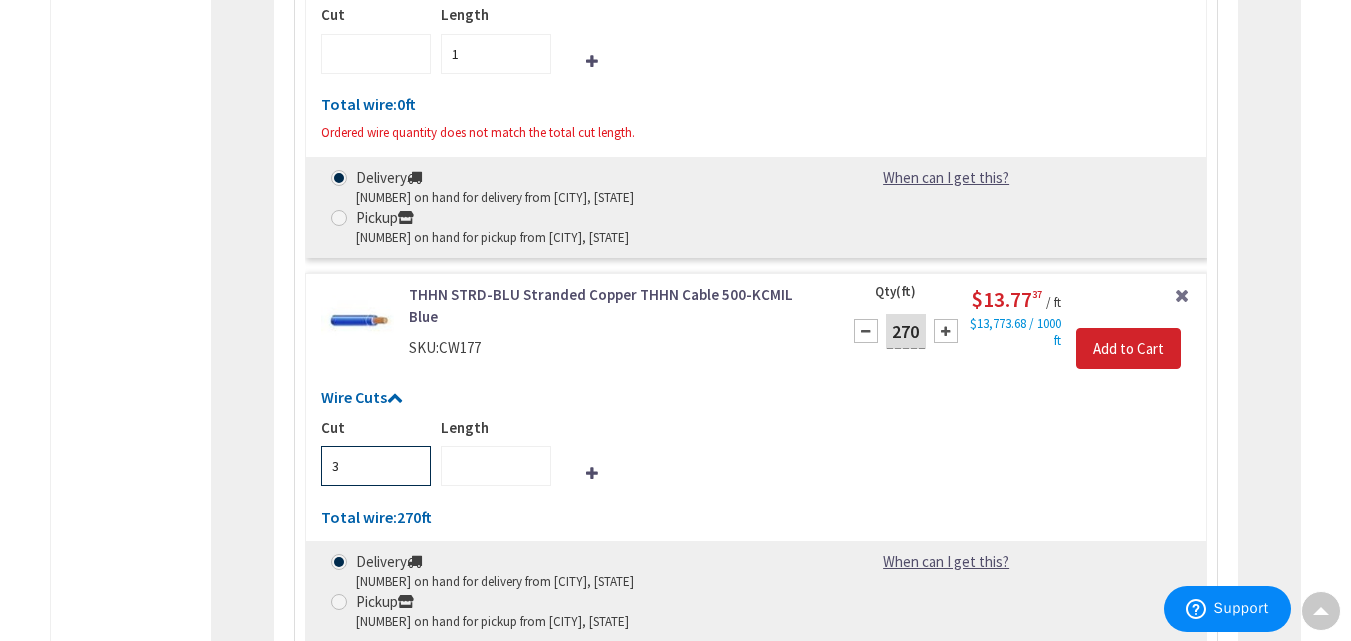 click on "3" at bounding box center [376, 466] 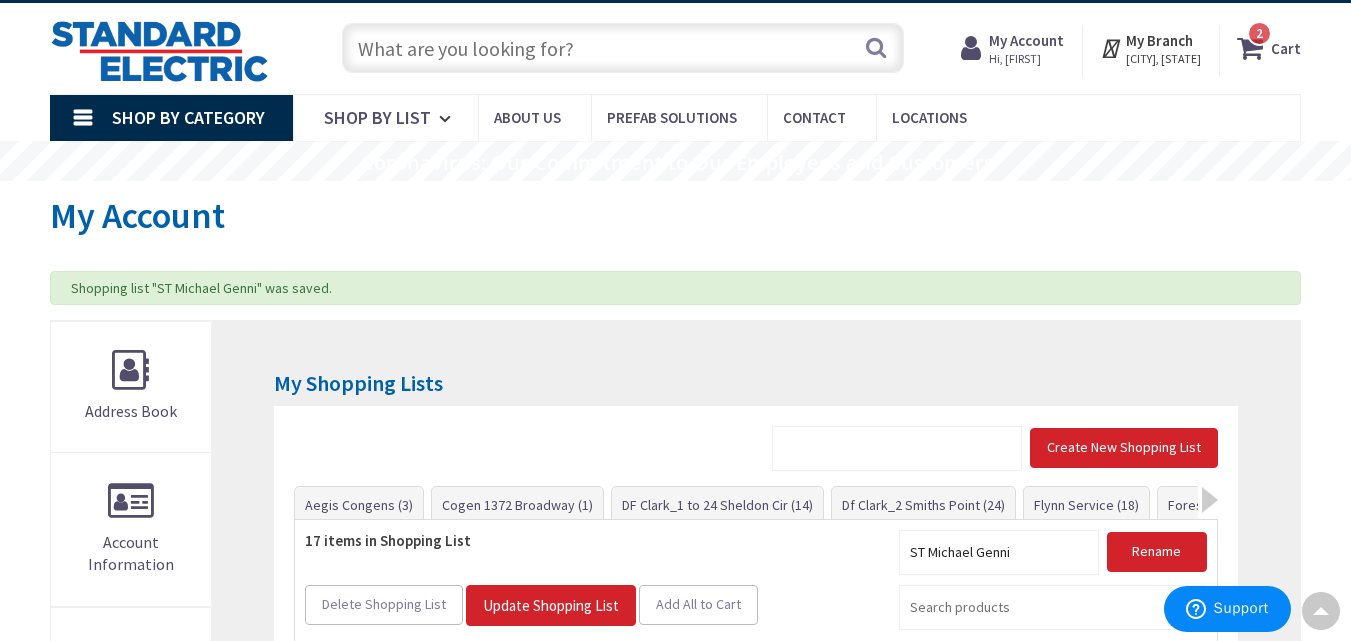 scroll, scrollTop: 0, scrollLeft: 0, axis: both 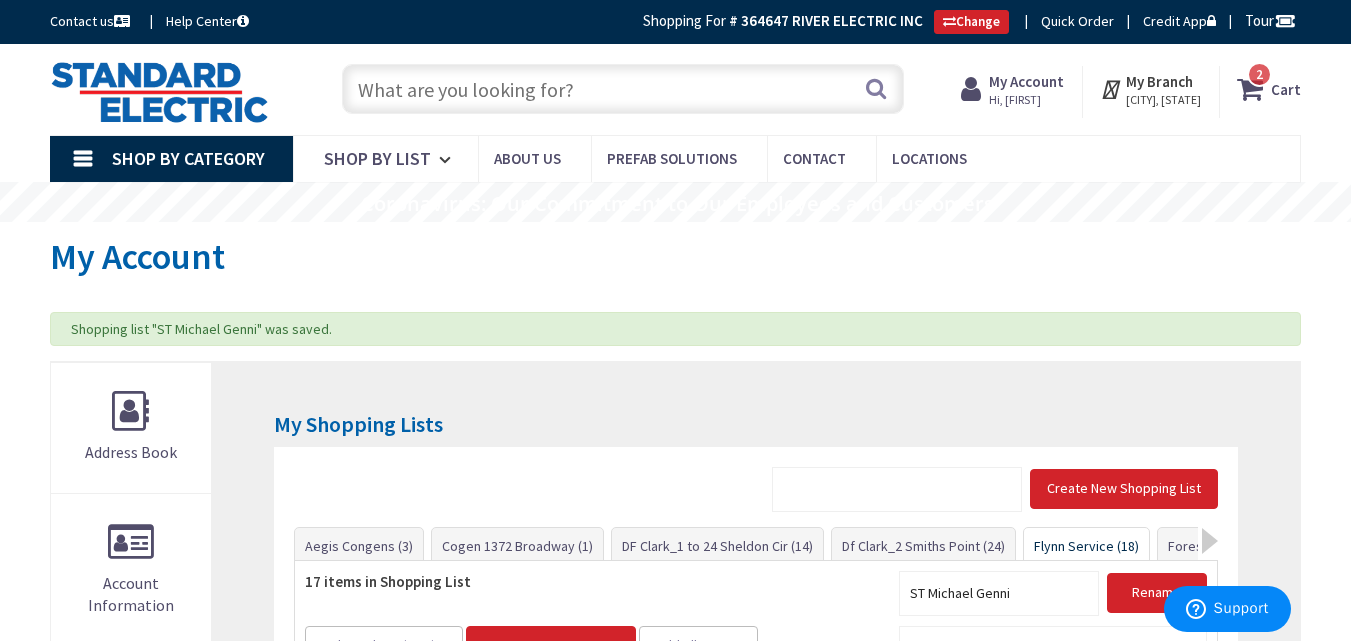type on "1" 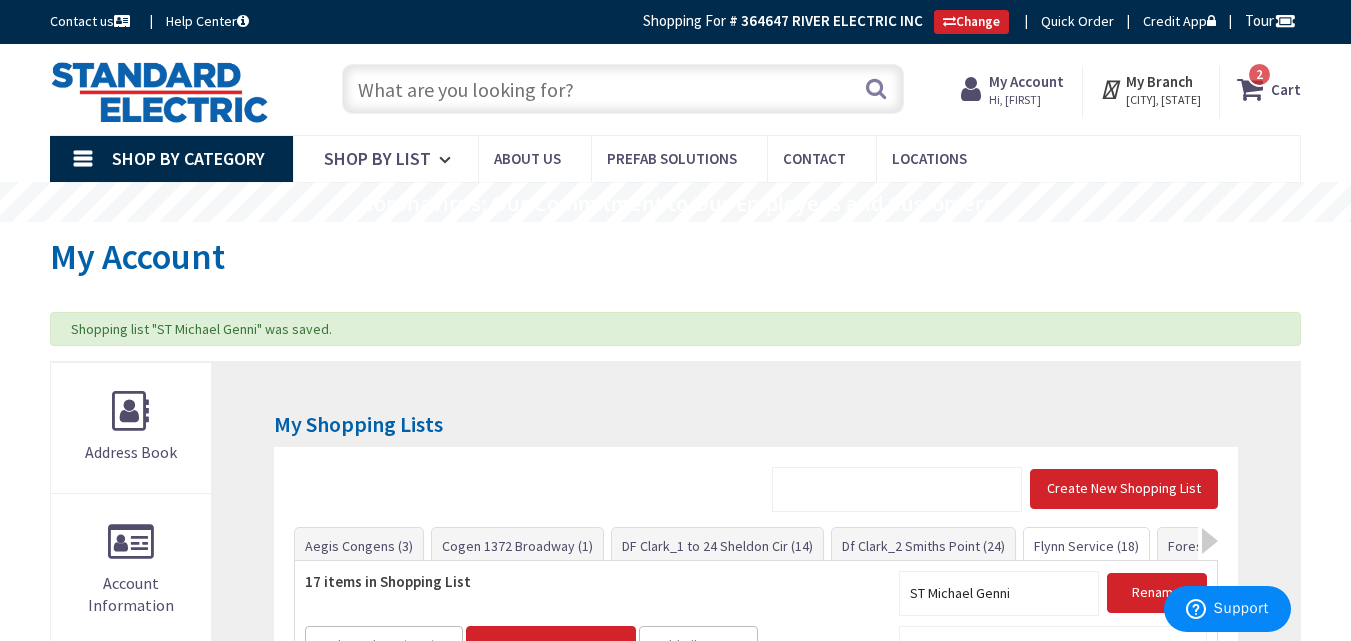 click on "Flynn Service (18)" at bounding box center [1086, 546] 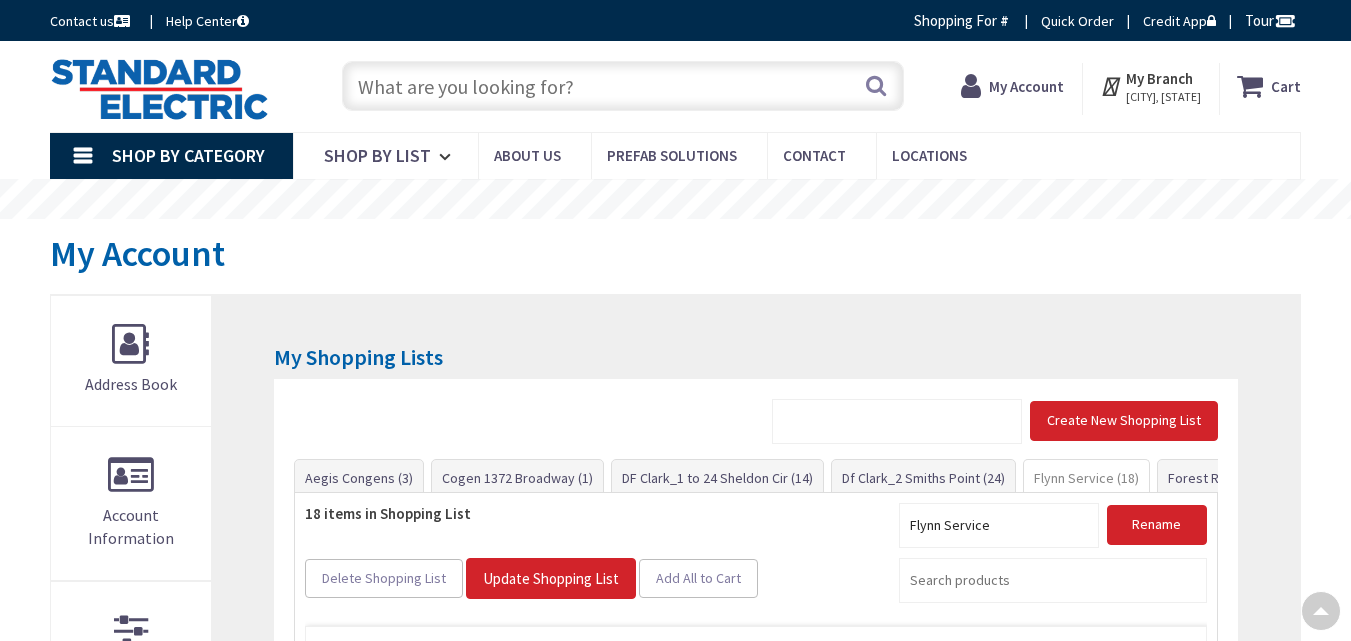 scroll, scrollTop: 418, scrollLeft: 0, axis: vertical 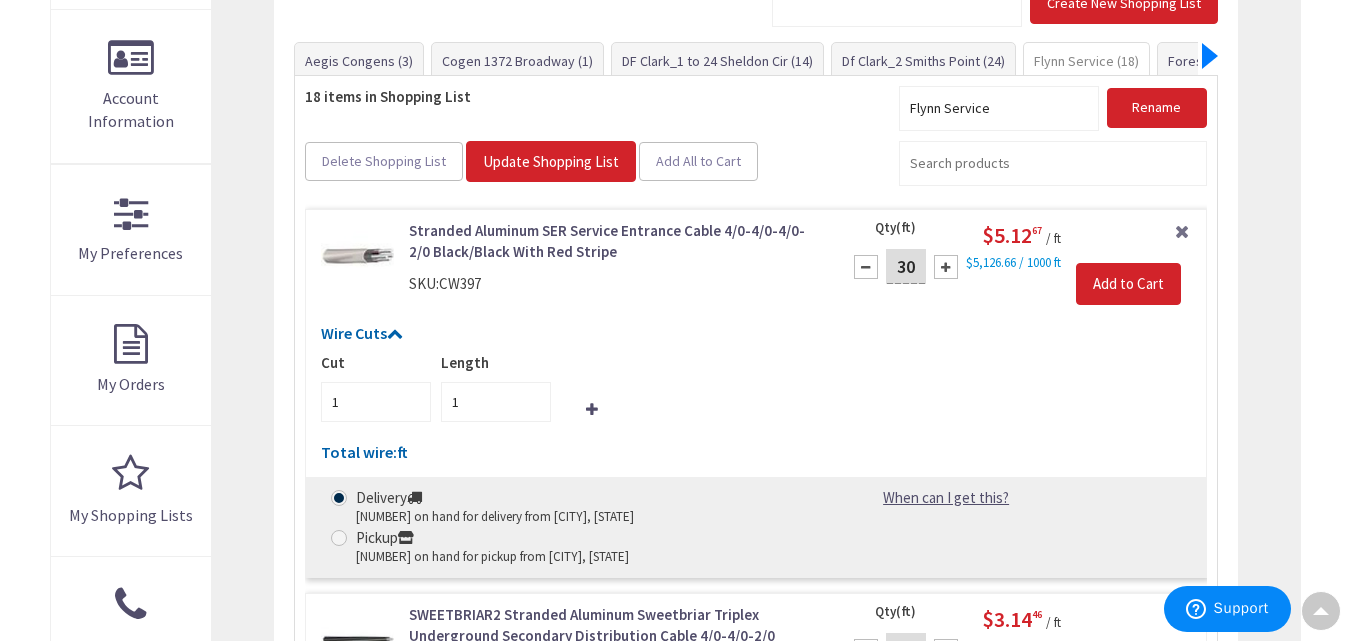 click at bounding box center [1210, 56] 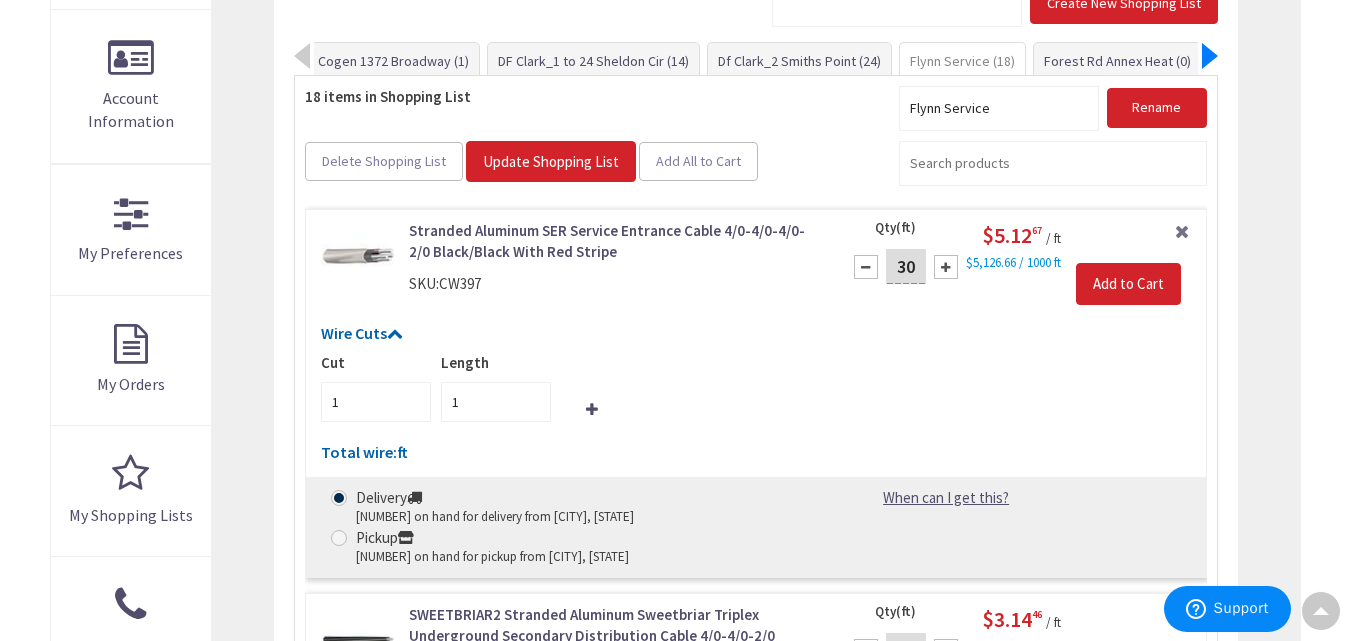click at bounding box center (1210, 56) 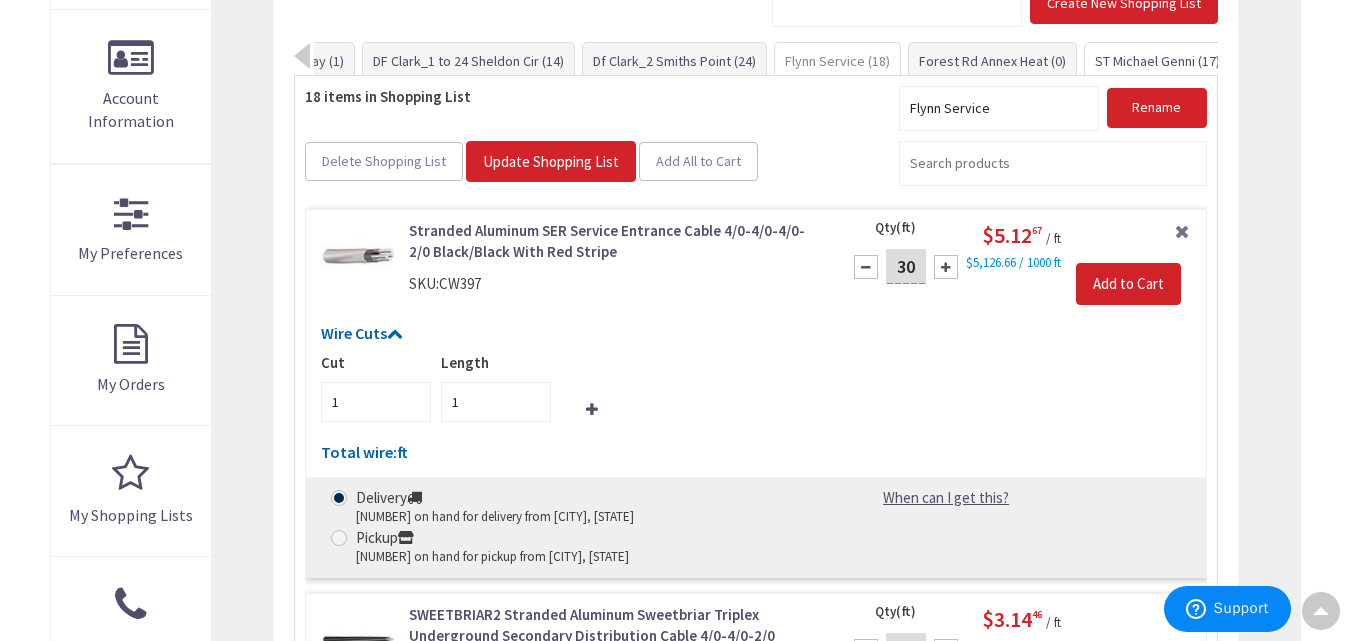 click on "ST Michael Genni (17)" at bounding box center [1157, 61] 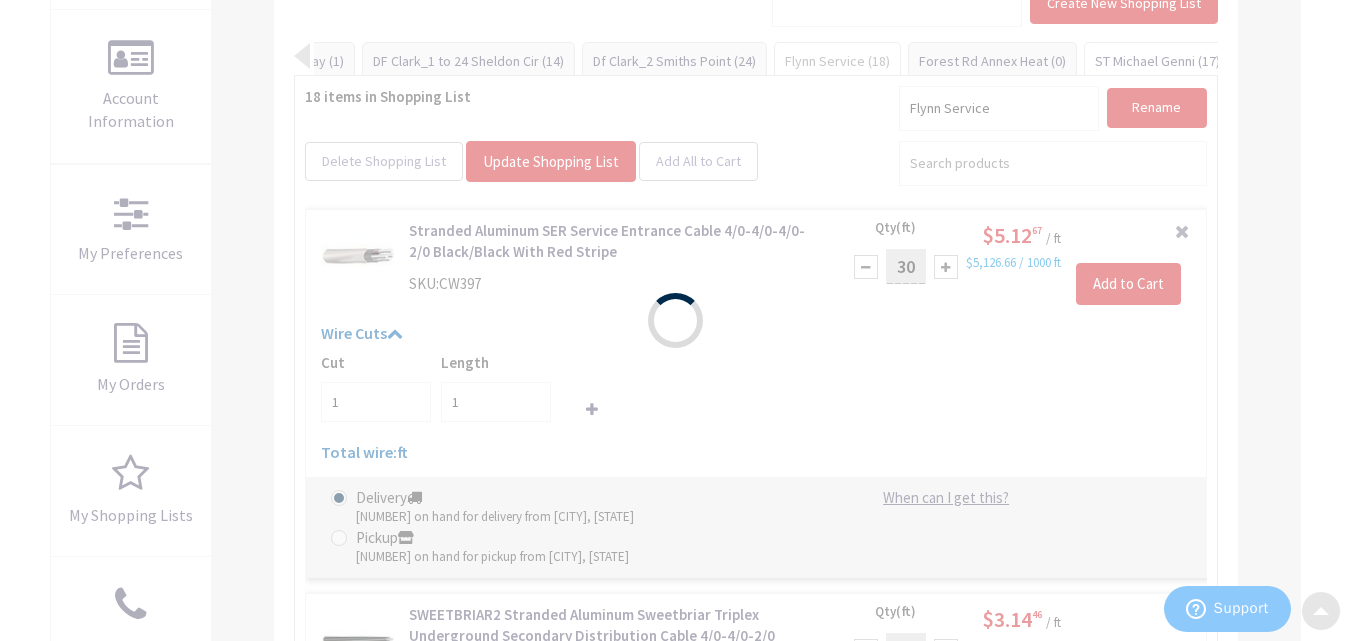 scroll, scrollTop: 0, scrollLeft: 0, axis: both 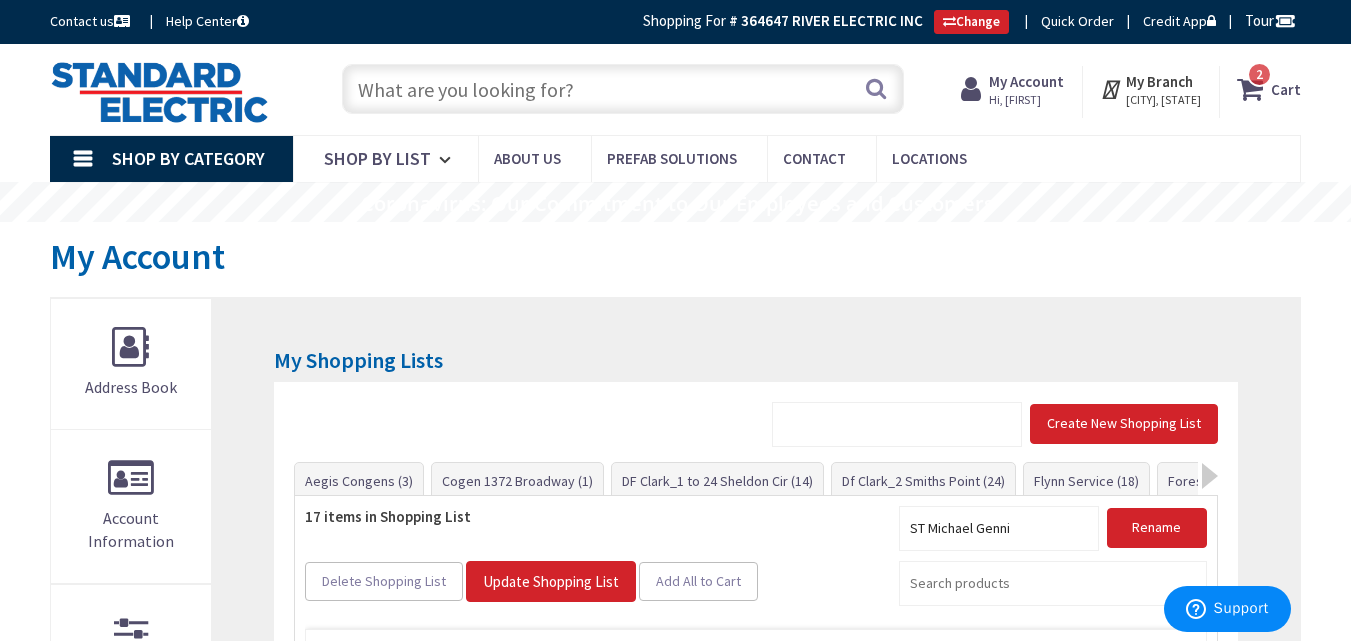 click at bounding box center (623, 89) 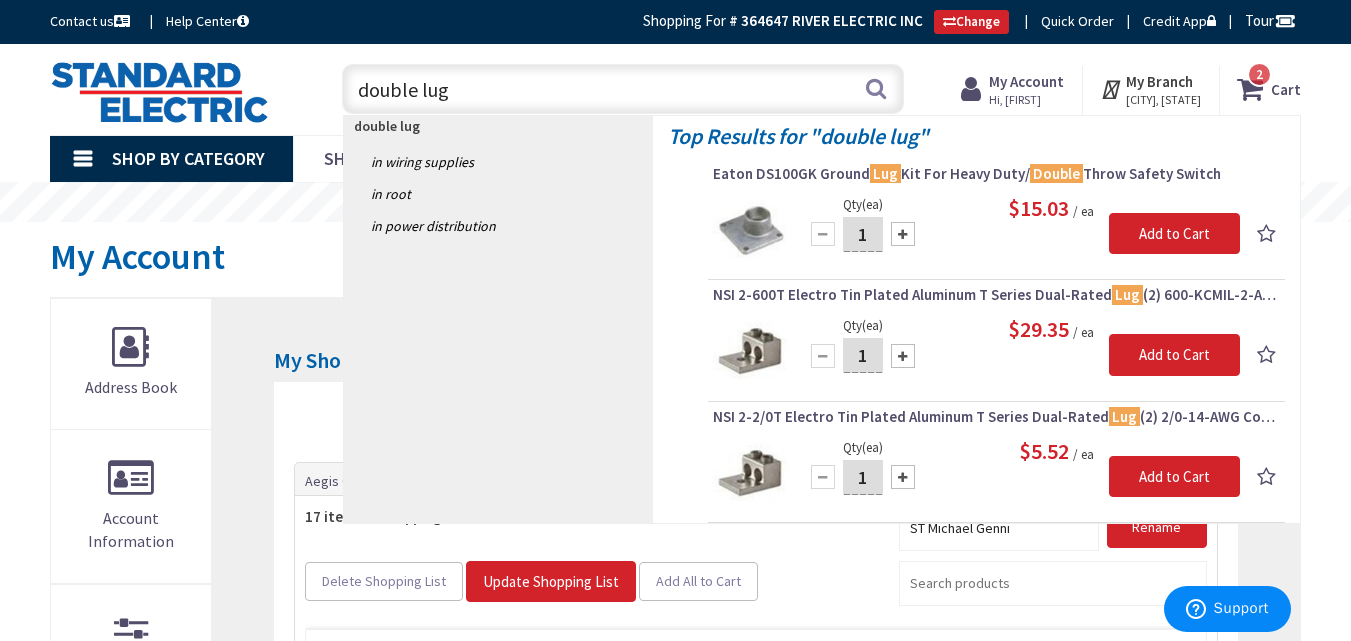 type on "double lug" 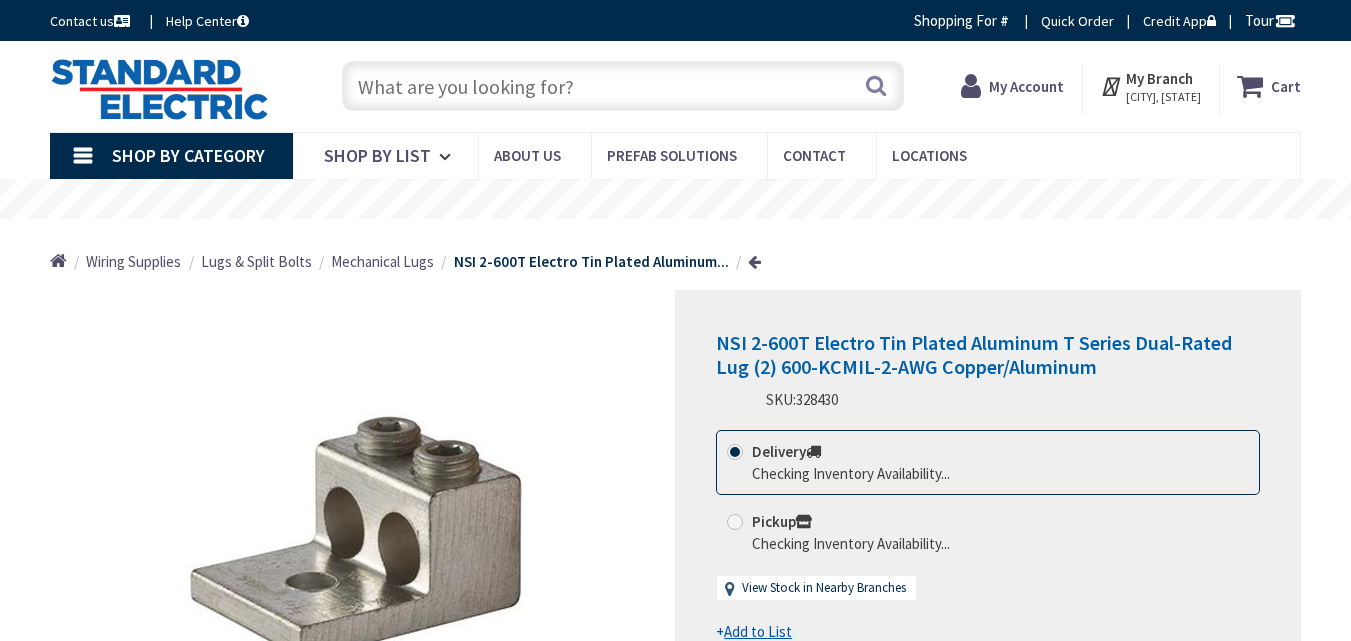 scroll, scrollTop: 0, scrollLeft: 0, axis: both 